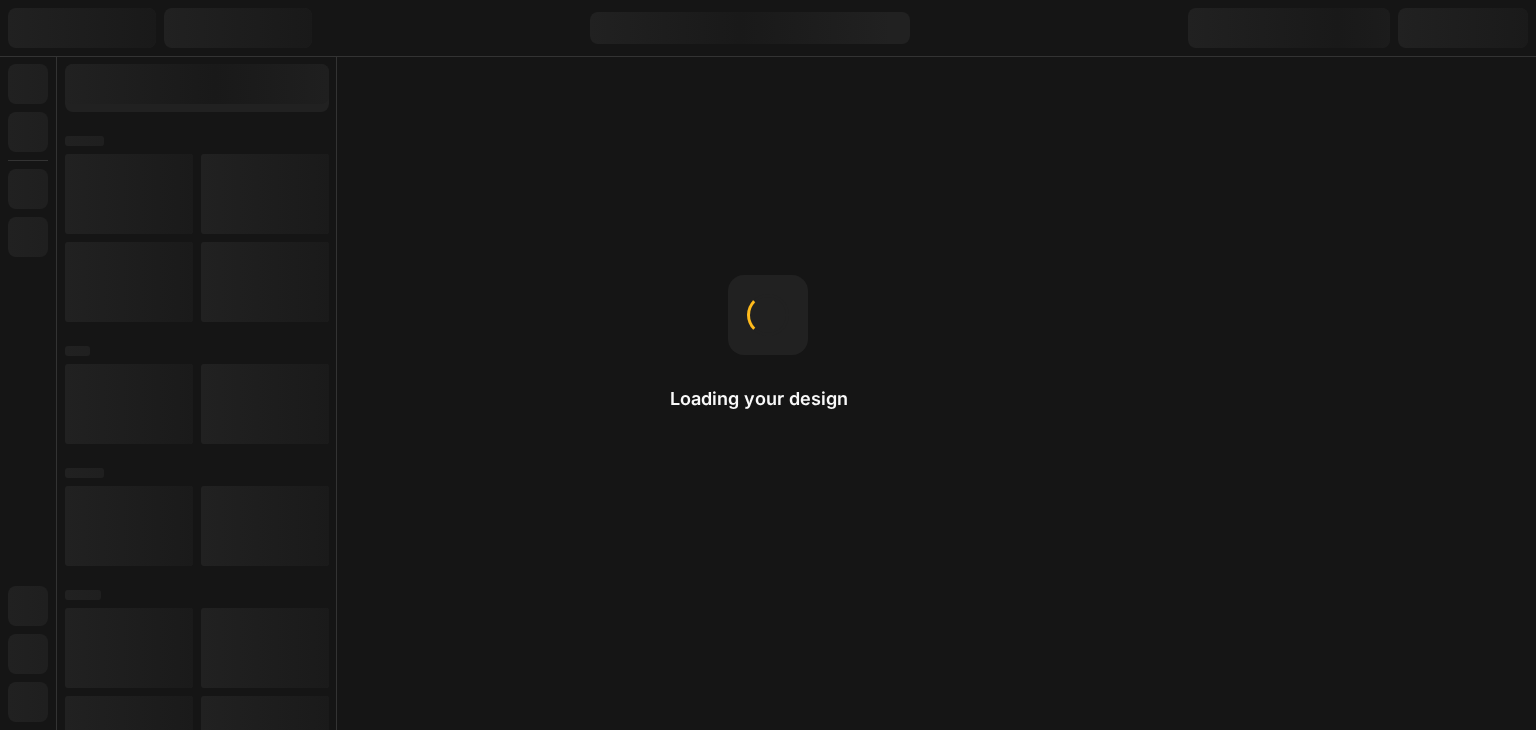 scroll, scrollTop: 0, scrollLeft: 0, axis: both 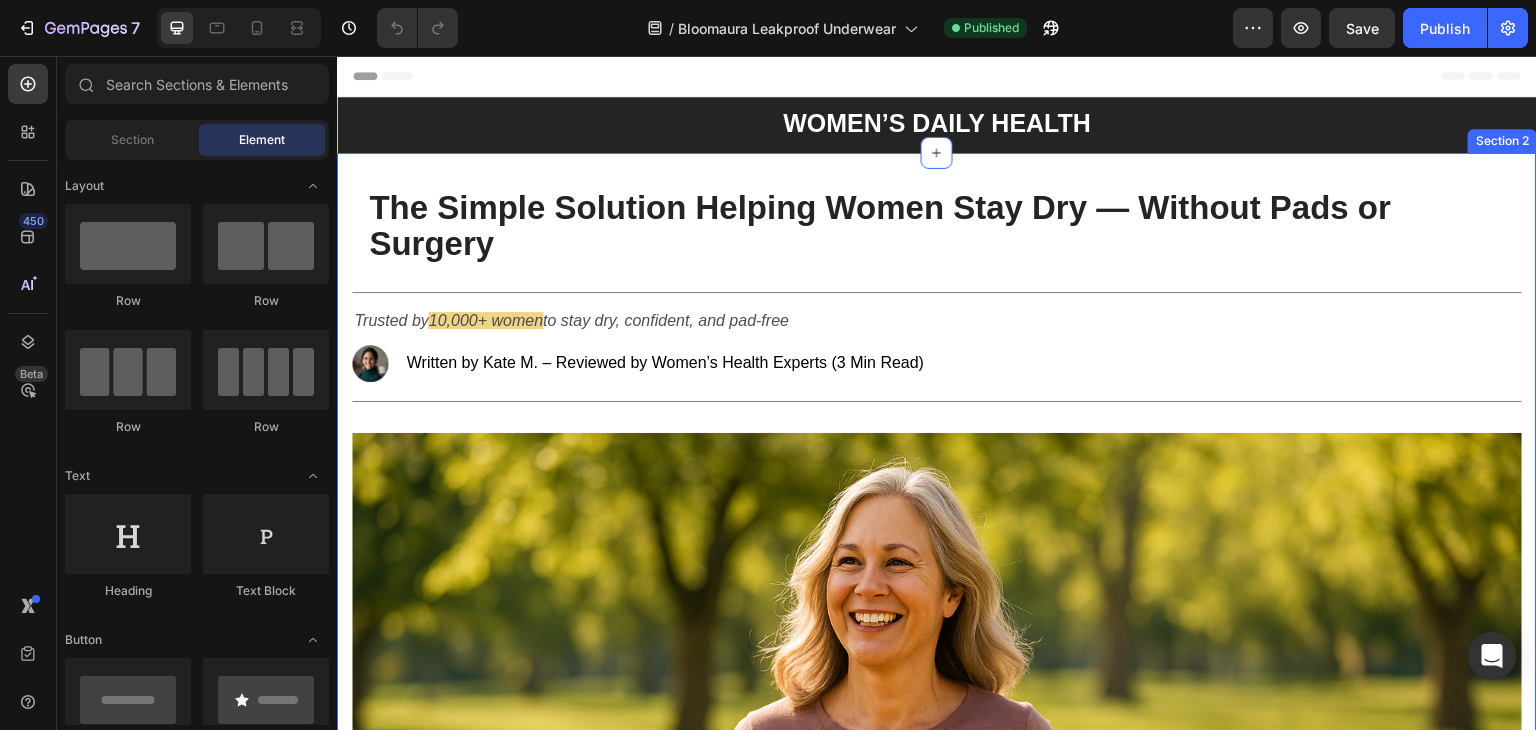 click on "The Simple Solution Helping Women Stay Dry — Without Pads or Surgery Heading Title Line Trusted by 10,000+ women to stay dry, confident, and pad-free Text Block Image Written by Kate M. – Reviewed by Women’s Health Experts (3 Min Read) Text Block Advanced List Title Line Image Do you still plan your day around leaks? Always carrying pads ‘just in case’? Avoiding walks or laughter? You’re not alone — and there’s finally a better way. Bladder leaks are more common than most women realise — especially after 45. In fact, studies show that nearly 1 in 3 women in the UK experiences occasional leaks when laughing, sneezing, or even just going for a walk. For years, the “solution” has been bulky pads, liners, or staying home instead. But these options are uncomfortable, costly, and can make you feel like you’re losing confidence in your own body. Text block Why Do These Leaks Happen? Heading Image This often leads to: Stress leaks: Urgency leaks: UK" at bounding box center (937, 2007) 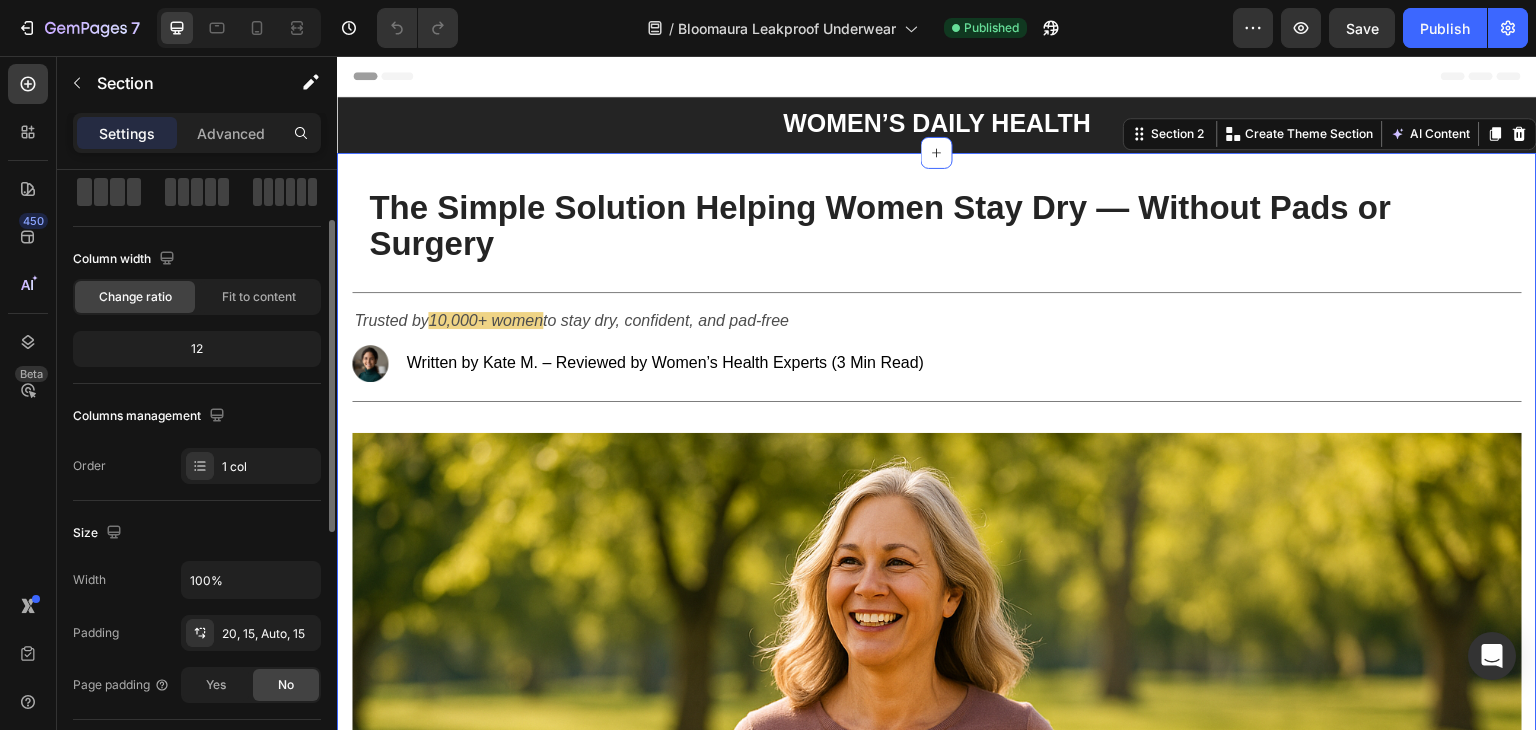 scroll, scrollTop: 200, scrollLeft: 0, axis: vertical 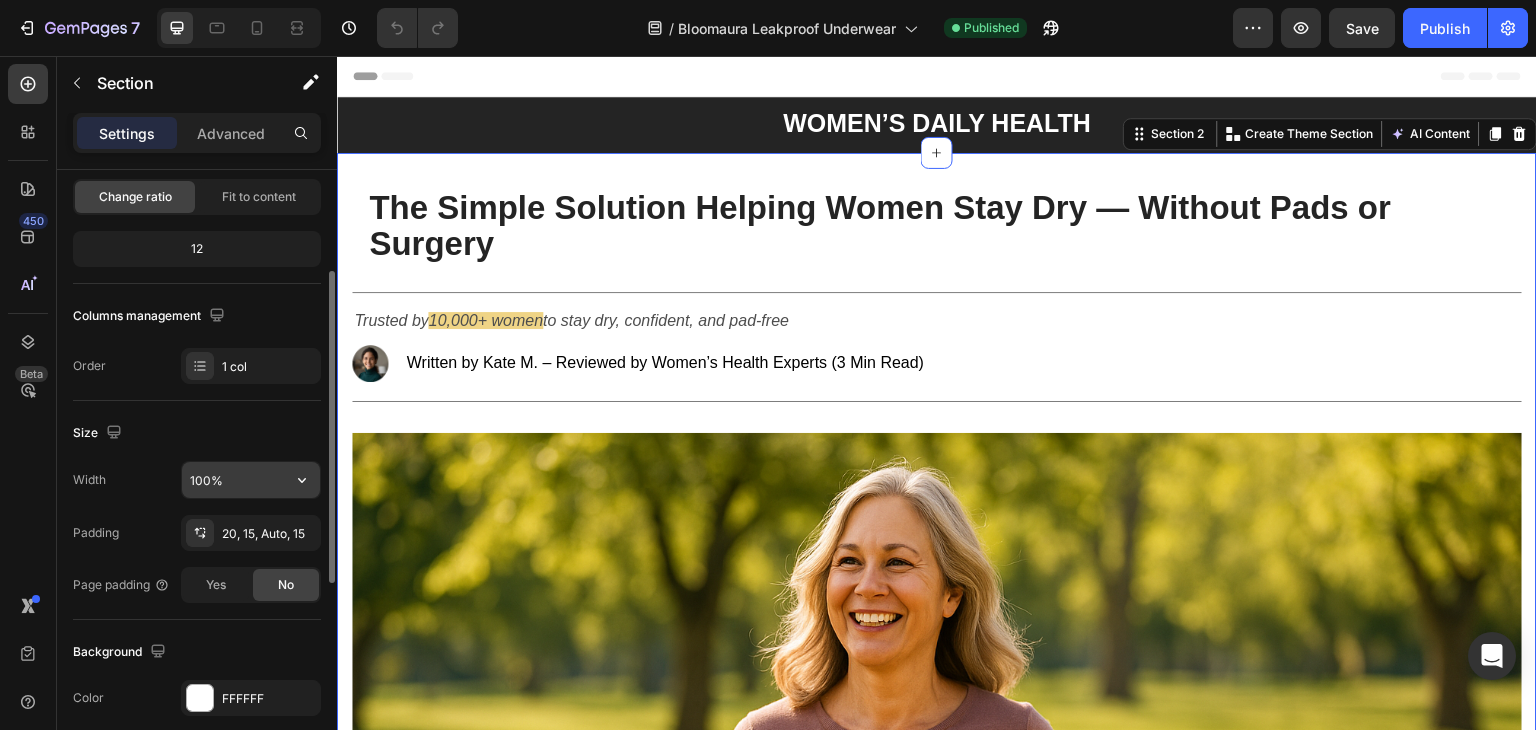 click on "100%" at bounding box center (251, 480) 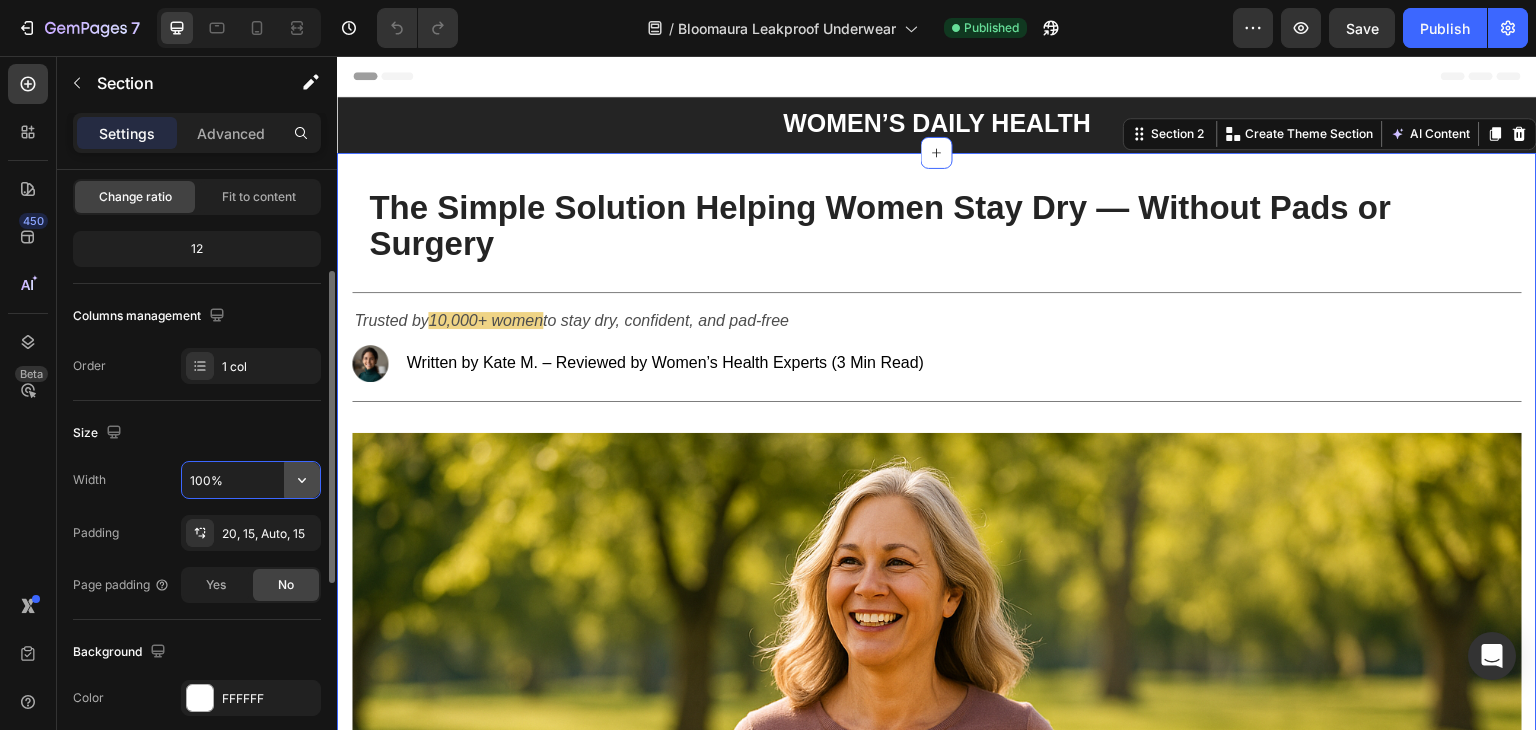 click 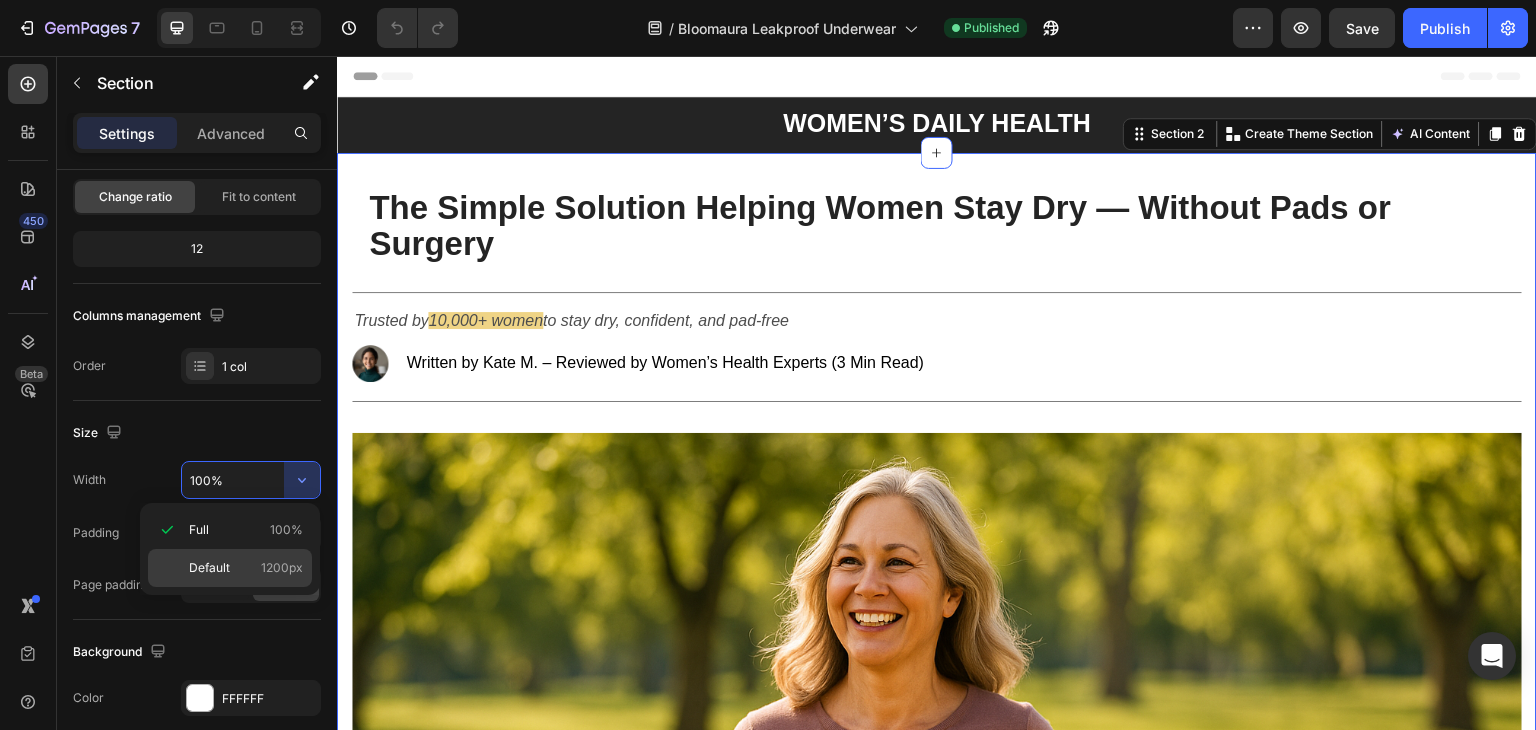 click on "Default 1200px" at bounding box center [246, 568] 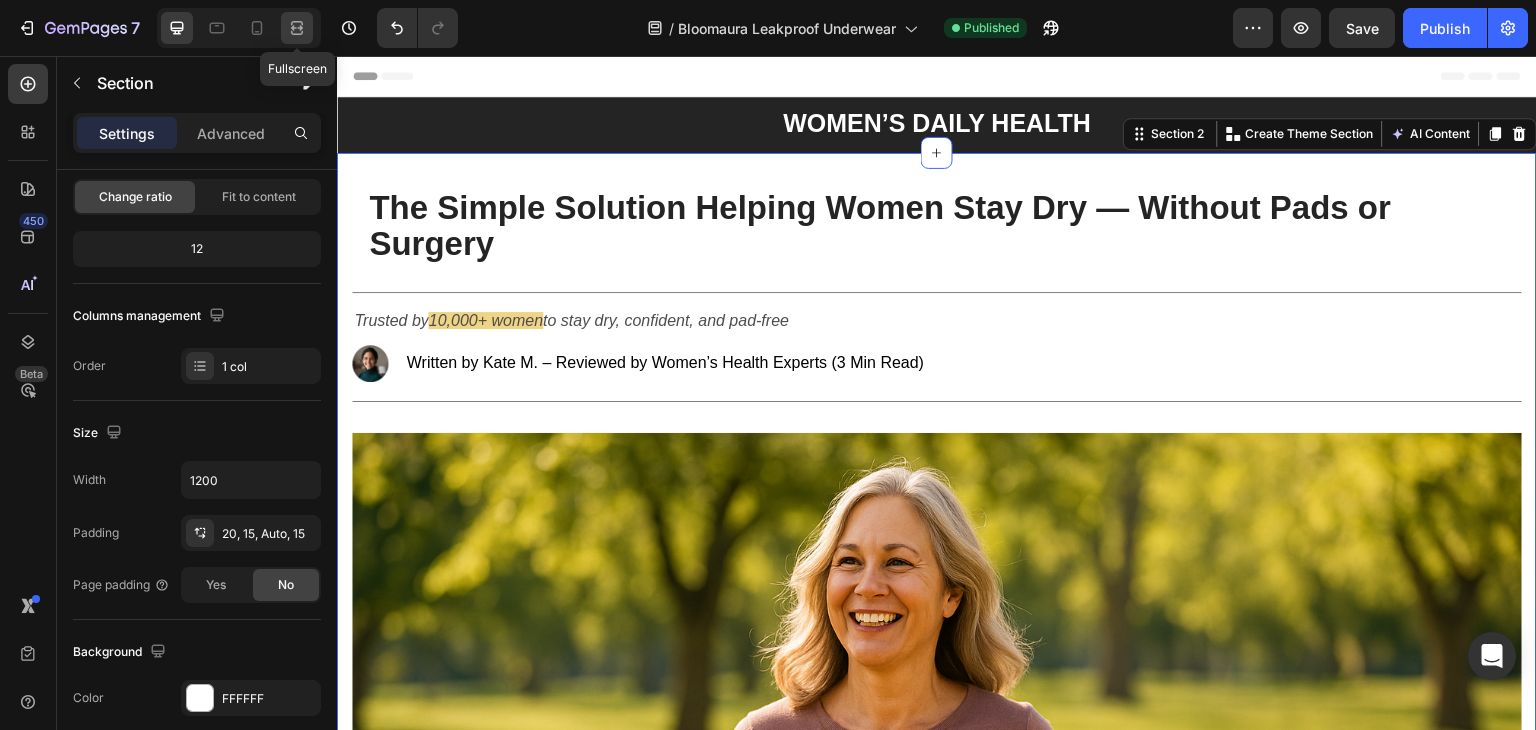 click 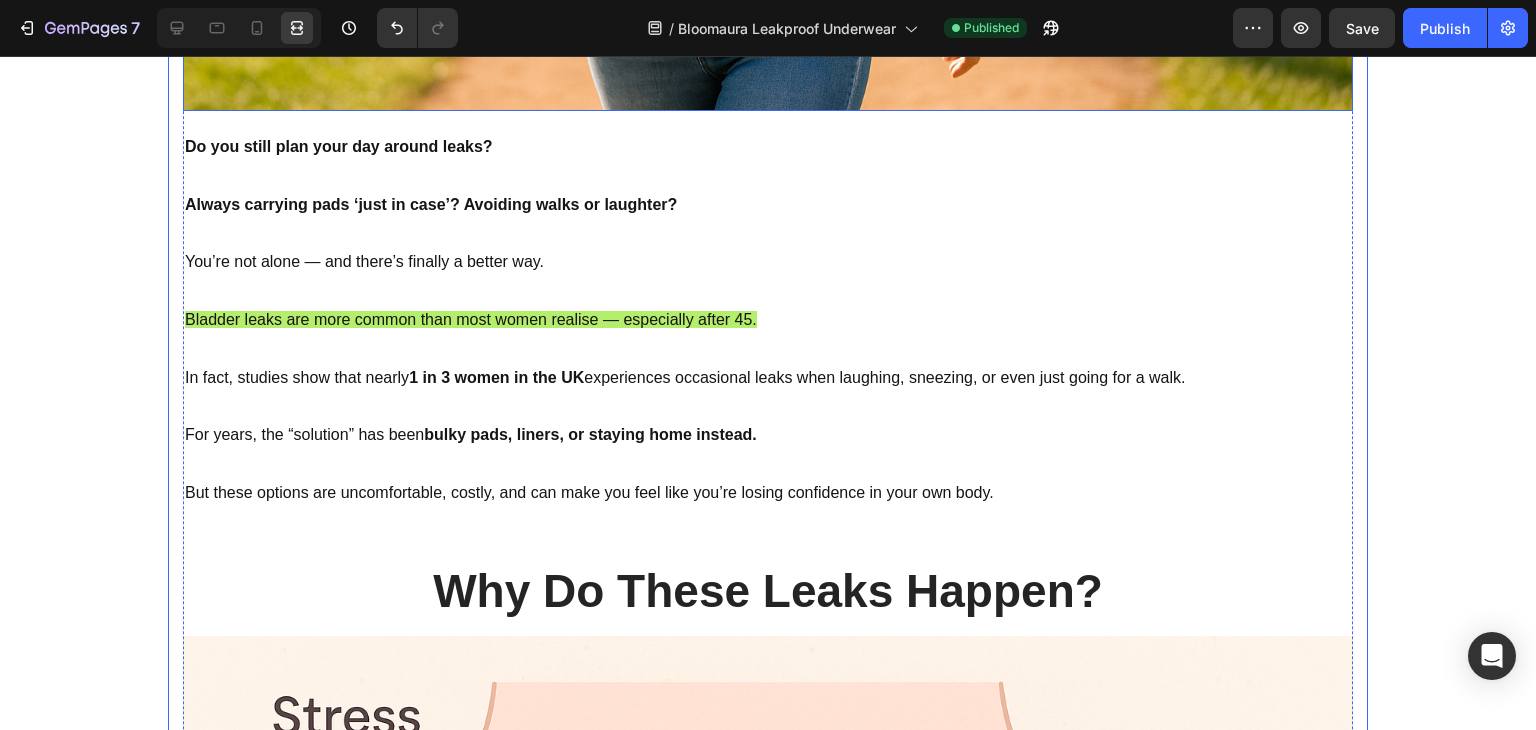scroll, scrollTop: 1300, scrollLeft: 0, axis: vertical 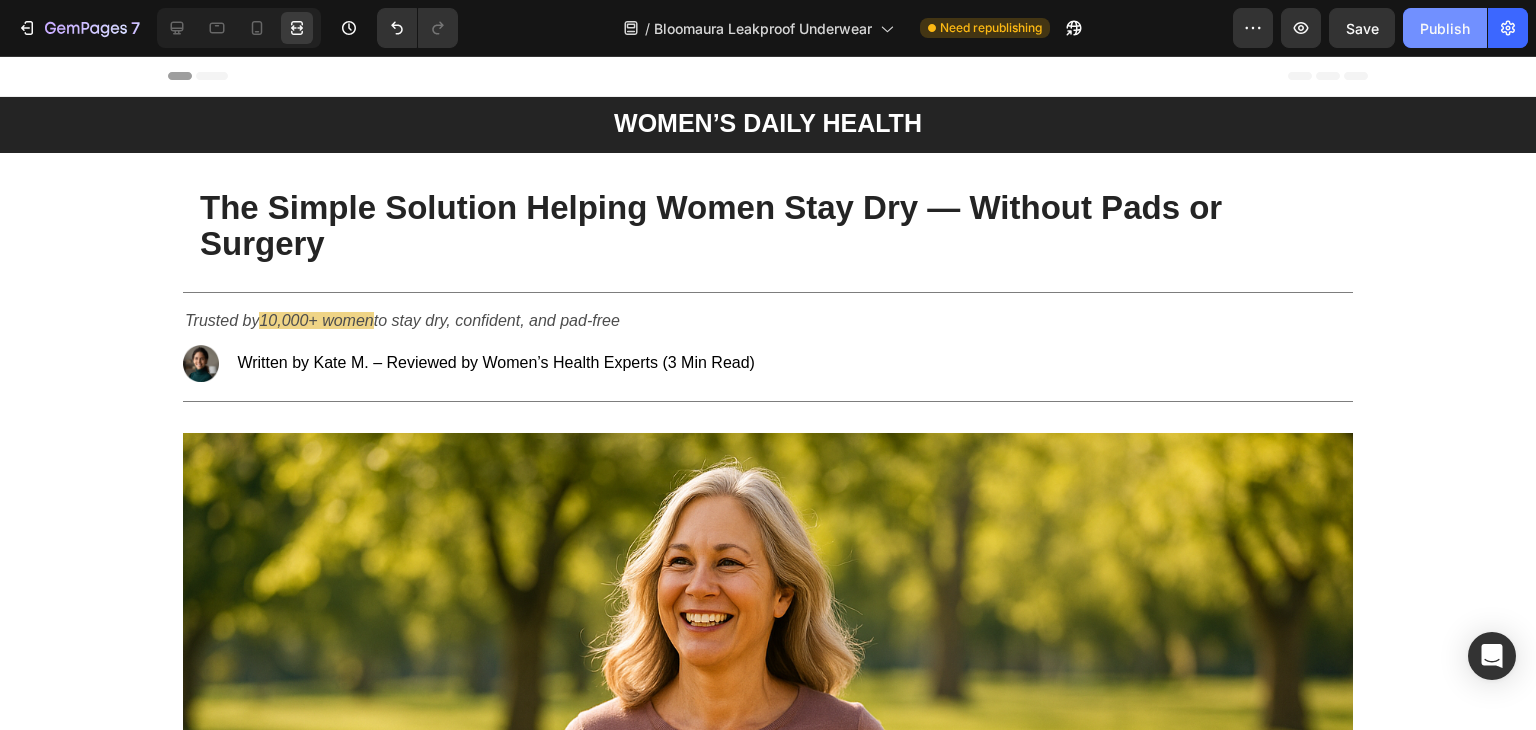 click on "Publish" at bounding box center [1445, 28] 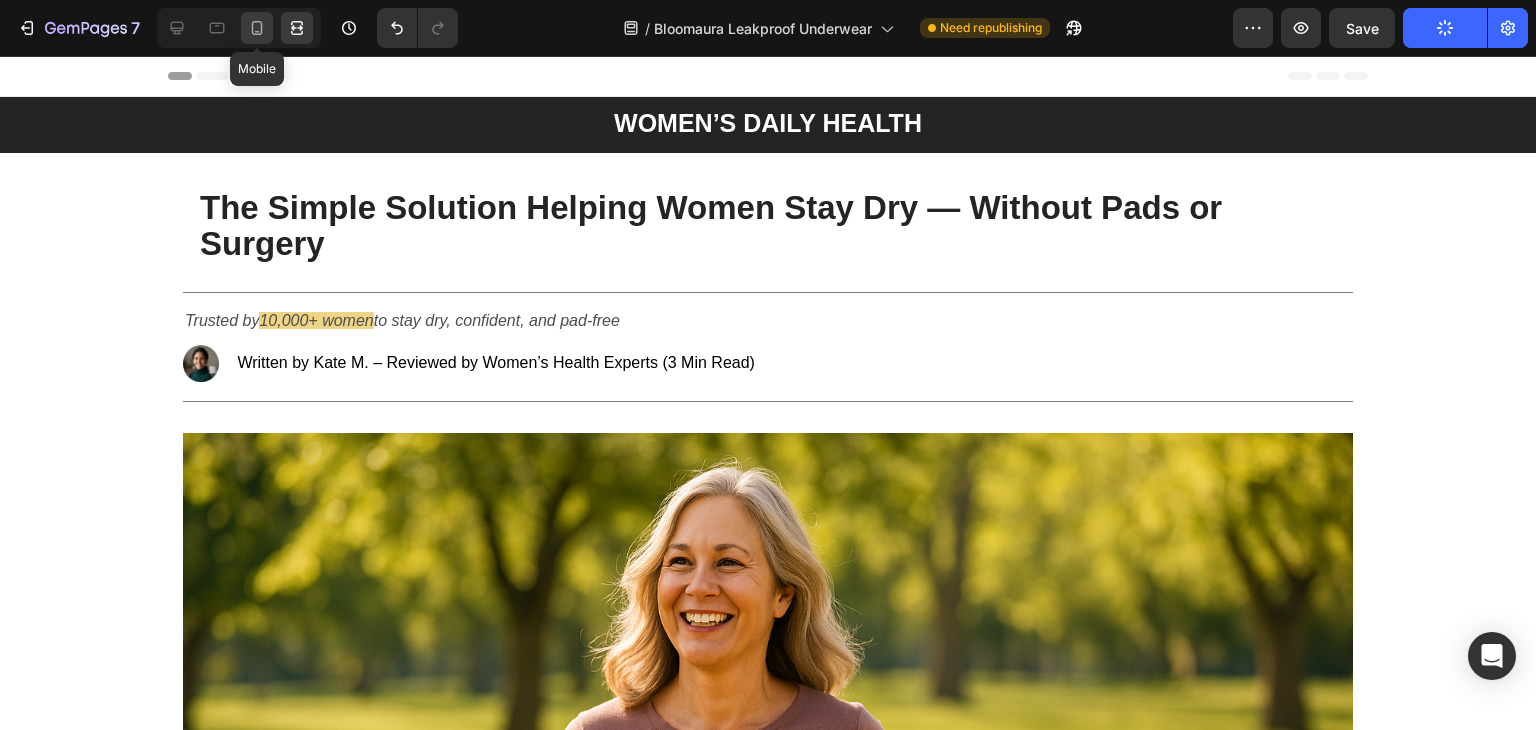 click 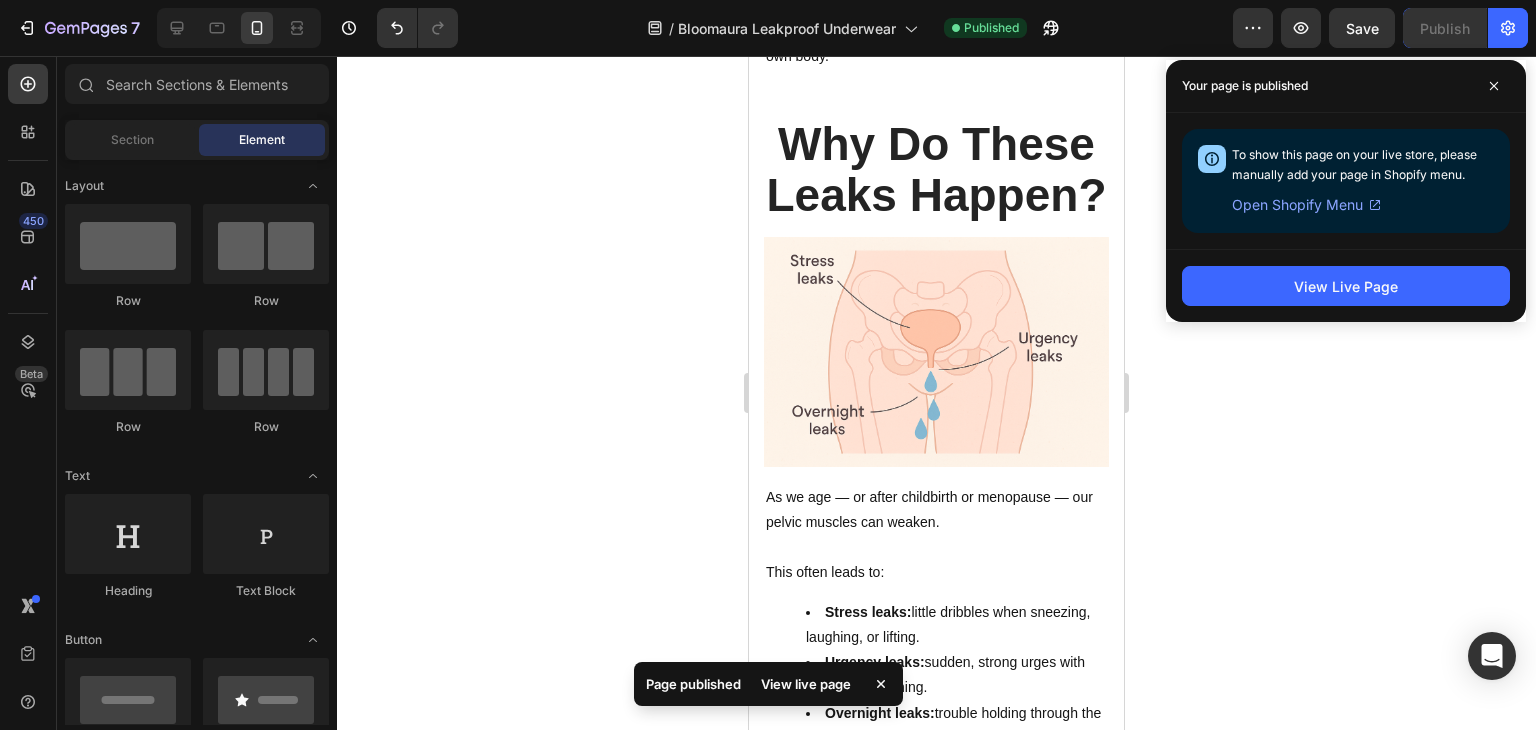 scroll, scrollTop: 1177, scrollLeft: 0, axis: vertical 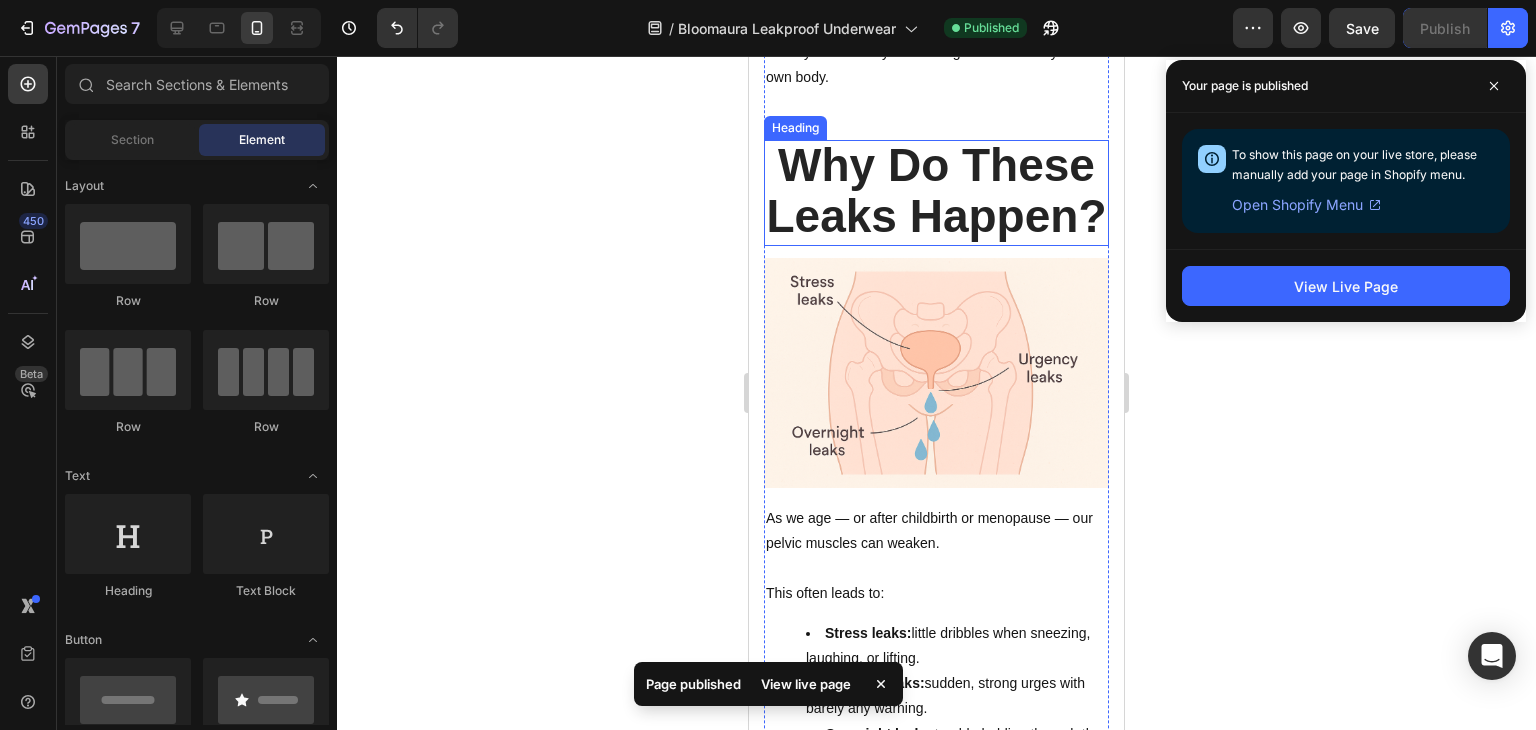 click on "Why Do These Leaks Happen?" at bounding box center [937, 190] 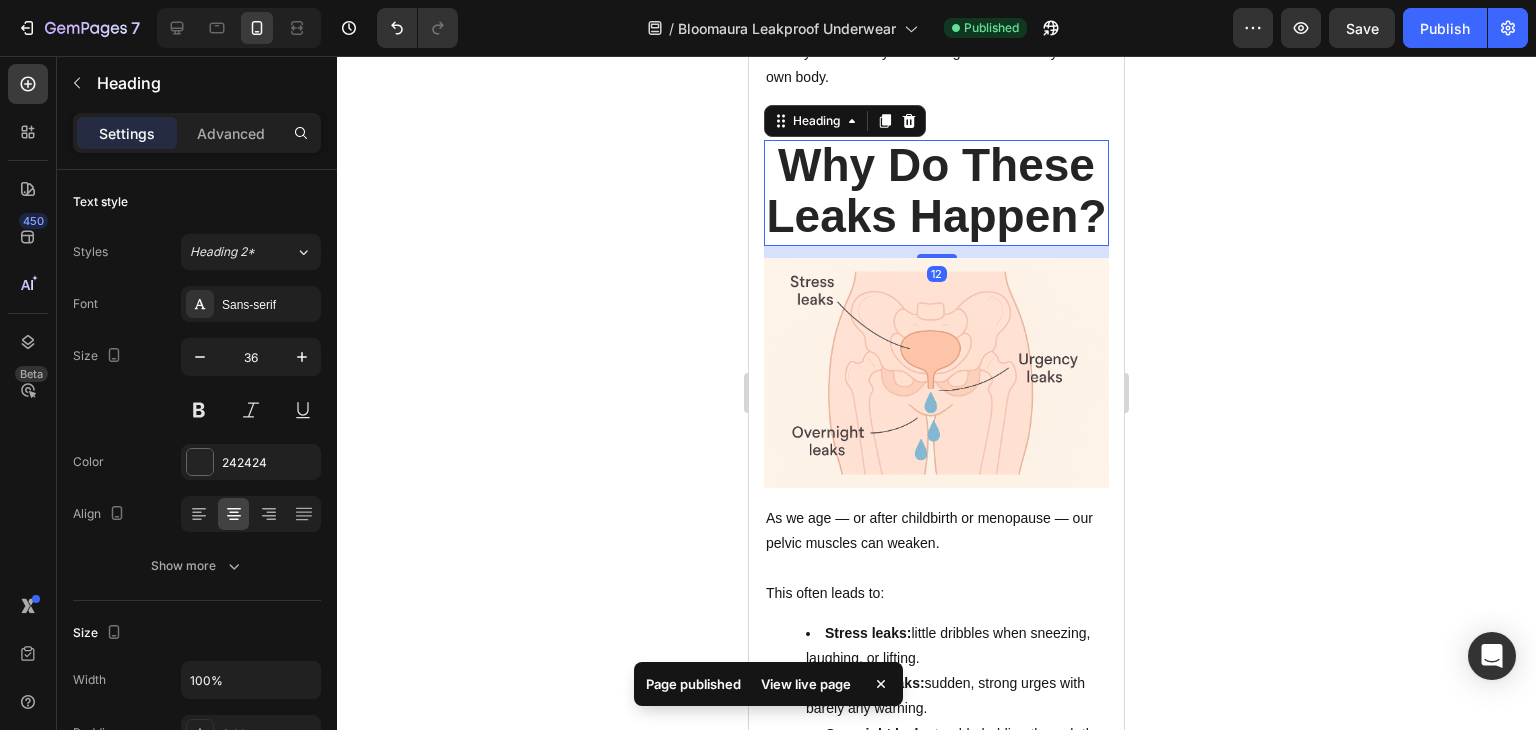 click on "Why Do These Leaks Happen?" at bounding box center [936, 193] 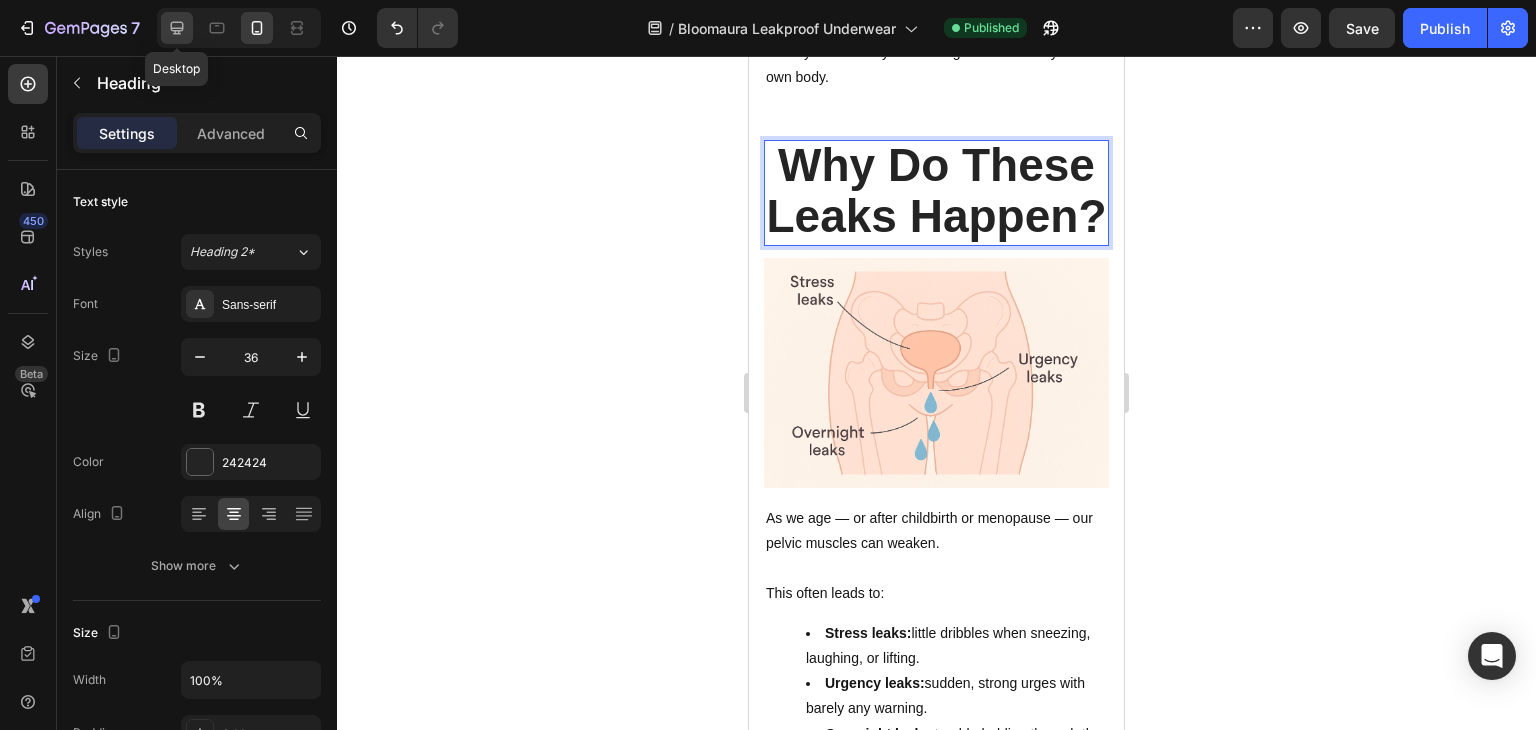 click 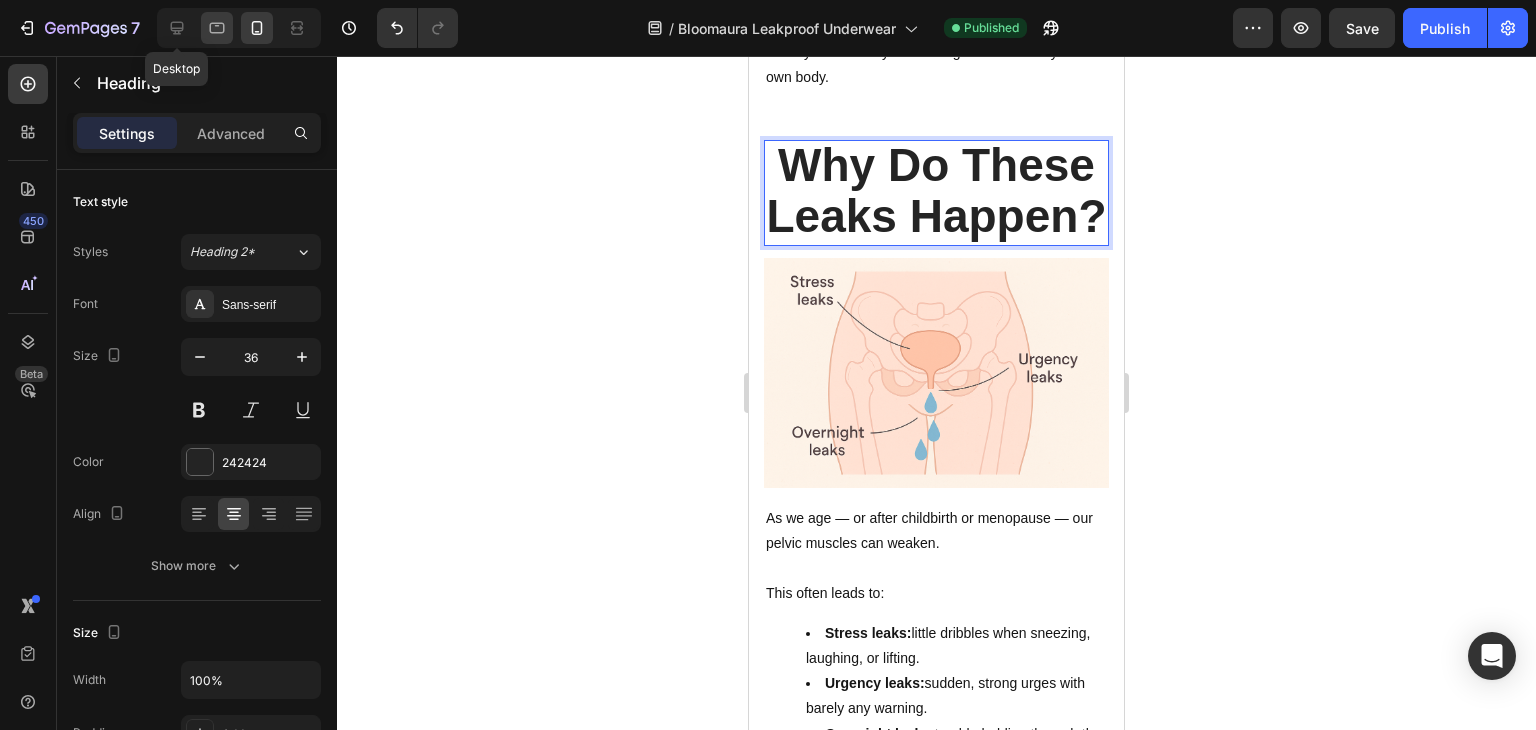 type on "47" 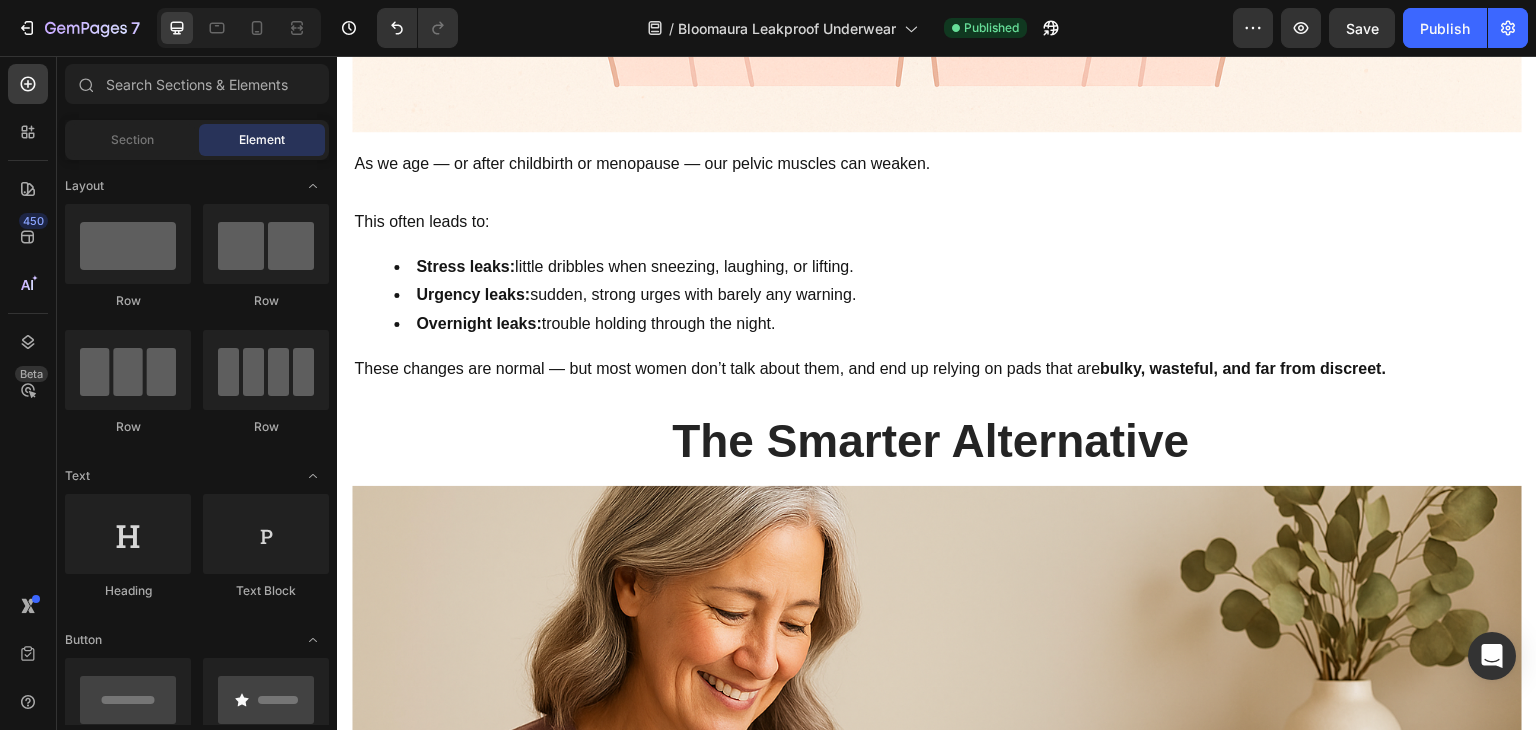 scroll, scrollTop: 2424, scrollLeft: 0, axis: vertical 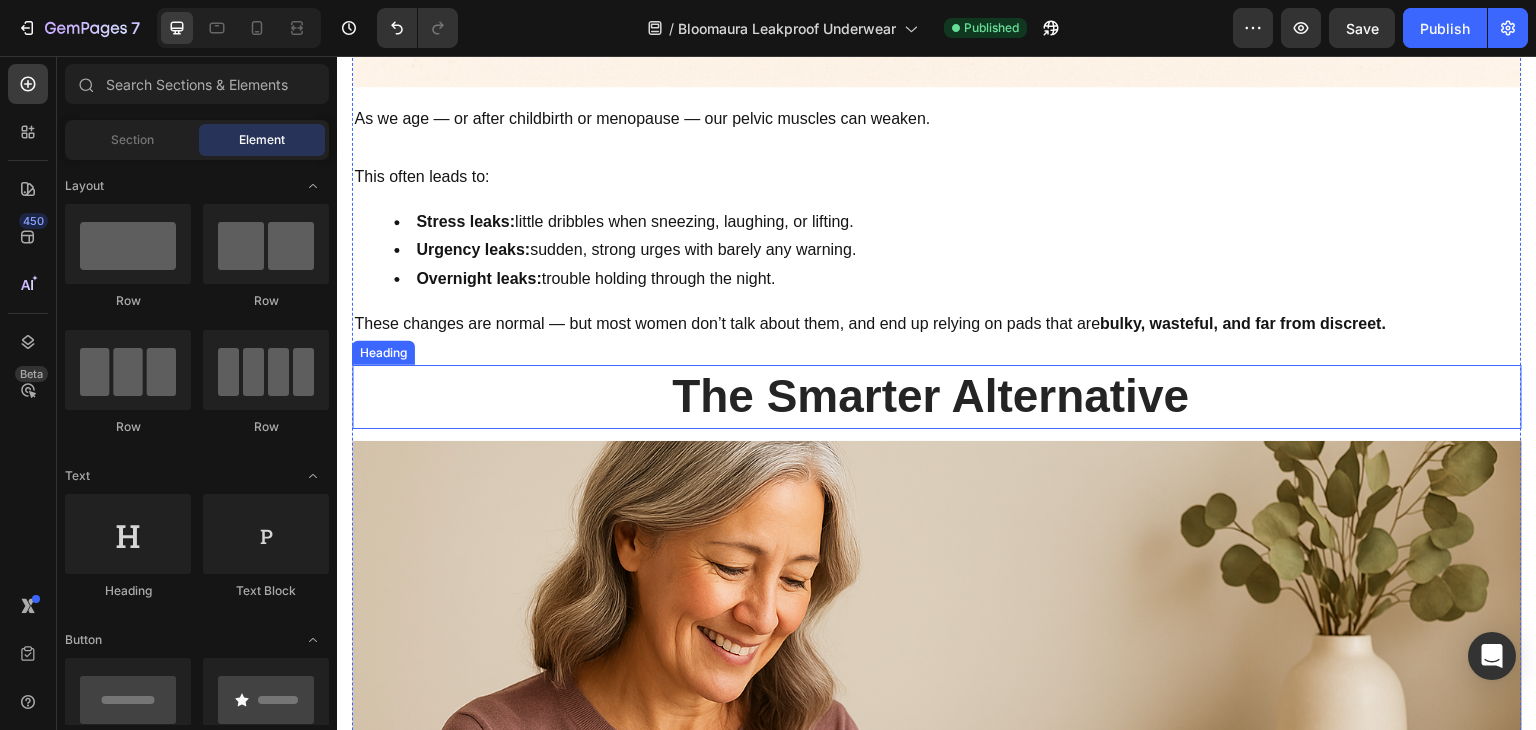 click on "The Smarter Alternative" at bounding box center (930, 396) 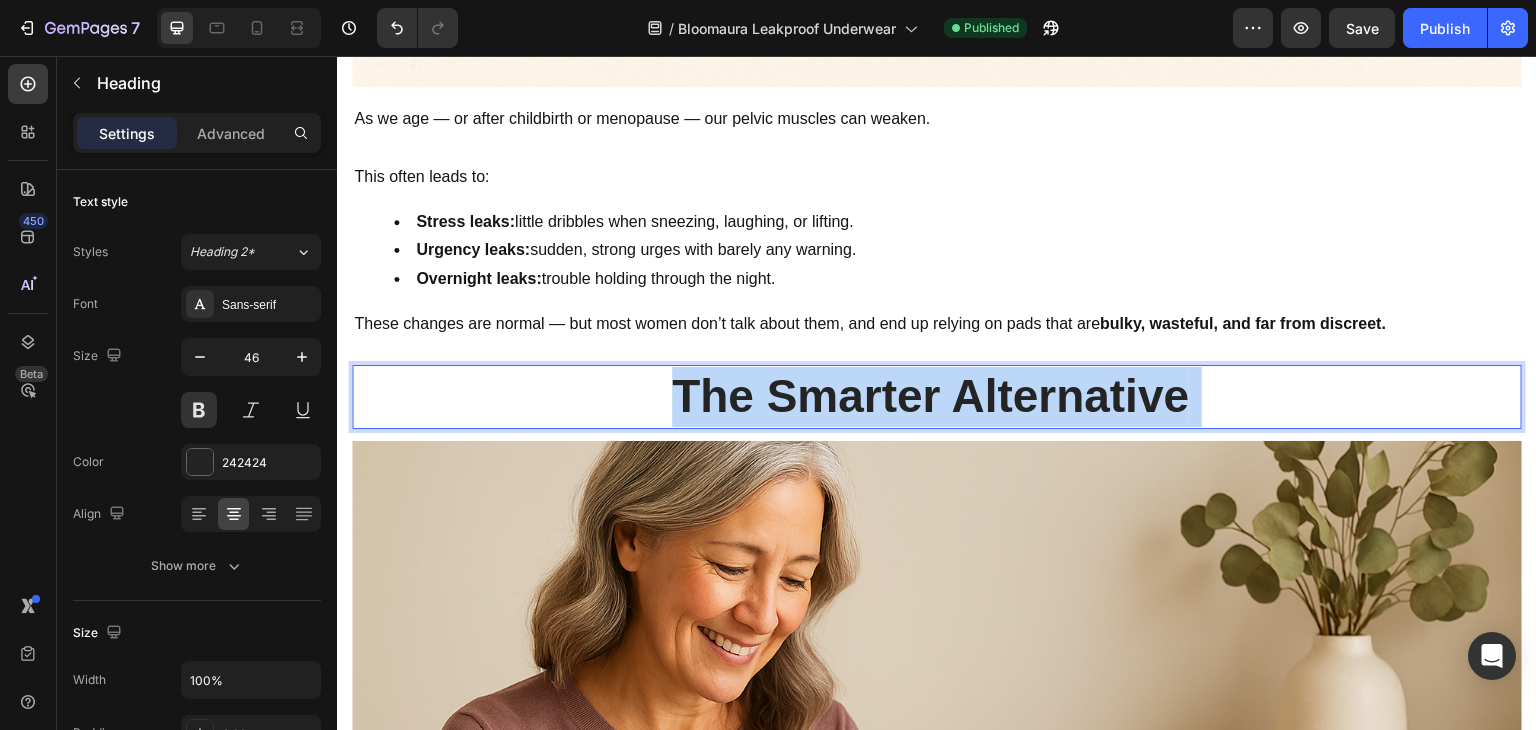 click on "The Smarter Alternative" at bounding box center [930, 396] 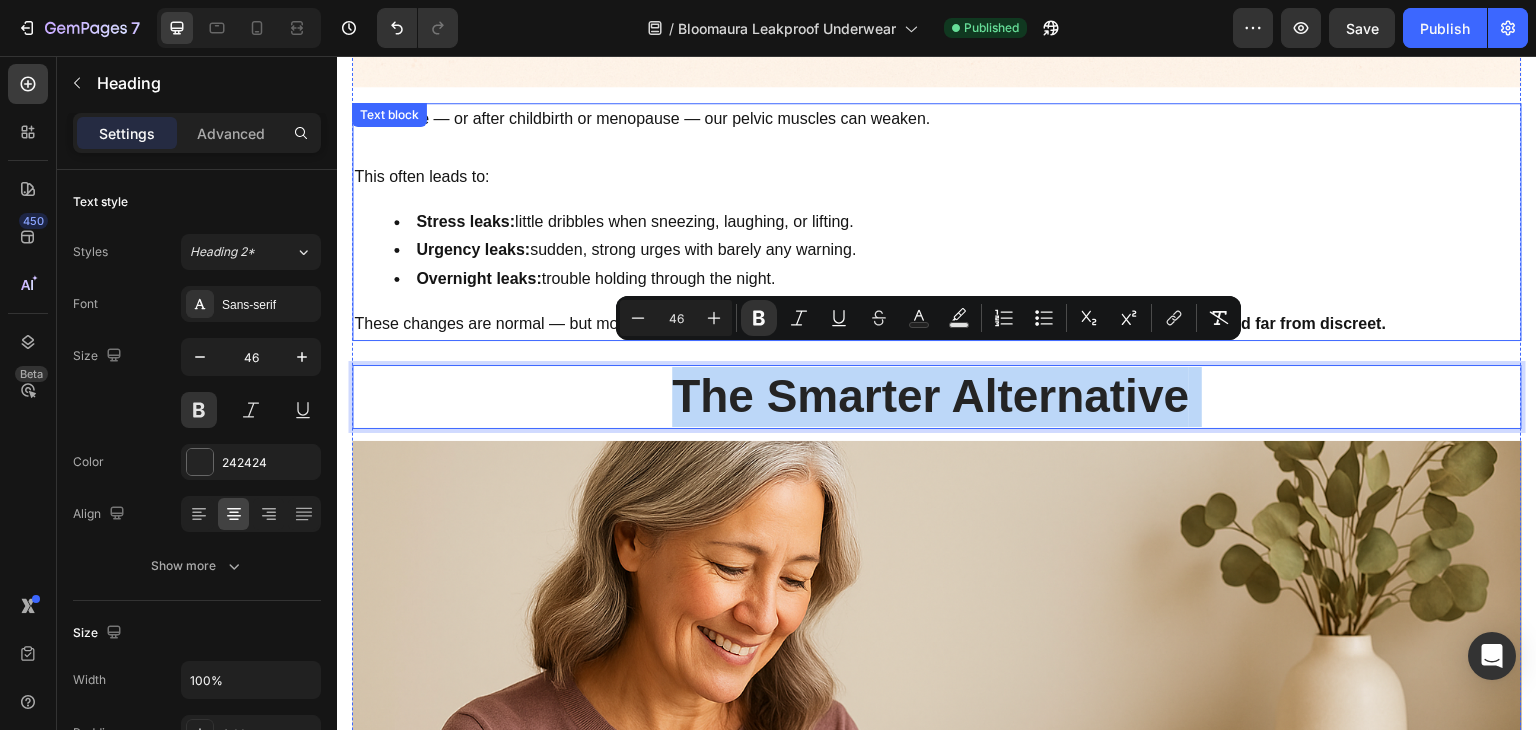 click on "Urgency leaks:  sudden, strong urges with barely any warning." at bounding box center (957, 250) 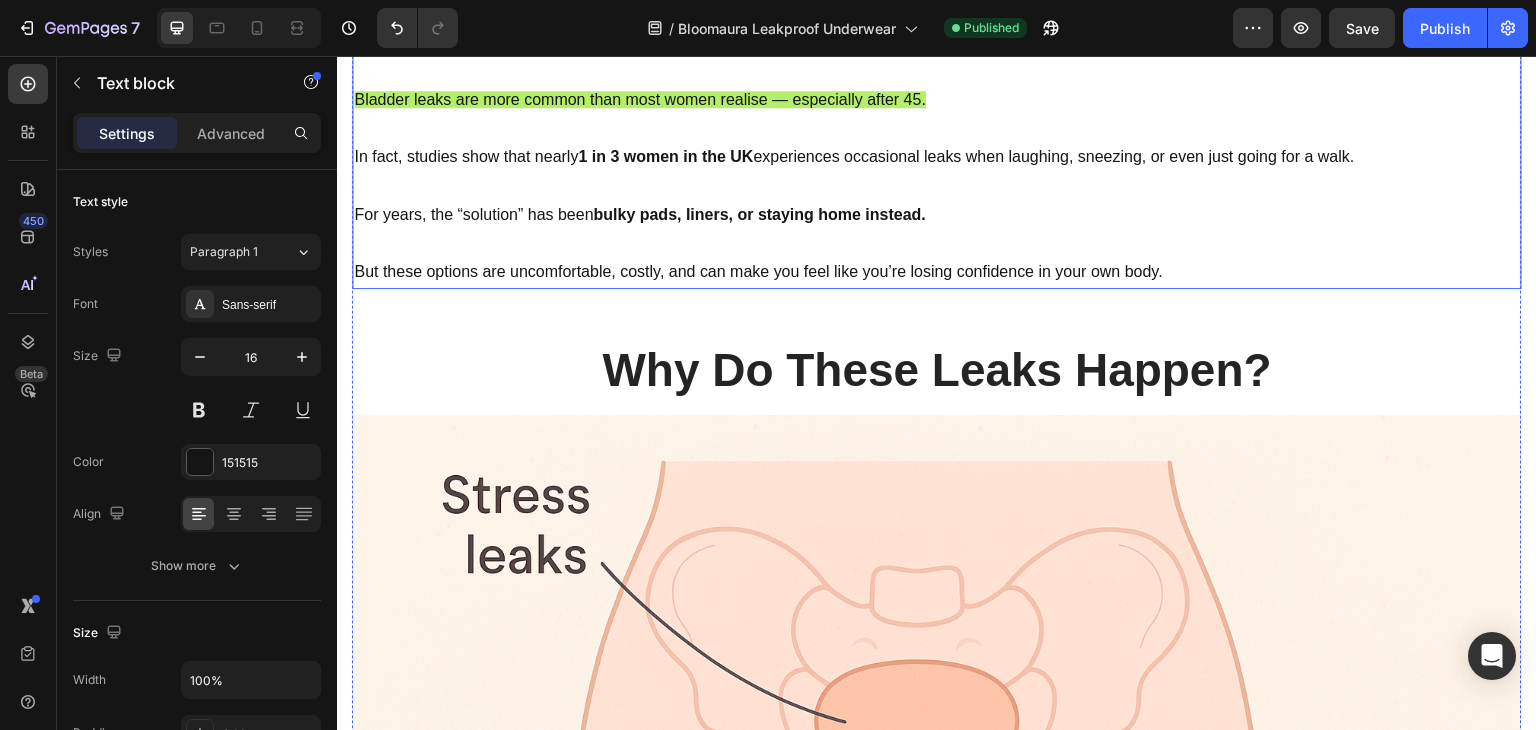 scroll, scrollTop: 1324, scrollLeft: 0, axis: vertical 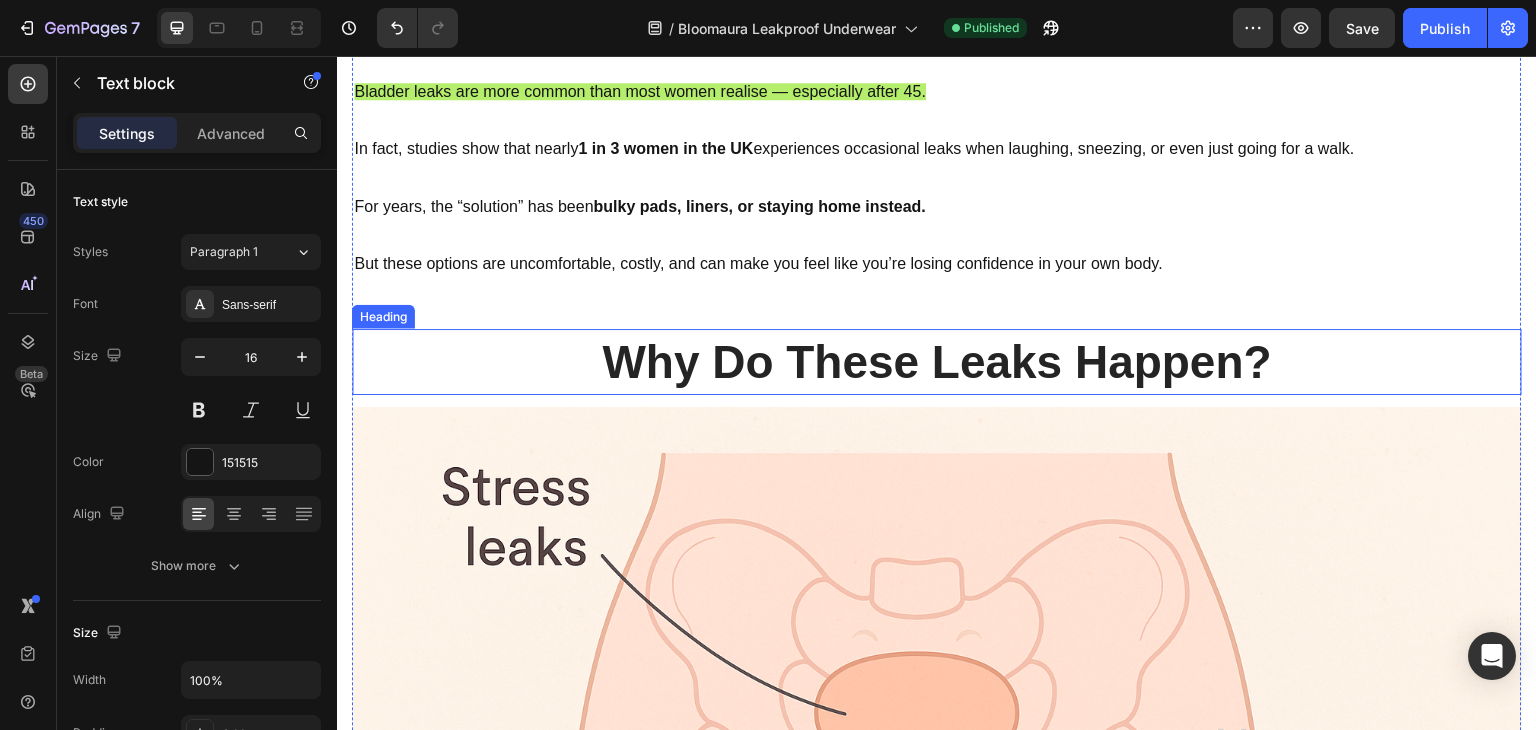 click on "Why Do These Leaks Happen?" at bounding box center (937, 362) 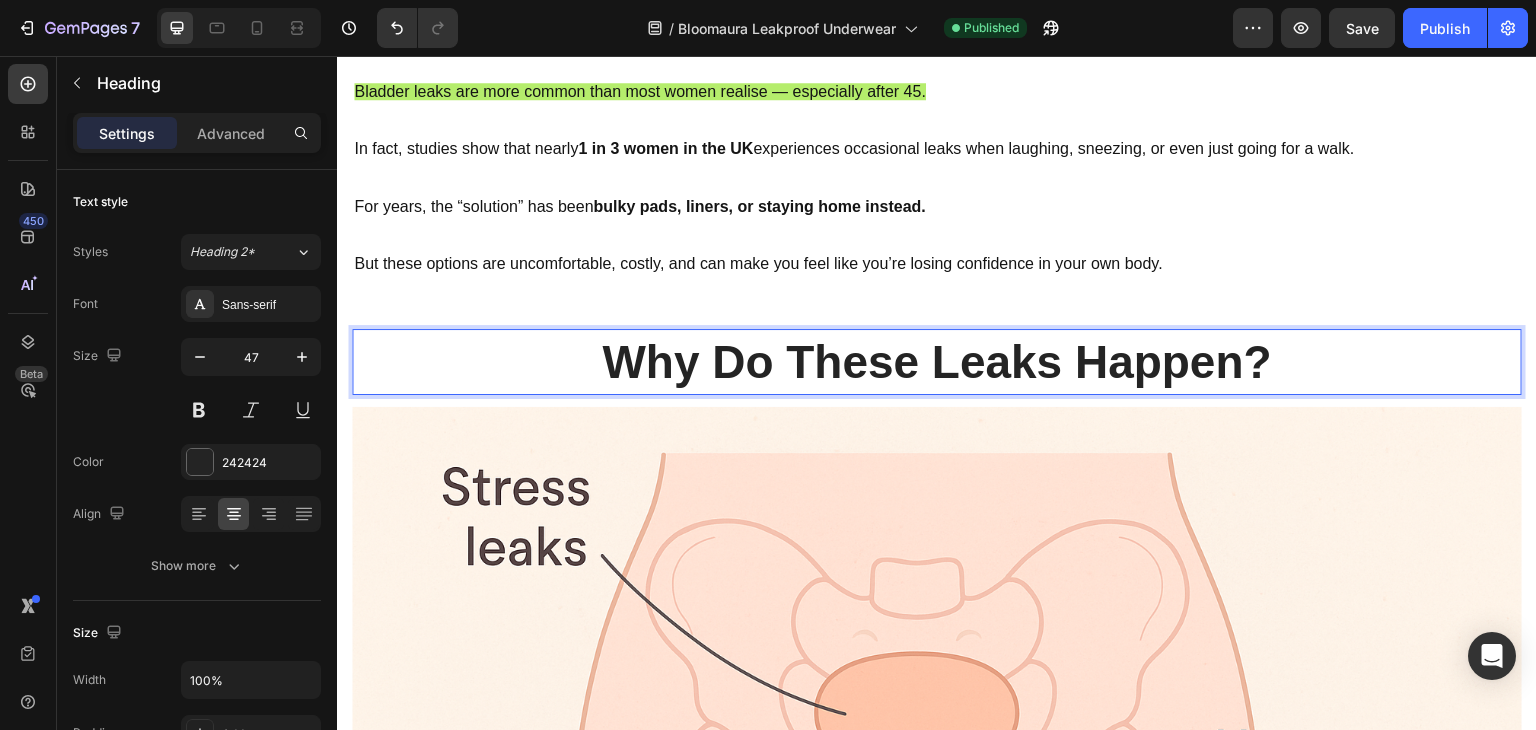 click on "Why Do These Leaks Happen?" at bounding box center (937, 362) 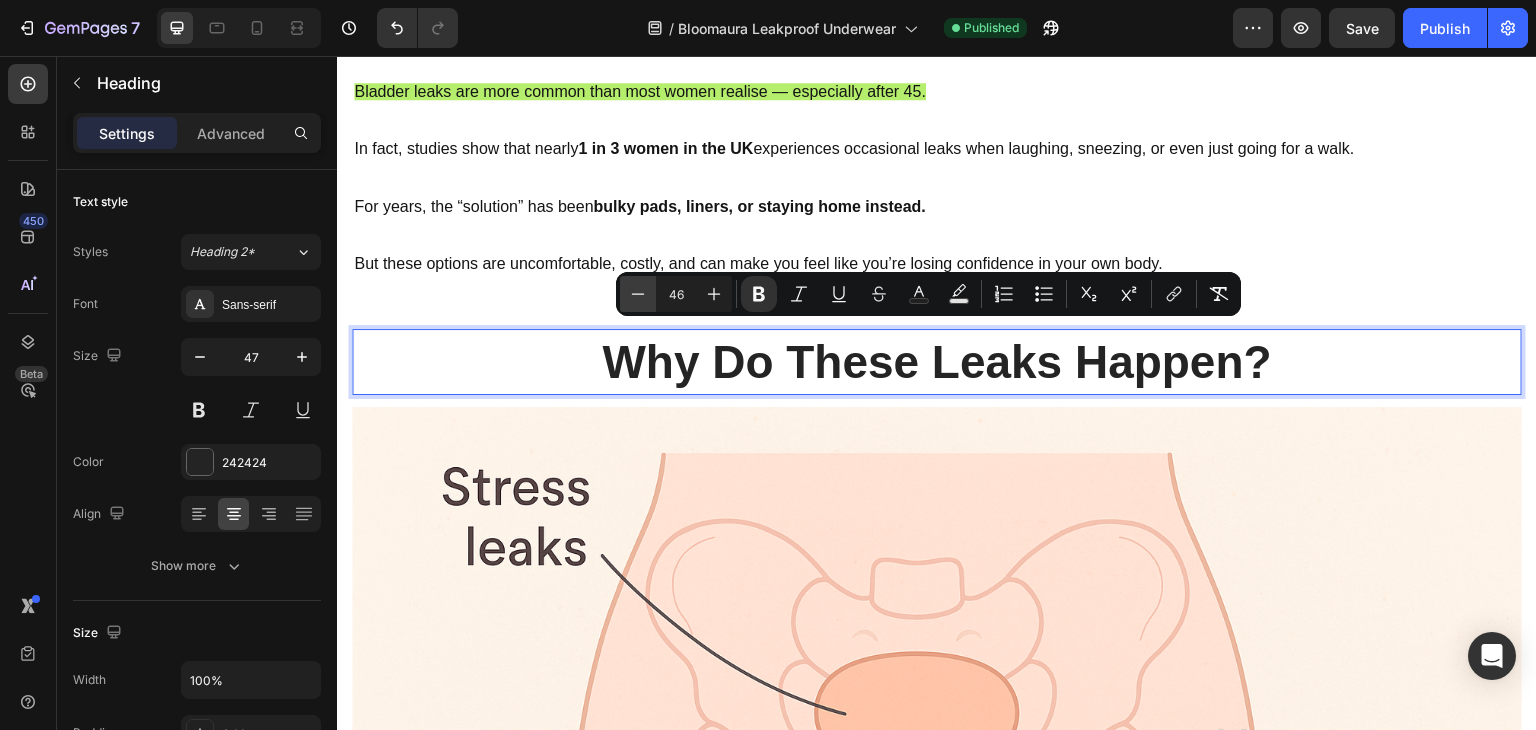 click 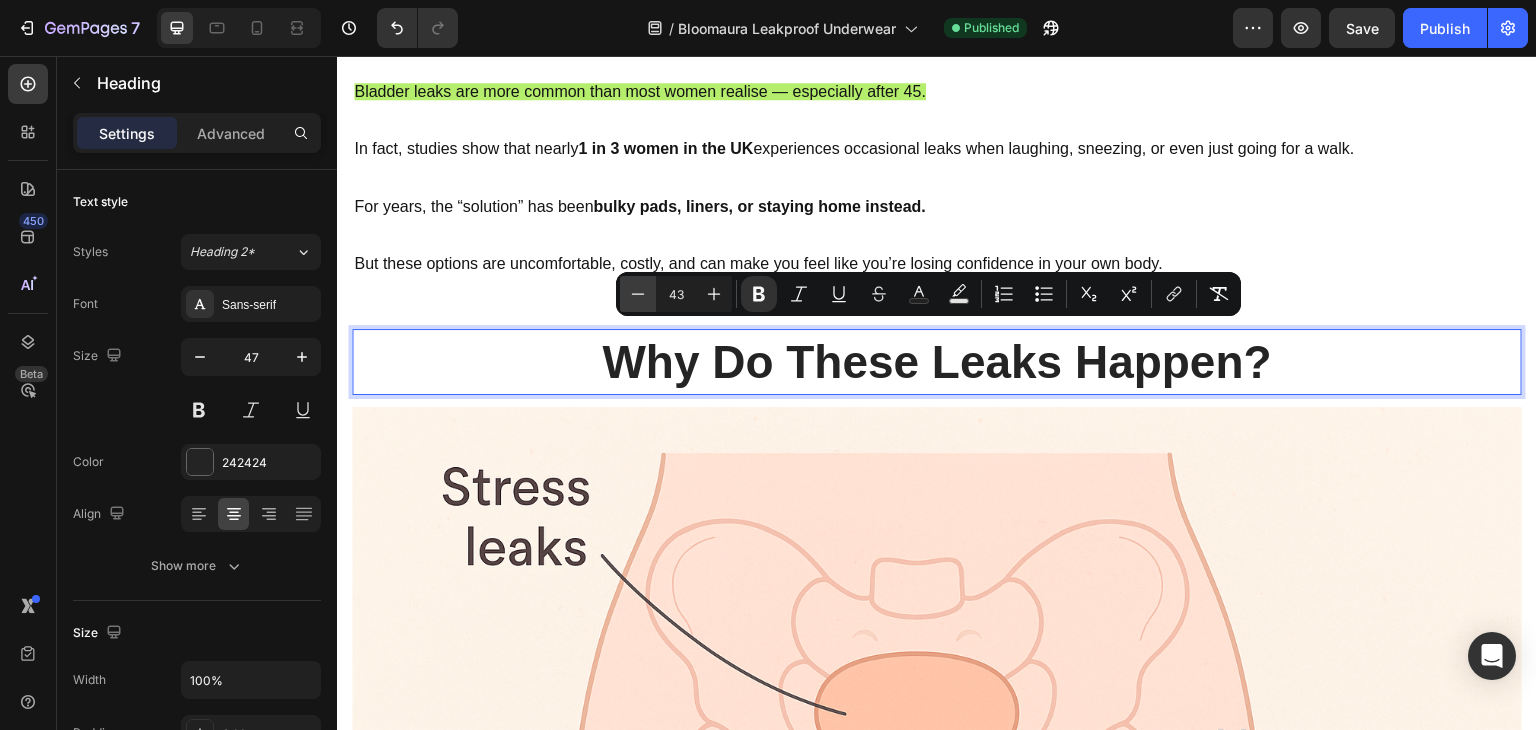 click 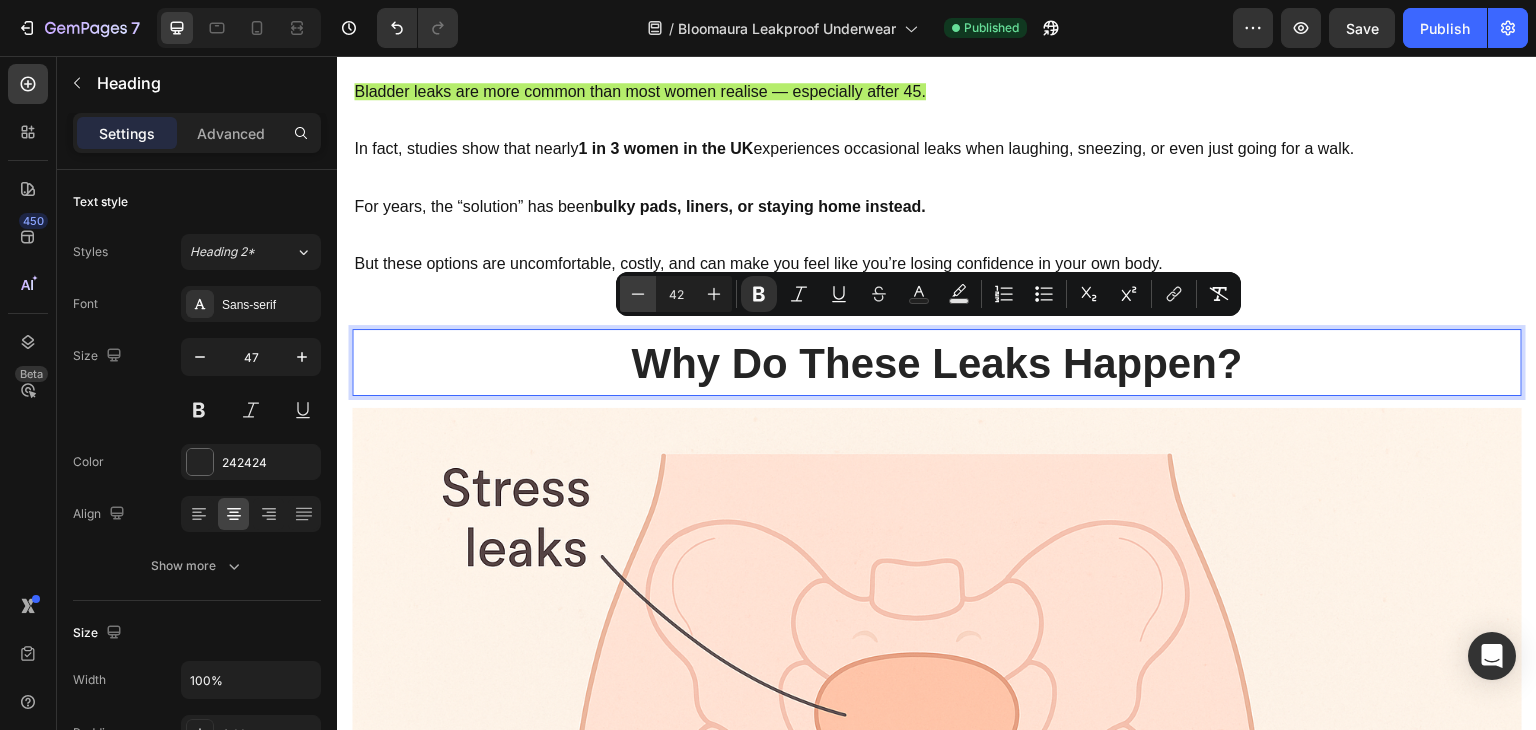 click 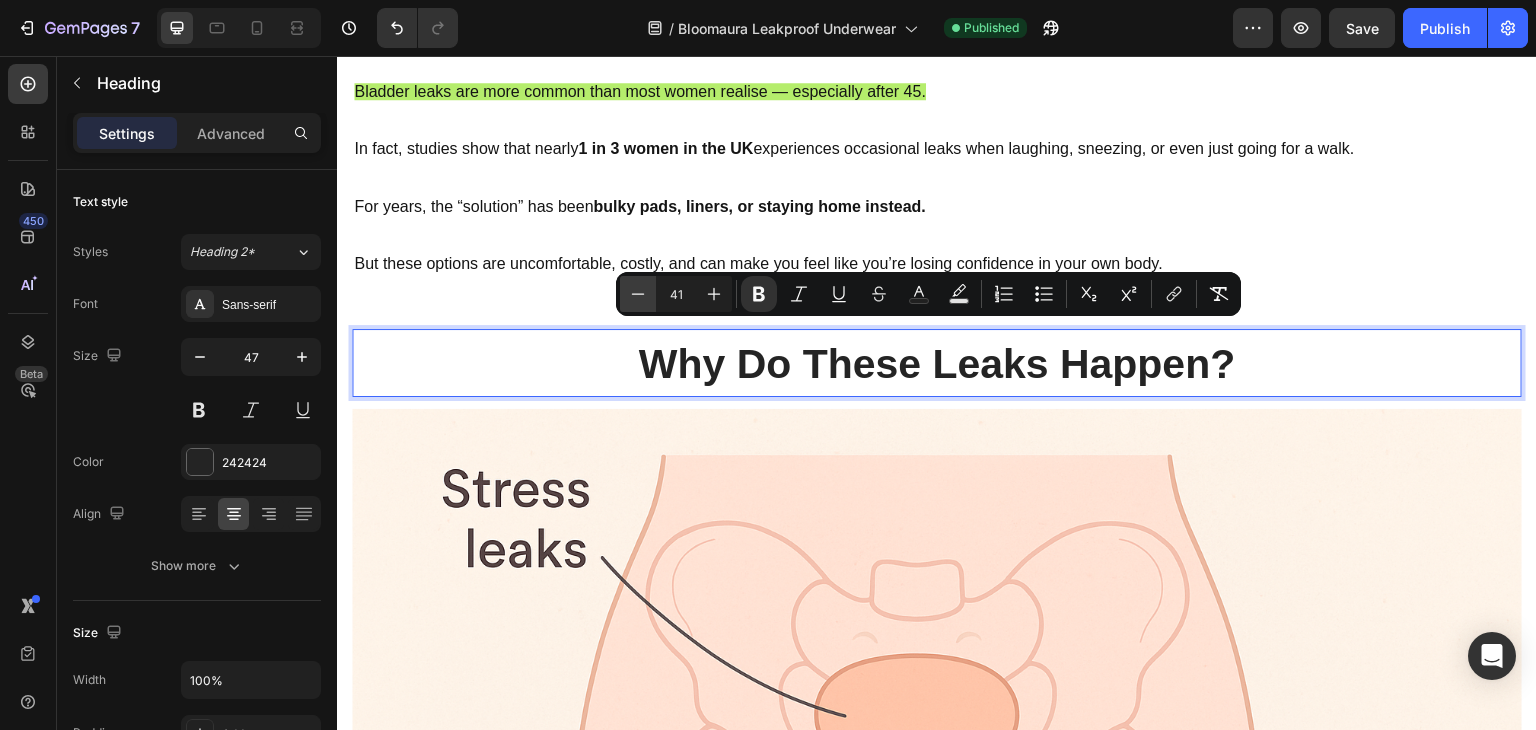 click 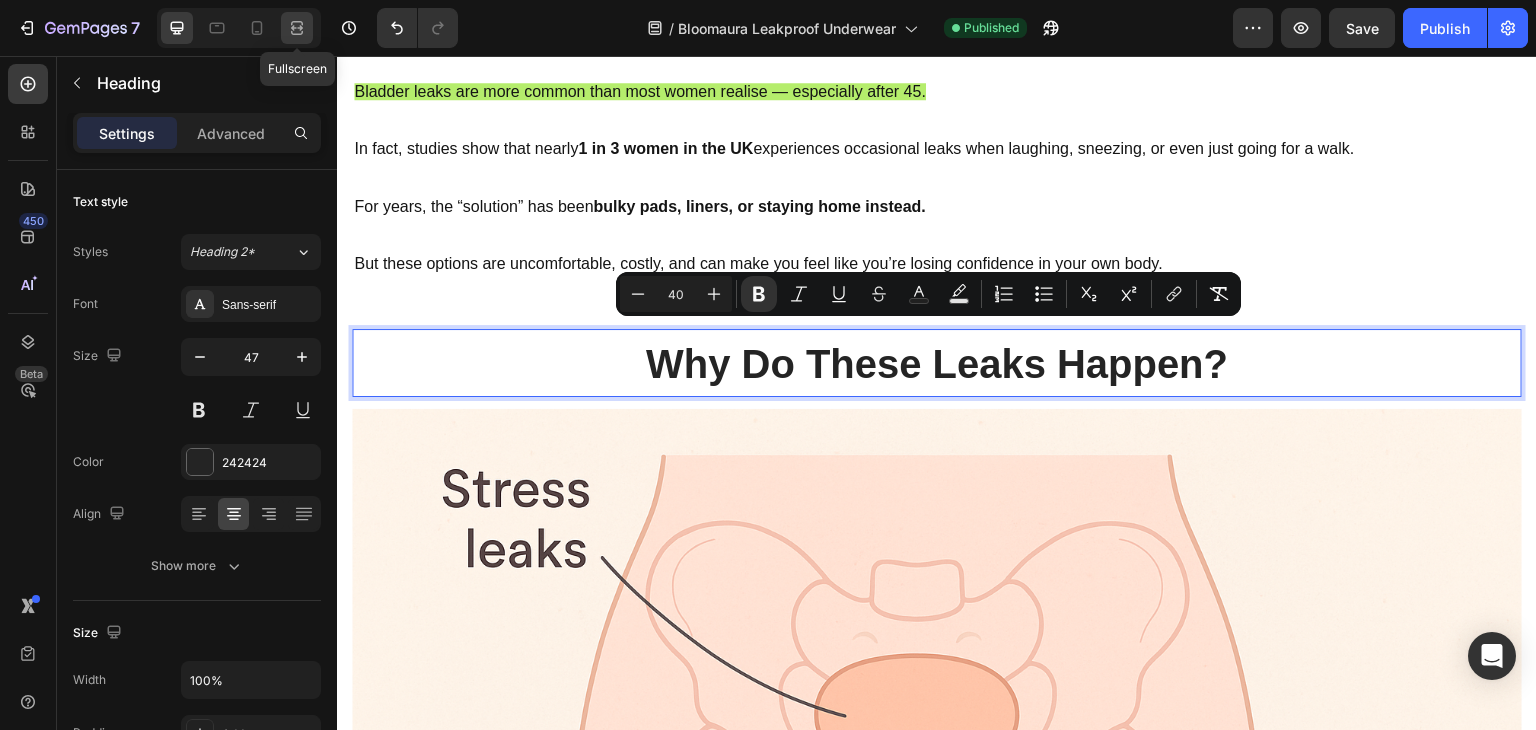 click 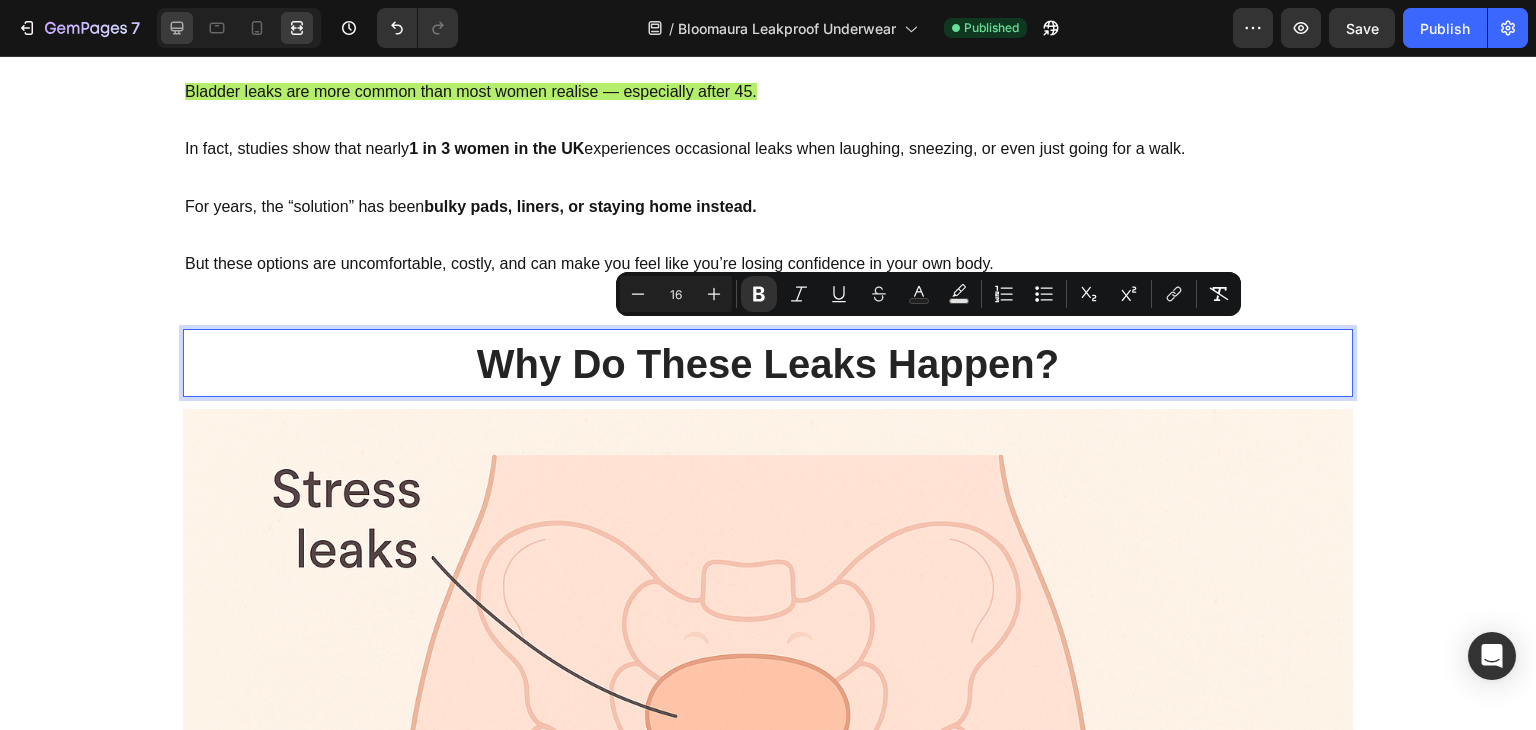 scroll, scrollTop: 1333, scrollLeft: 0, axis: vertical 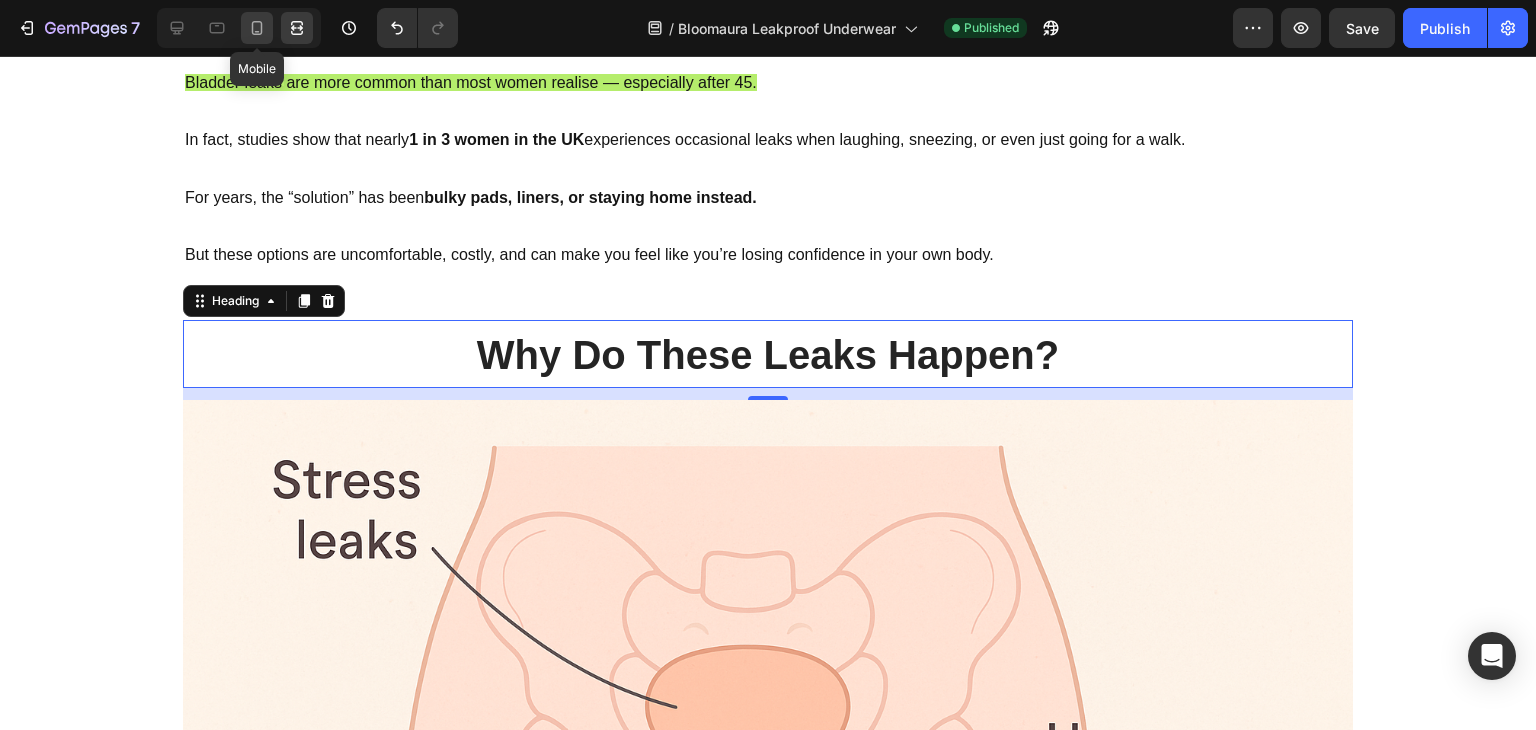 click 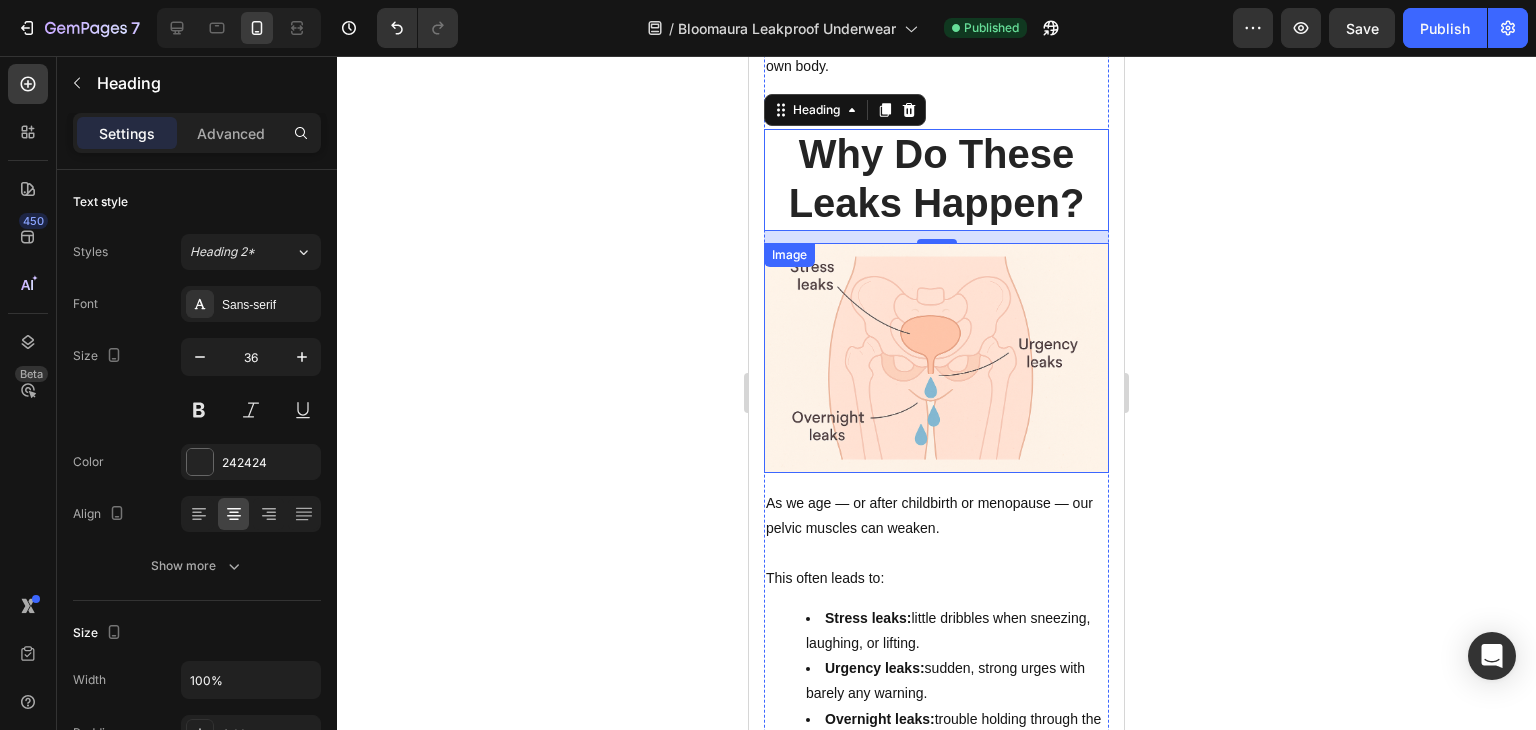 scroll, scrollTop: 1180, scrollLeft: 0, axis: vertical 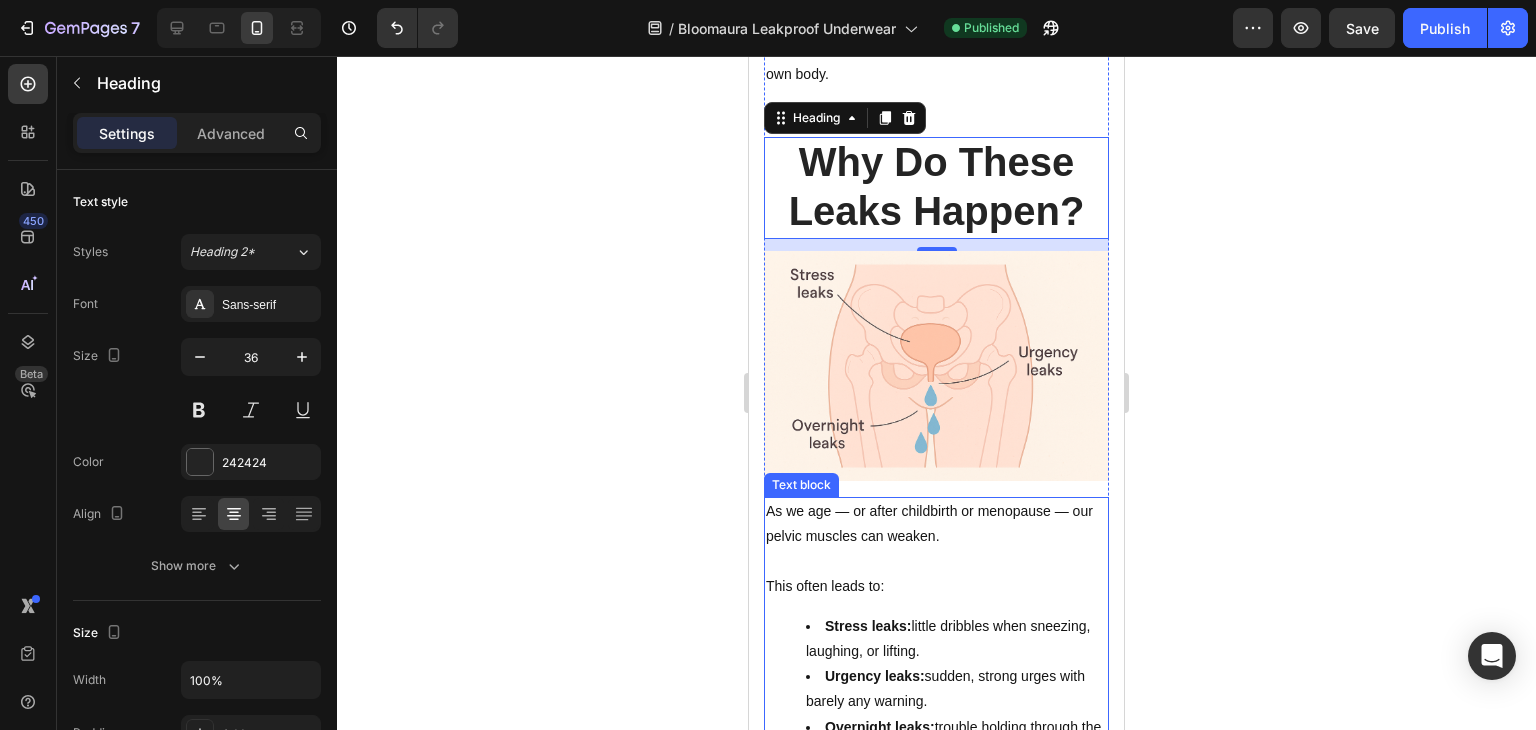 click on "This often leads to:" at bounding box center [936, 574] 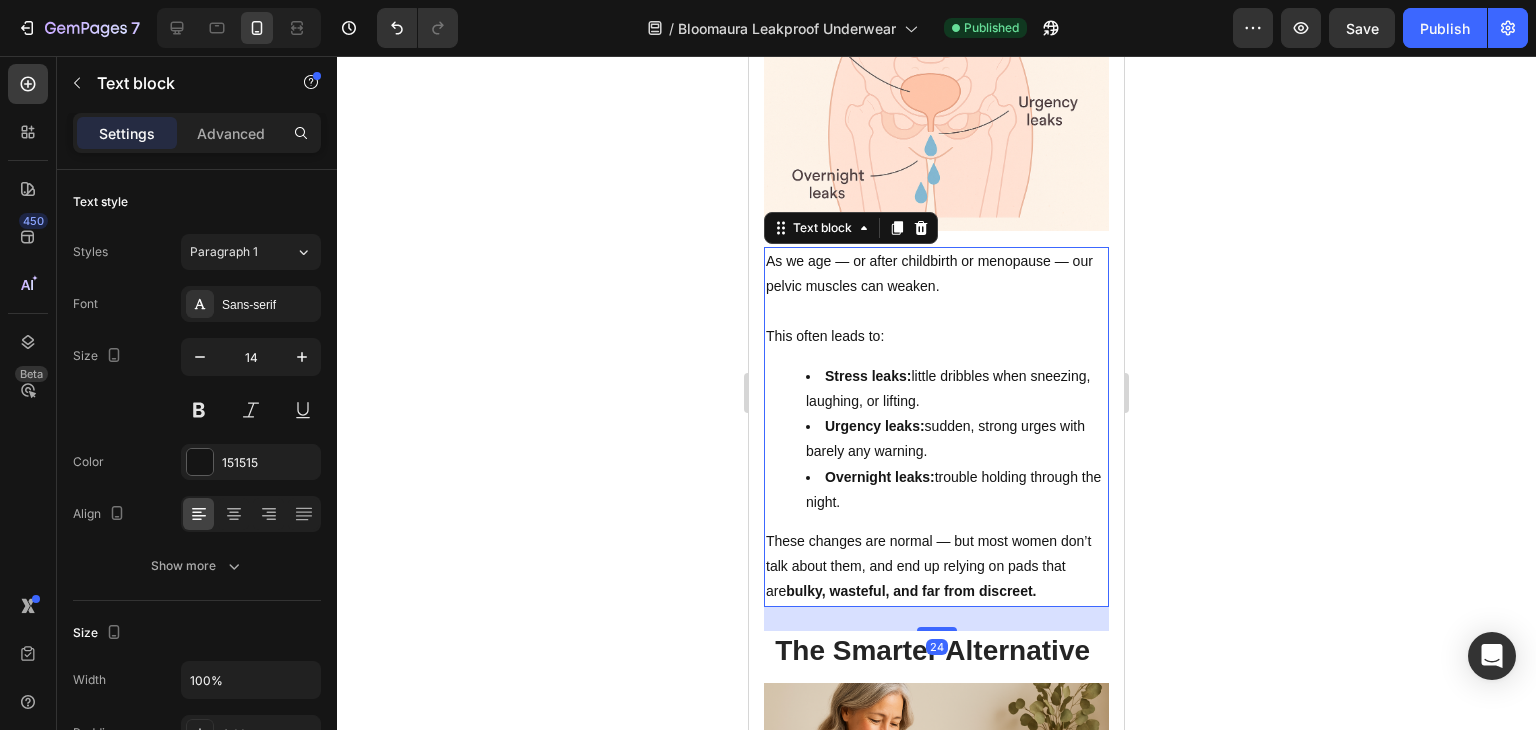 scroll, scrollTop: 1580, scrollLeft: 0, axis: vertical 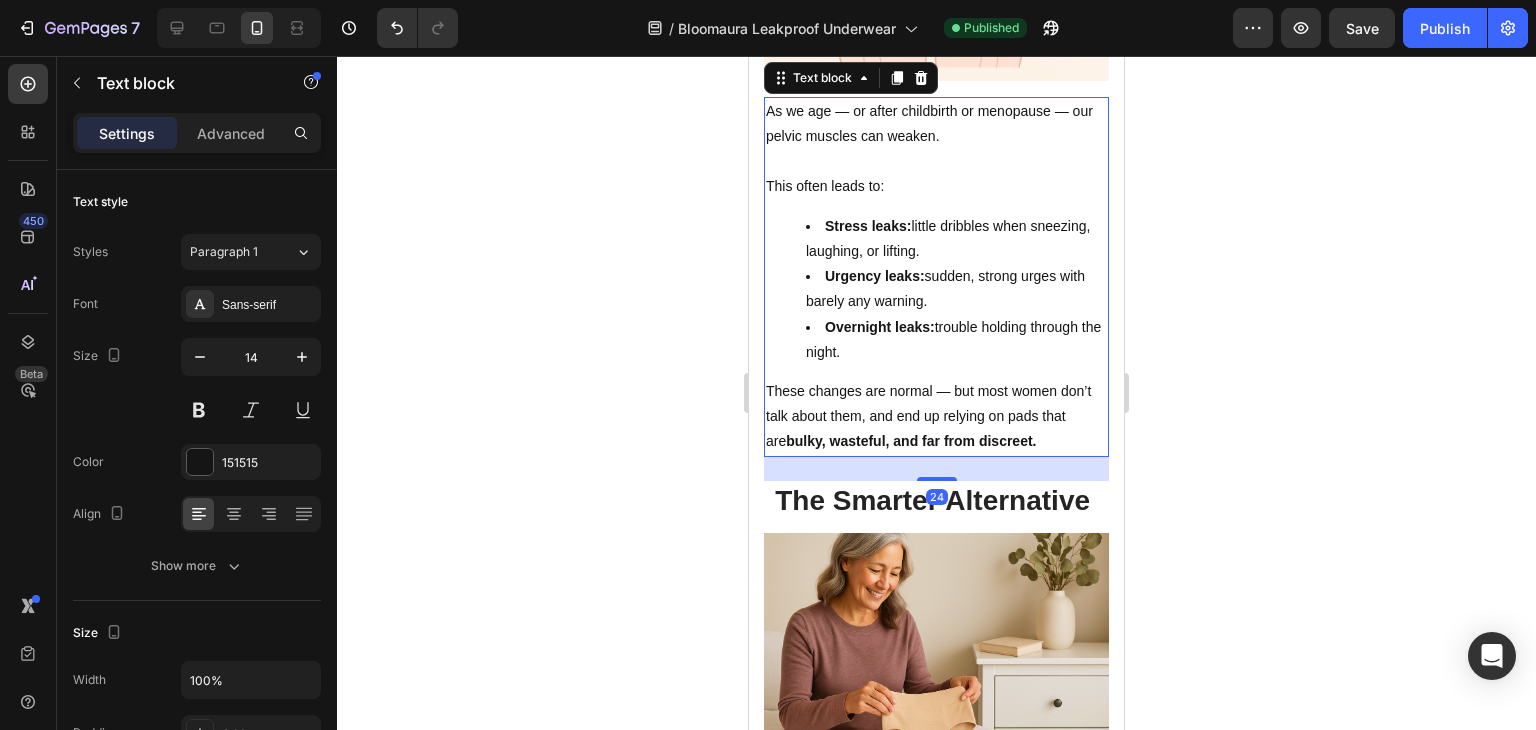 click 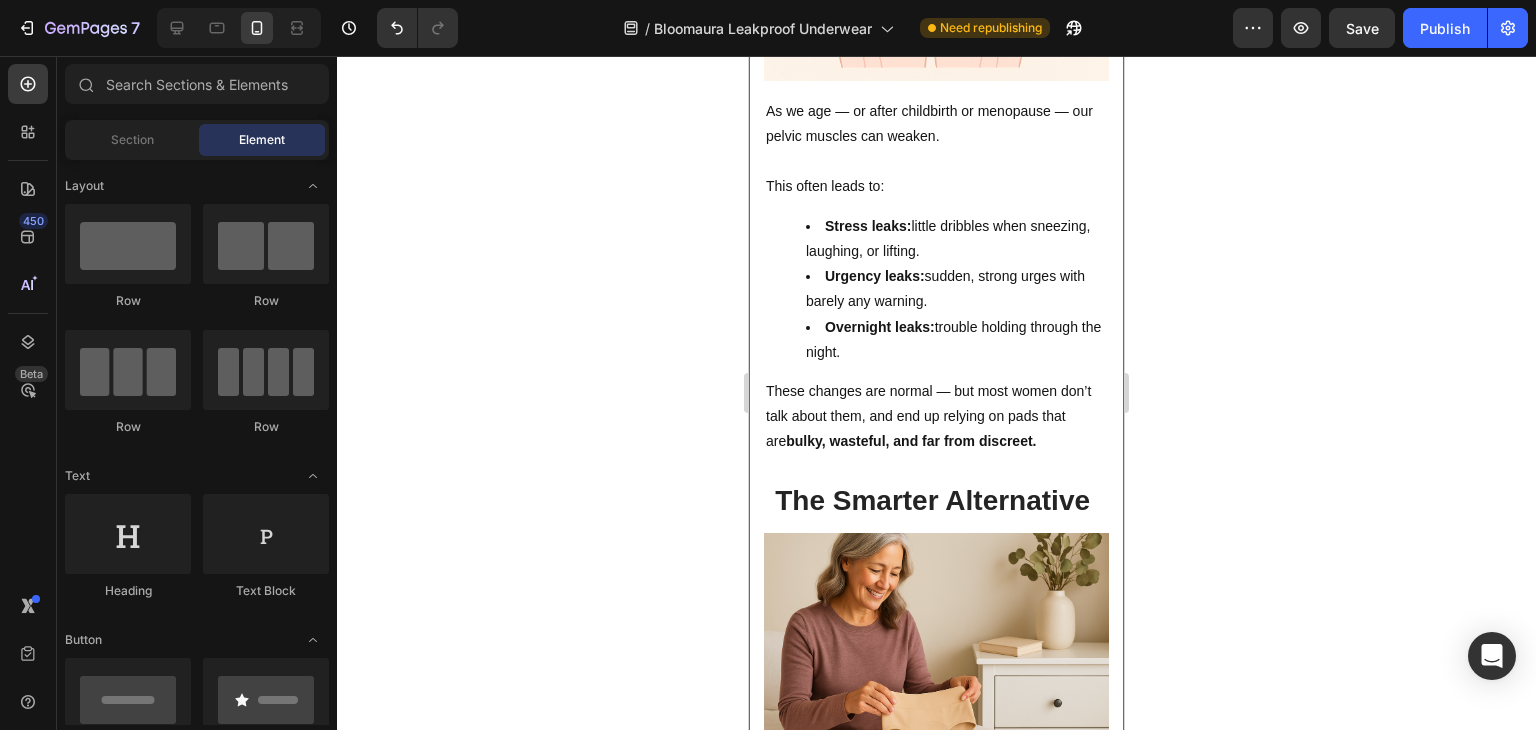 click 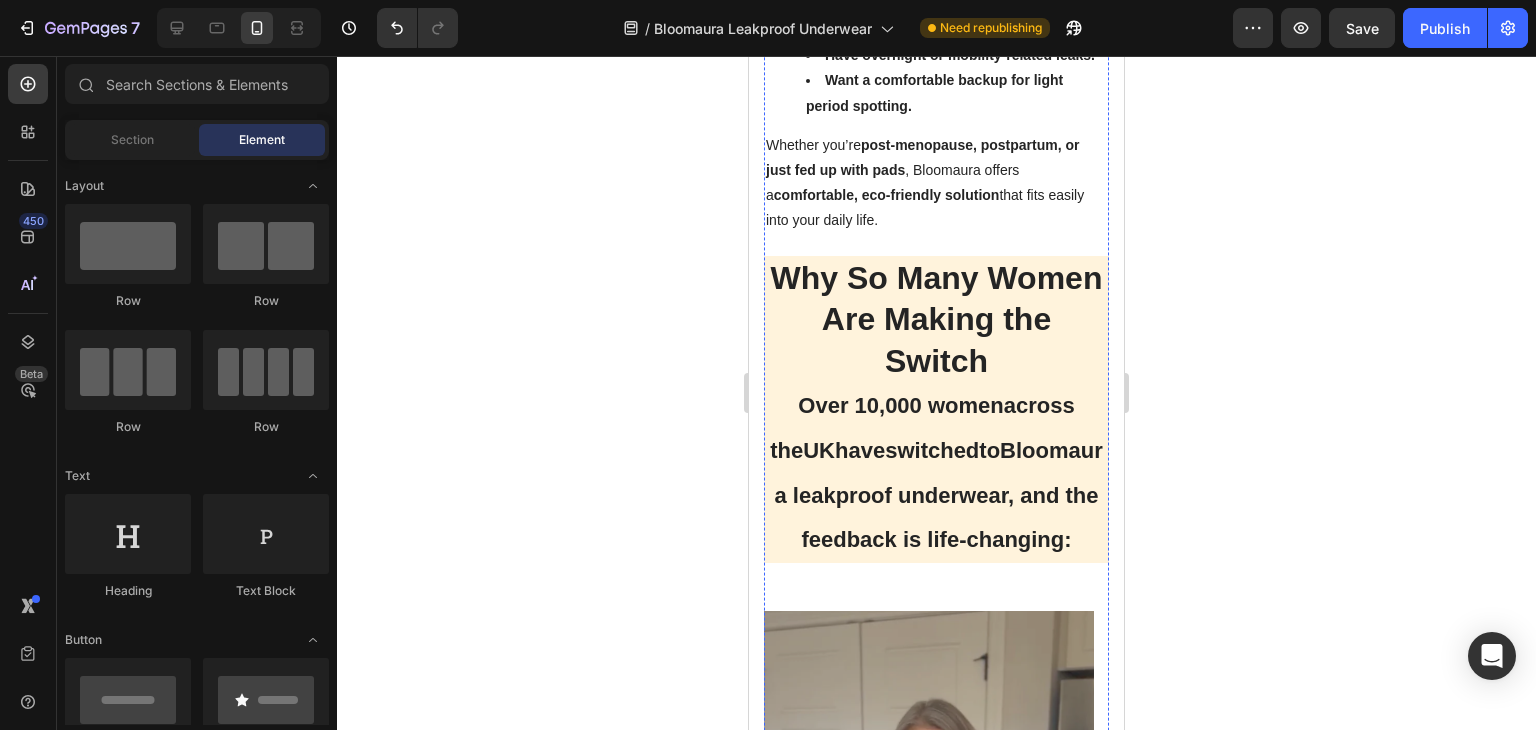 scroll, scrollTop: 3380, scrollLeft: 0, axis: vertical 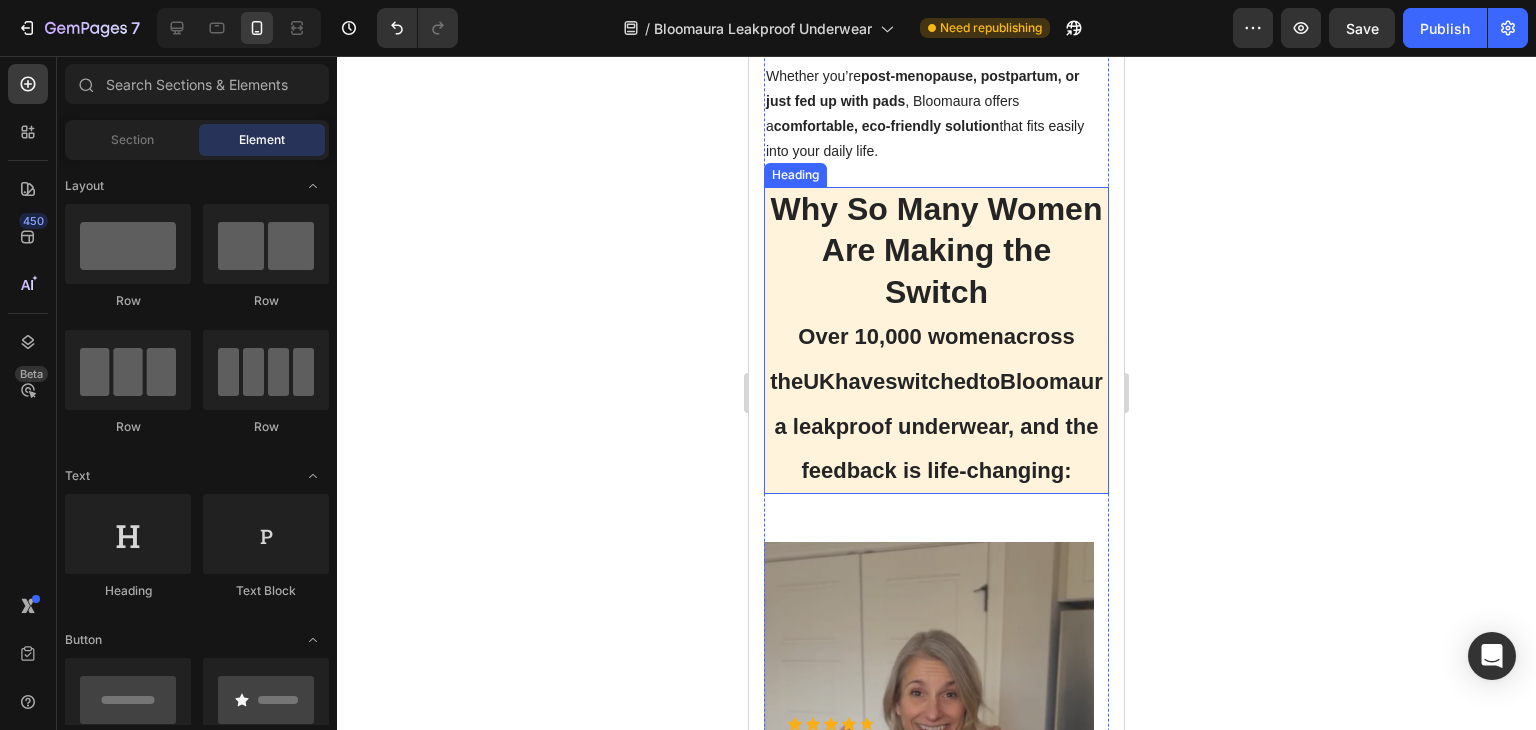 click on "Why So Many Women Are Making the Switch" at bounding box center (937, 250) 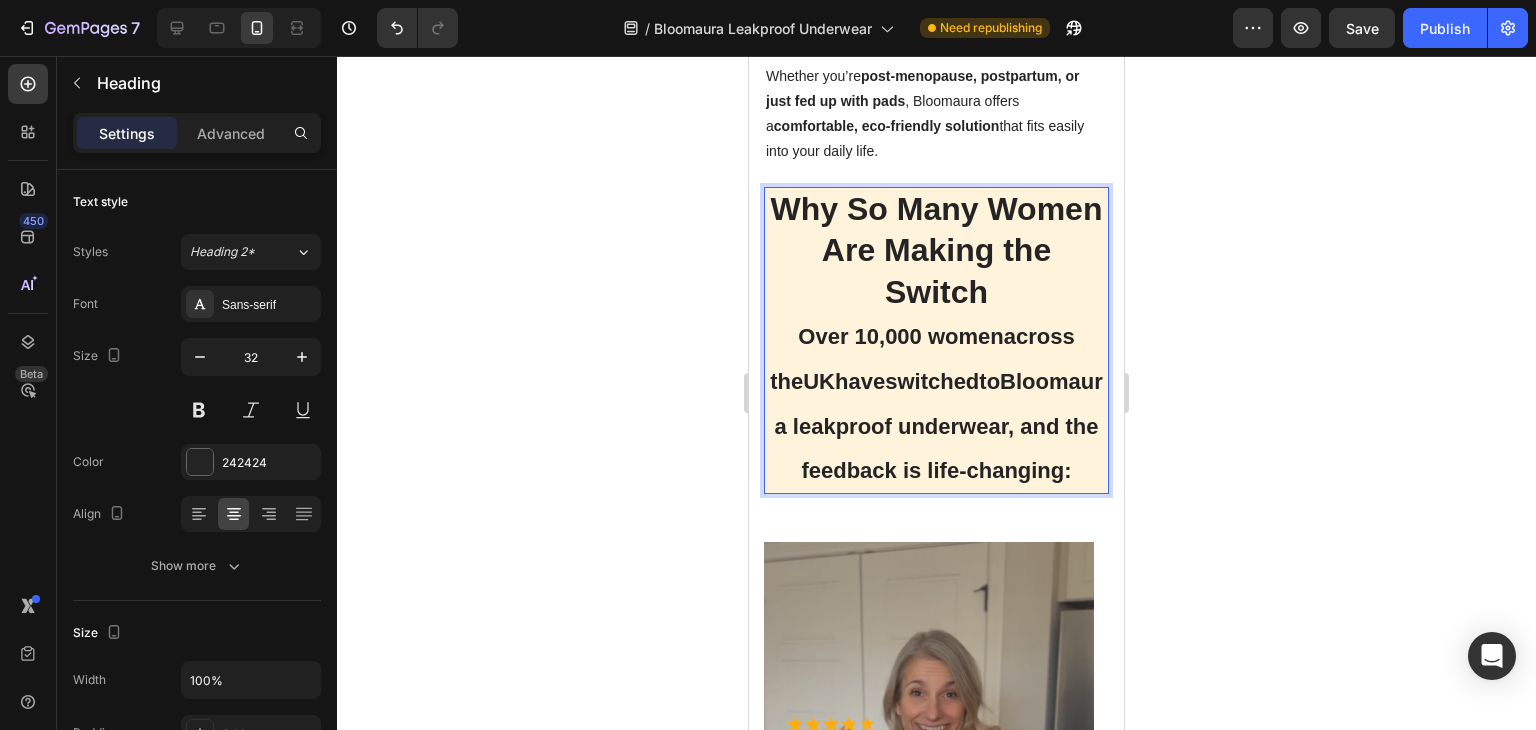 click on "Why So Many Women Are Making the Switch Over 10,000 women across the UK have switched to Bloomaura leakproof underwear, and the feedback is life-changing:" at bounding box center (936, 340) 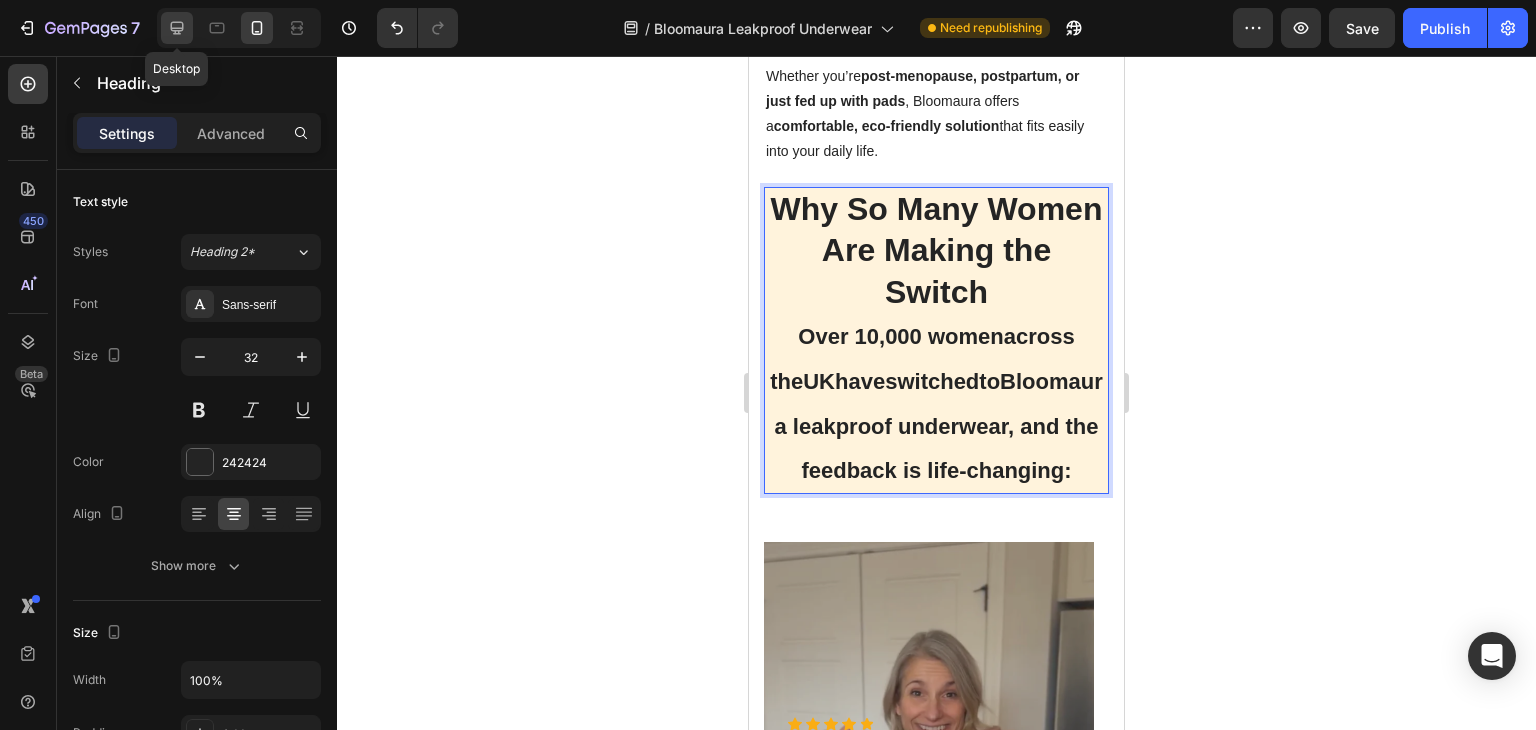 click 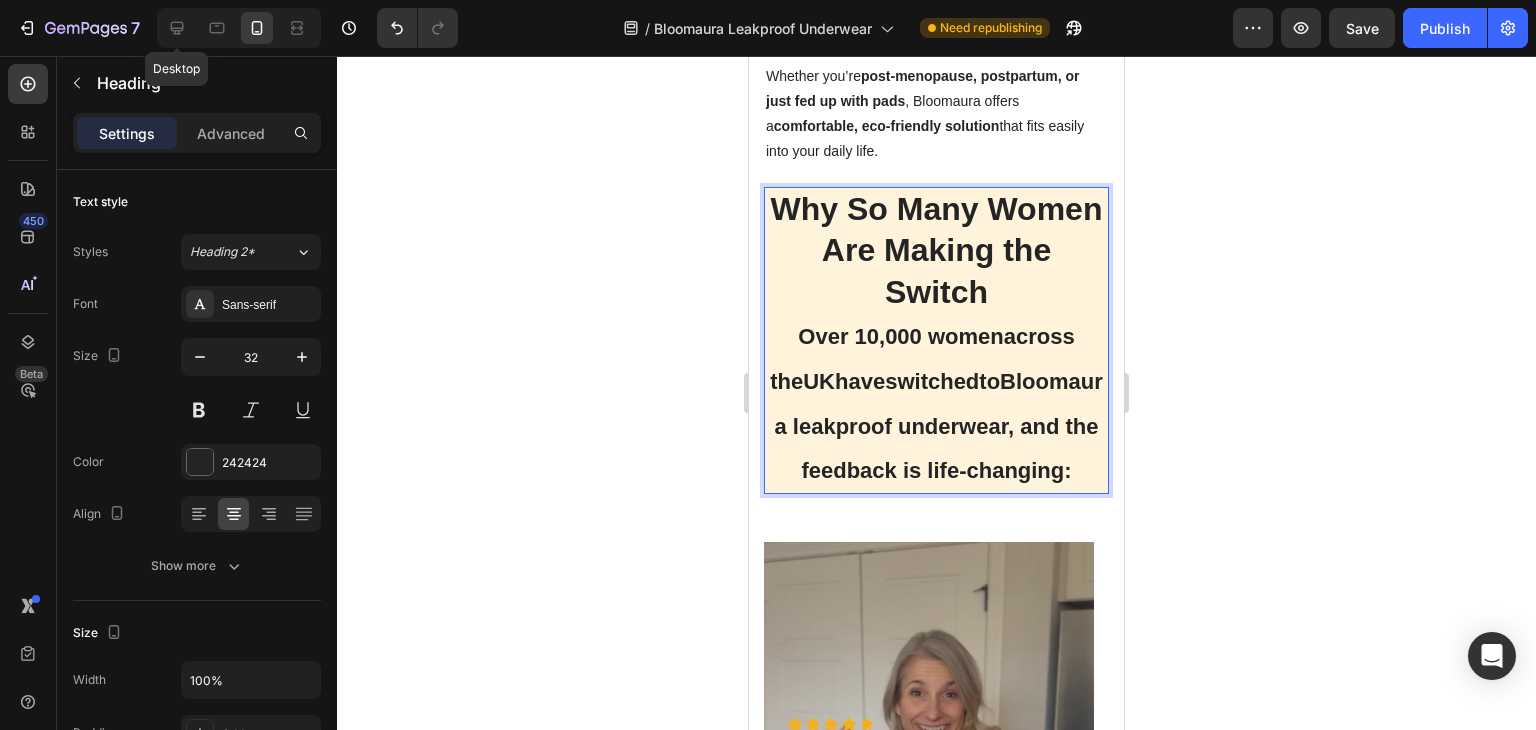 type on "38" 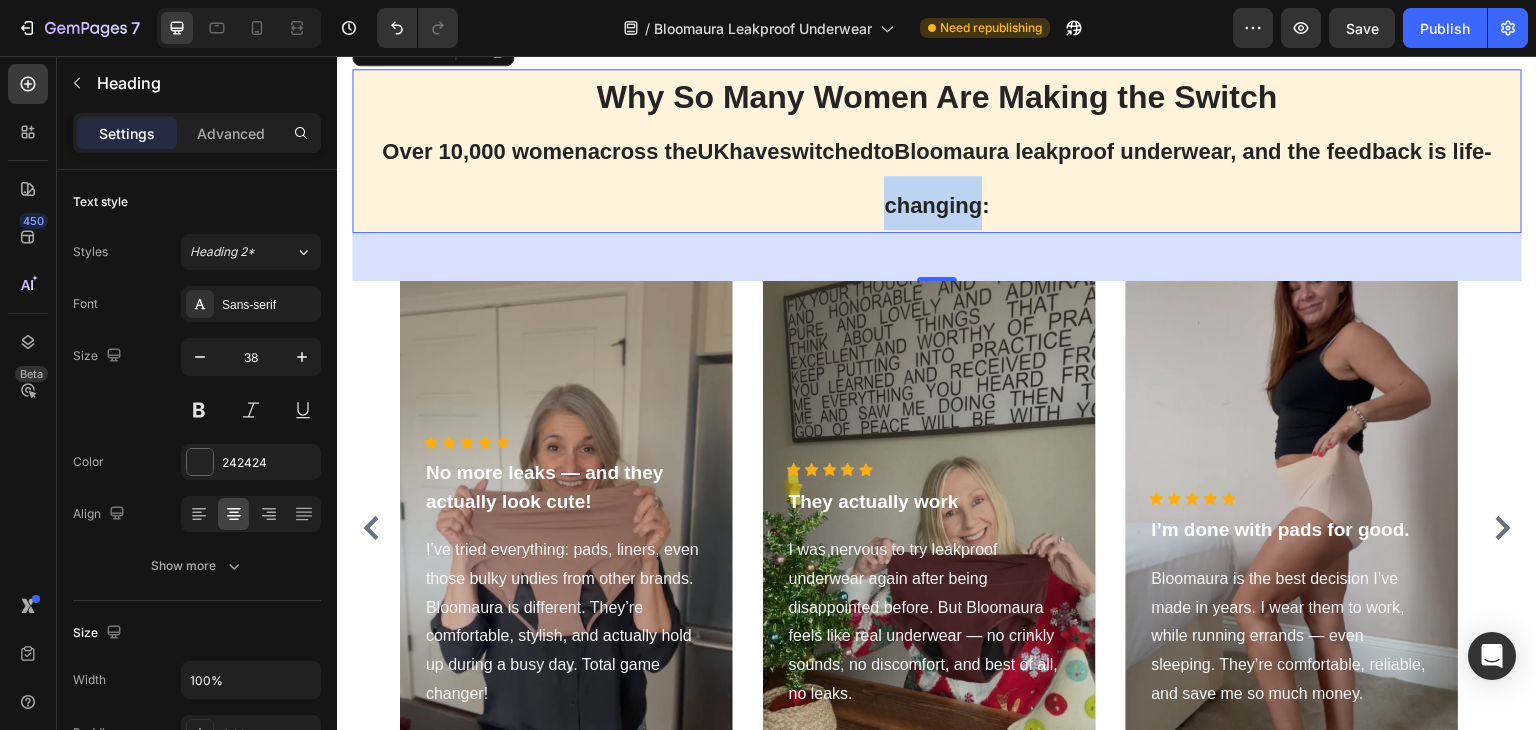 click on "Why So Many Women Are Making the Switch Over 10,000 women across the UK have switched to Bloomaura leakproof underwear, and the feedback is life-changing:" at bounding box center [937, 151] 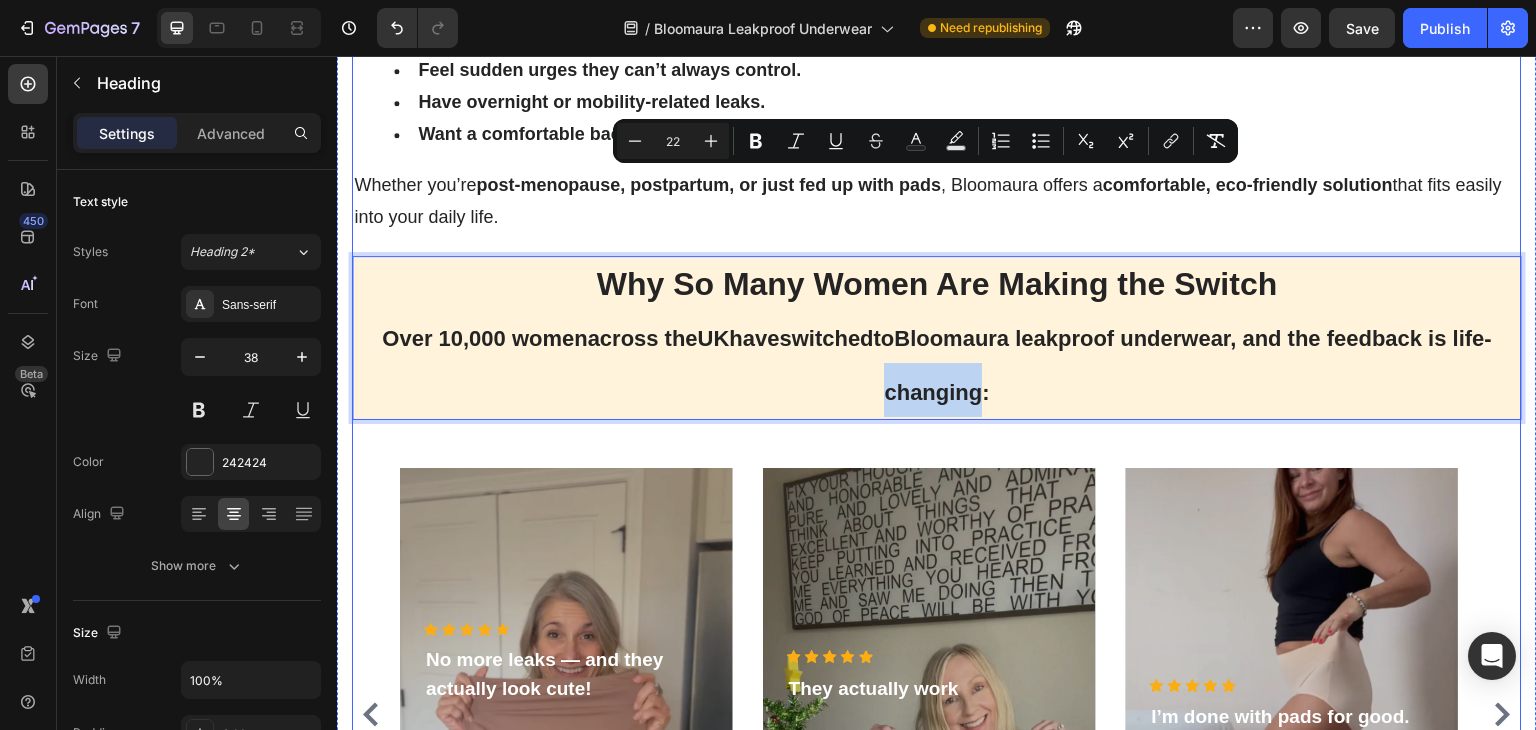 scroll, scrollTop: 4843, scrollLeft: 0, axis: vertical 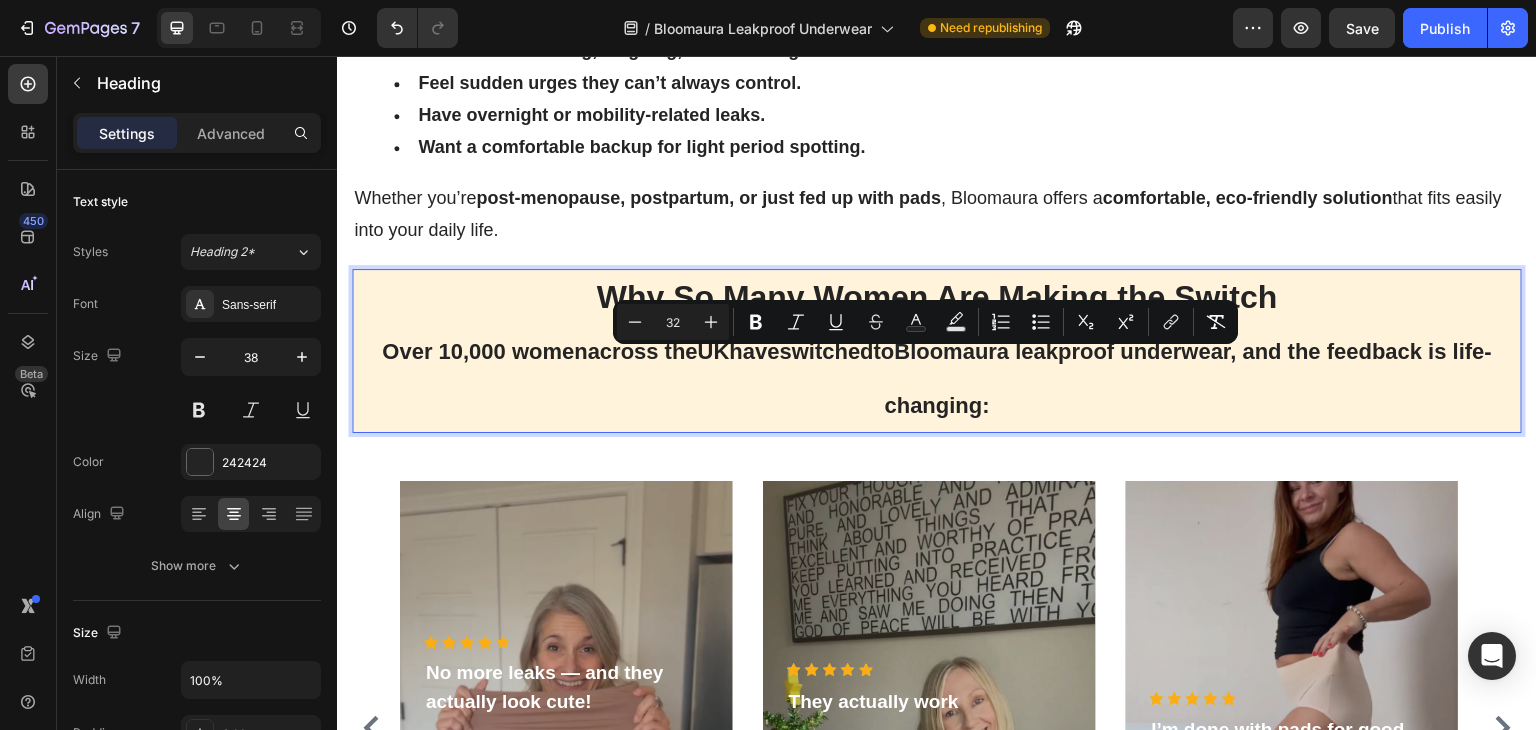 click on "Why So Many Women Are Making the Switch" at bounding box center (937, 297) 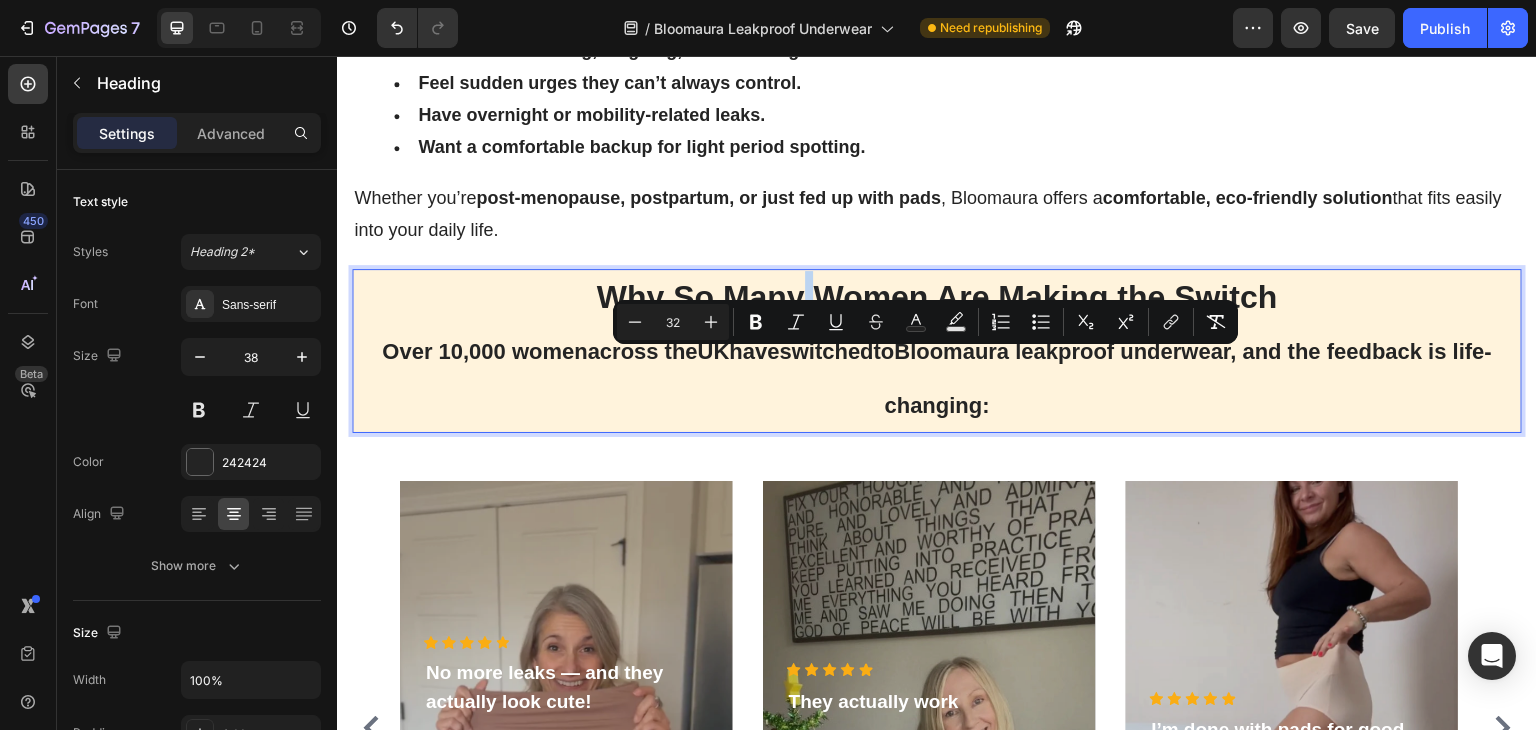 click on "Why So Many Women Are Making the Switch" at bounding box center (937, 297) 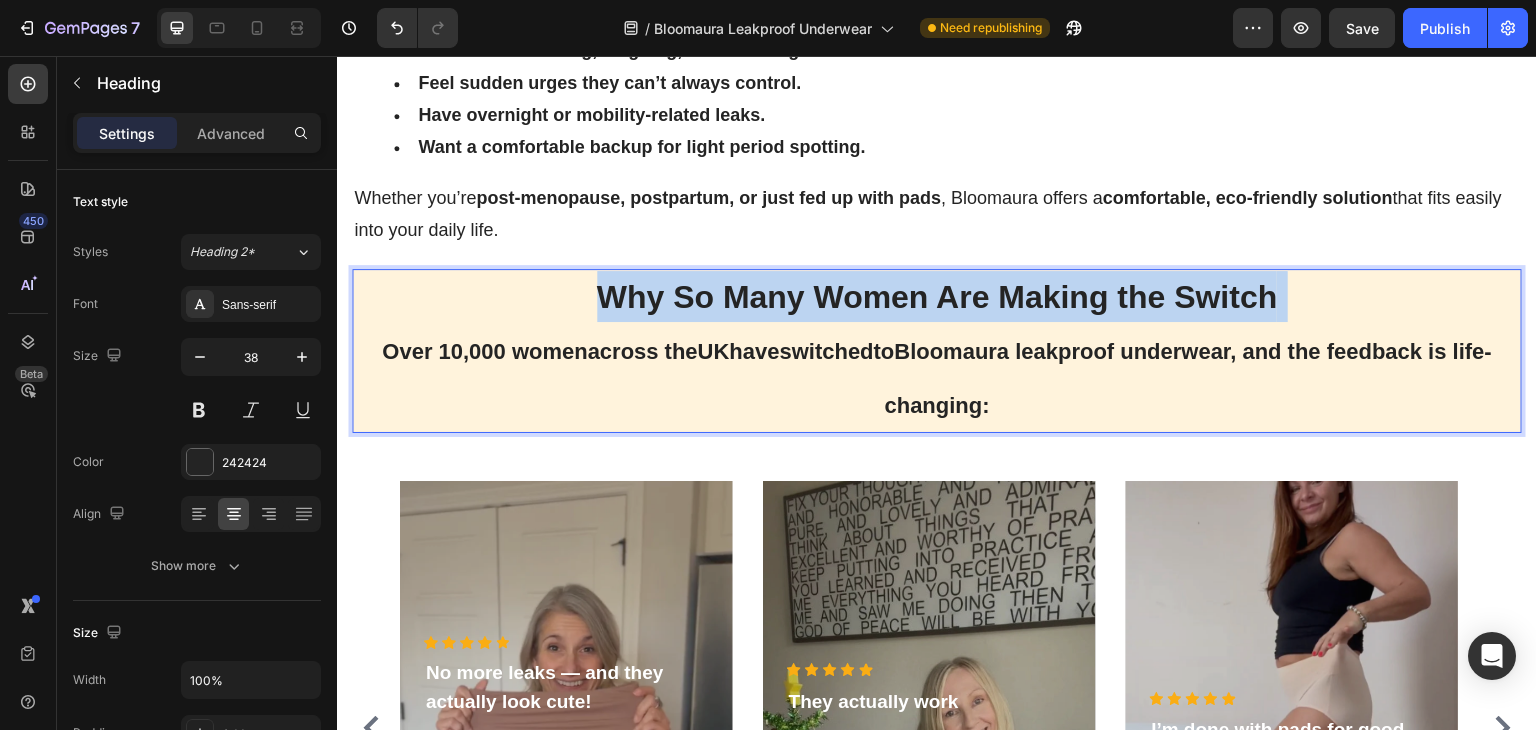 click on "Why So Many Women Are Making the Switch" at bounding box center (937, 297) 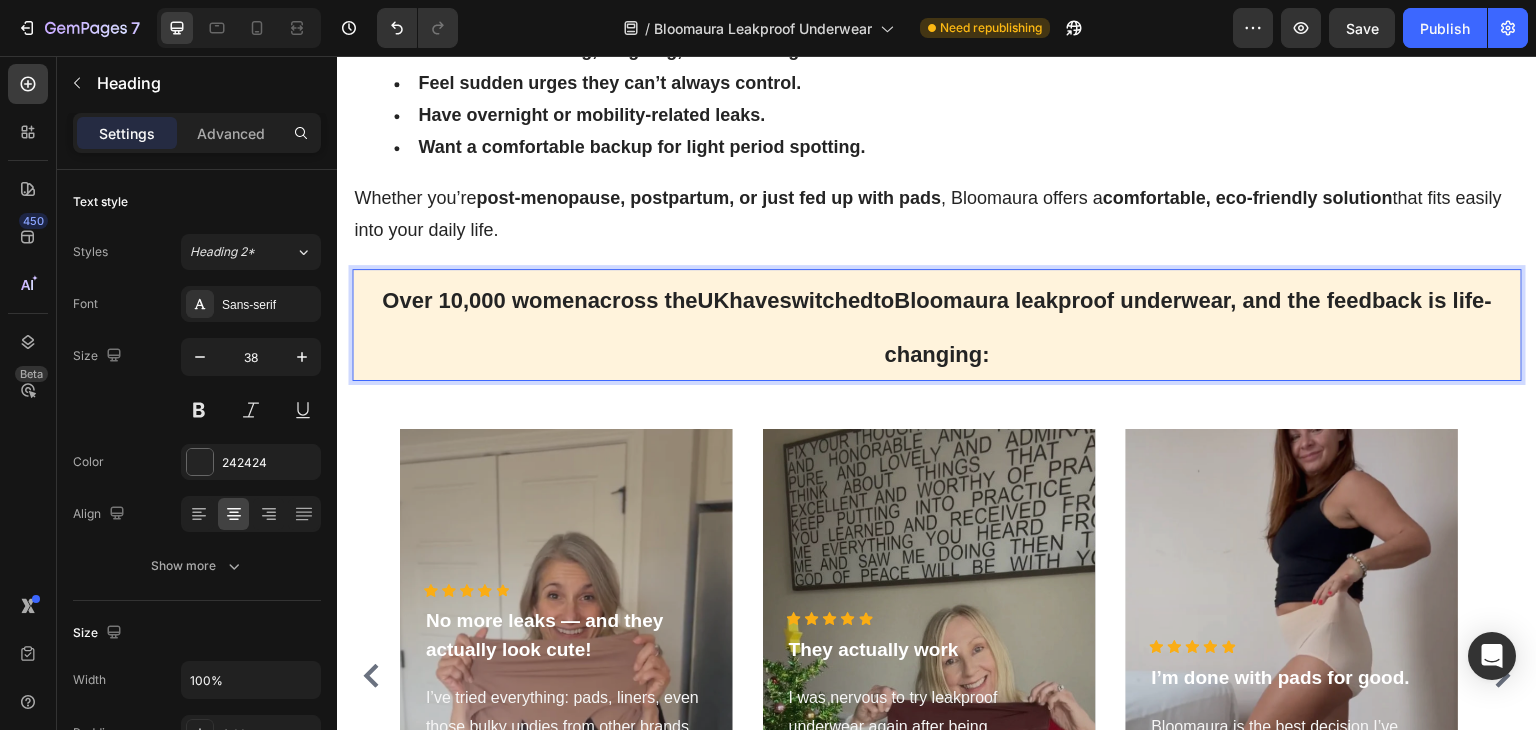 click on "Over 10,000 women" at bounding box center (484, 300) 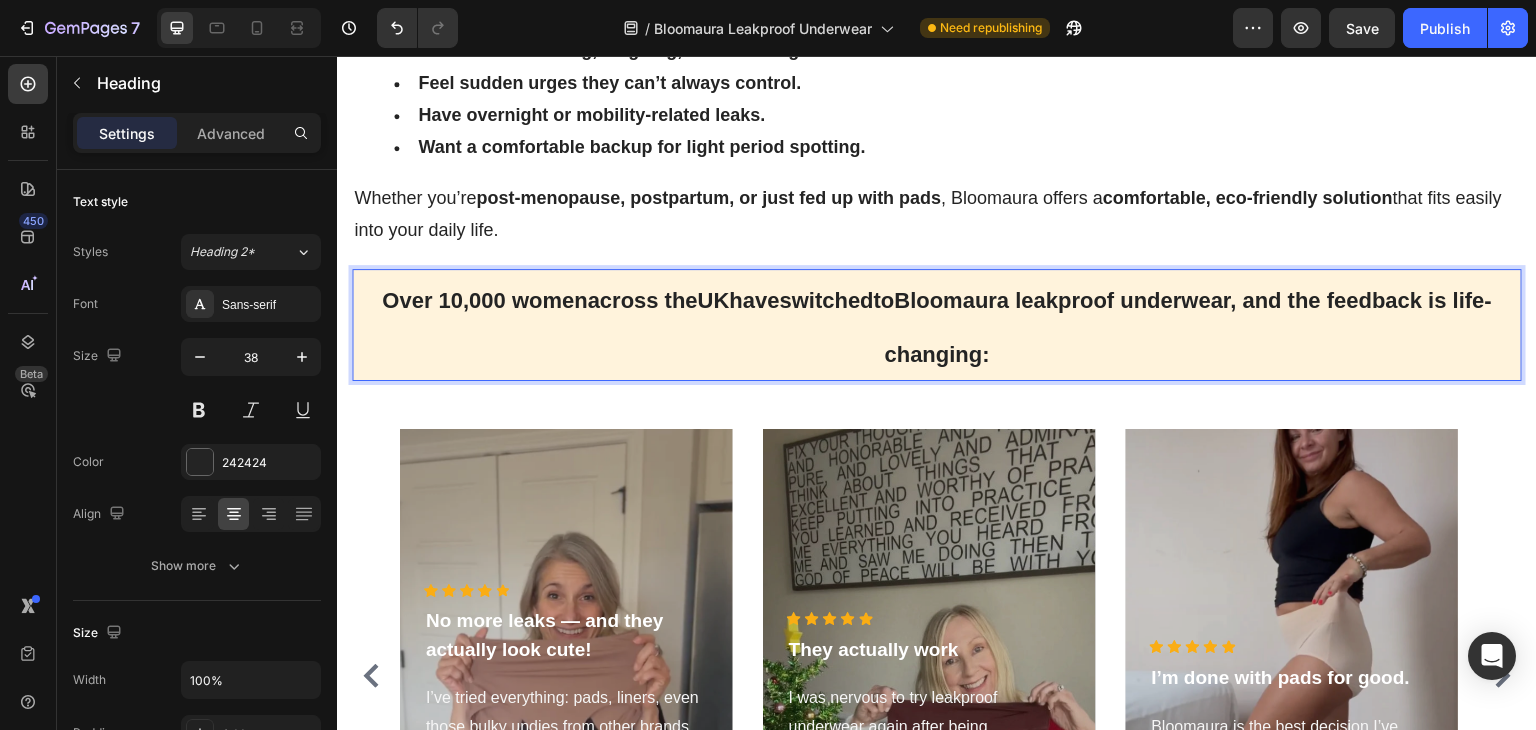 click on "Over 10,000 women" at bounding box center (484, 300) 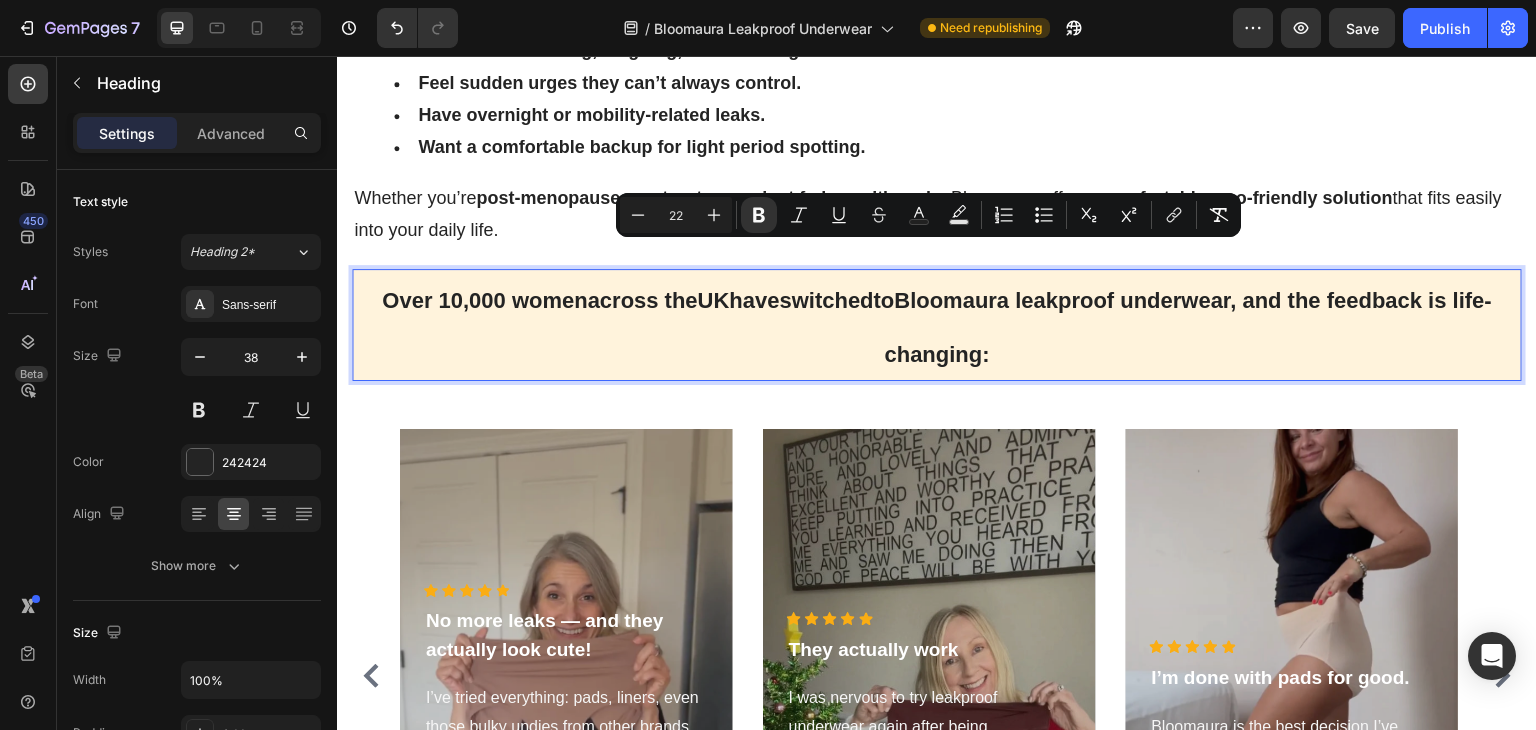 click on "Over 10,000 women across the UK have switched to Bloomaura leakproof underwear, and the feedback is life-changing:" at bounding box center (937, 327) 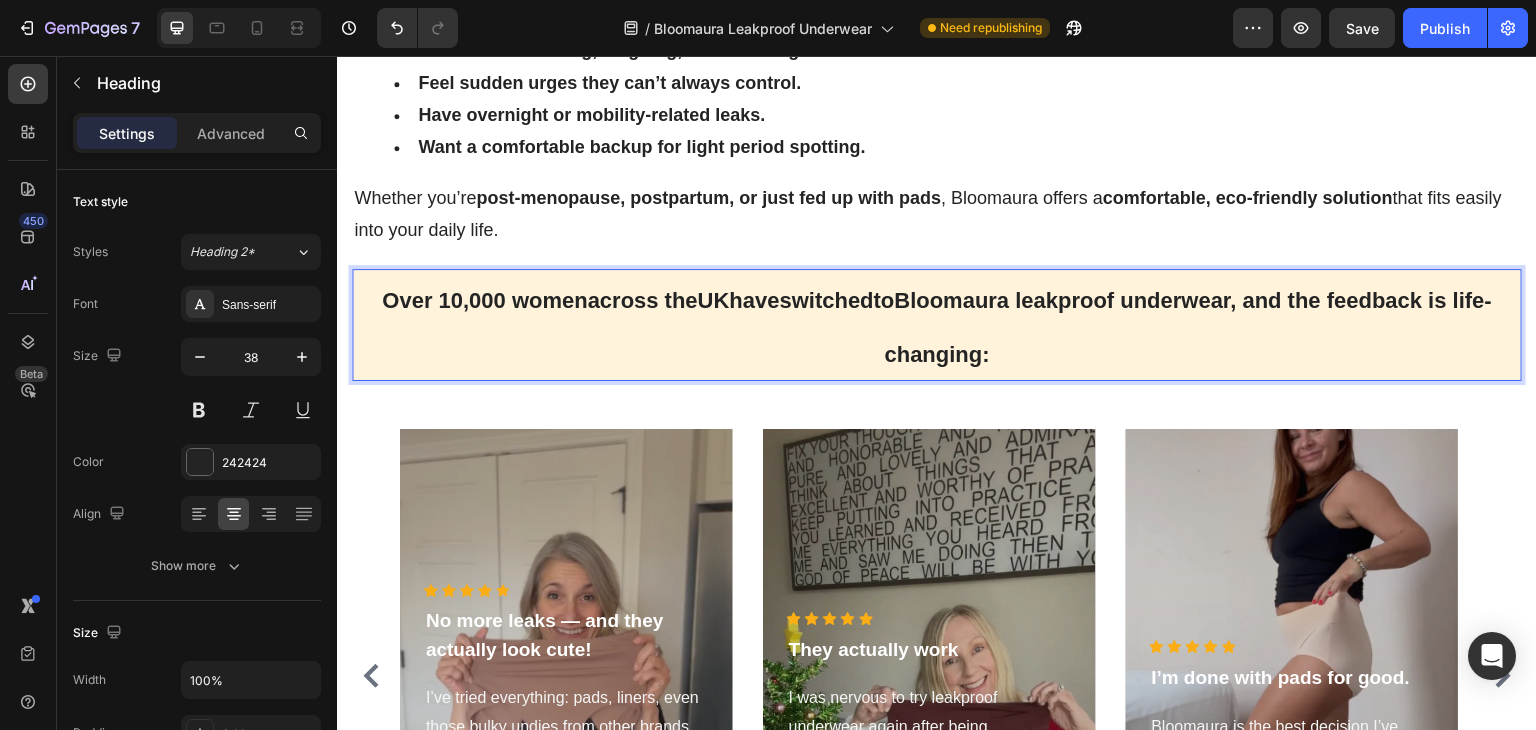 click on "Over 10,000 women across the UK have switched to Bloomaura leakproof underwear, and the feedback is life-changing:" at bounding box center (937, 327) 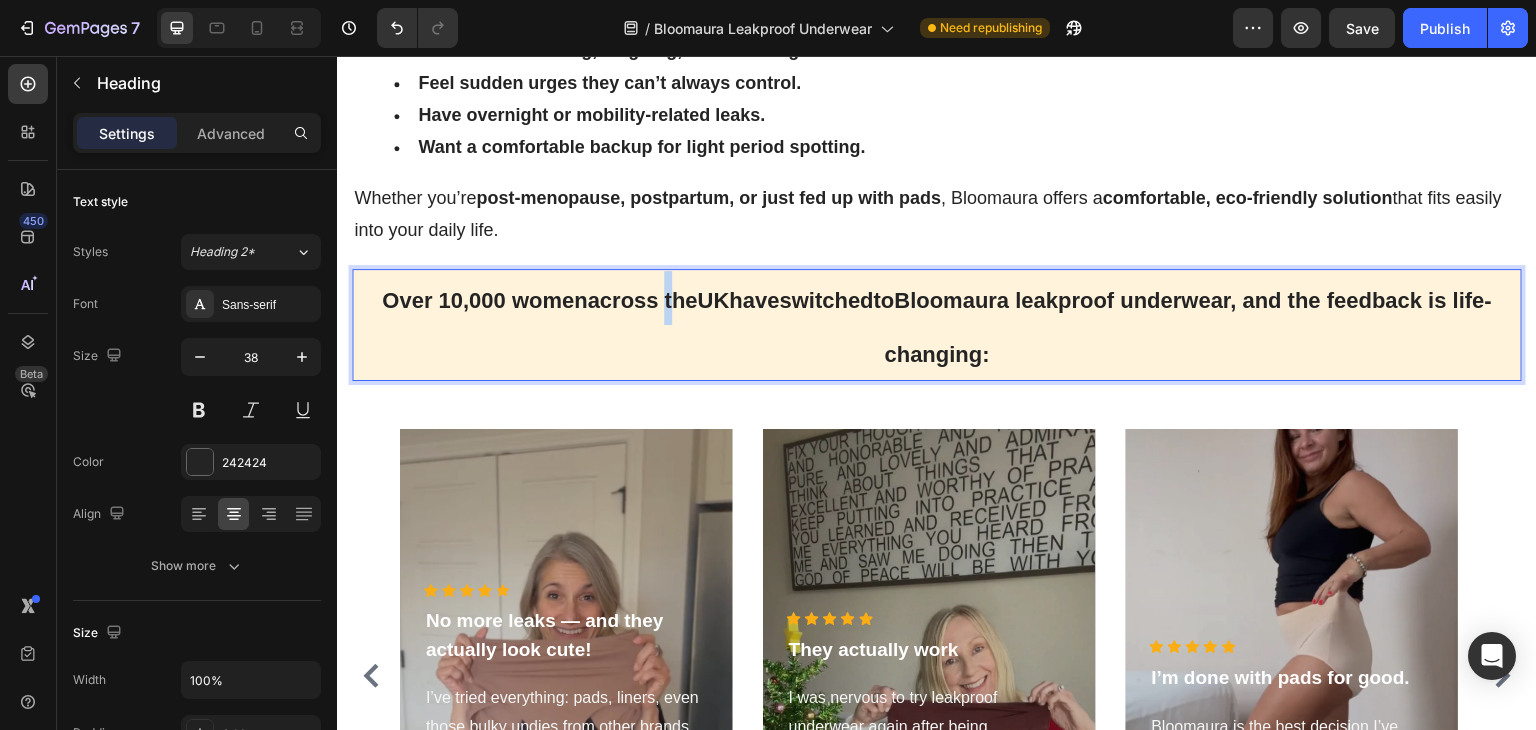 click on "Over 10,000 women across the UK have switched to Bloomaura leakproof underwear, and the feedback is life-changing:" at bounding box center [937, 327] 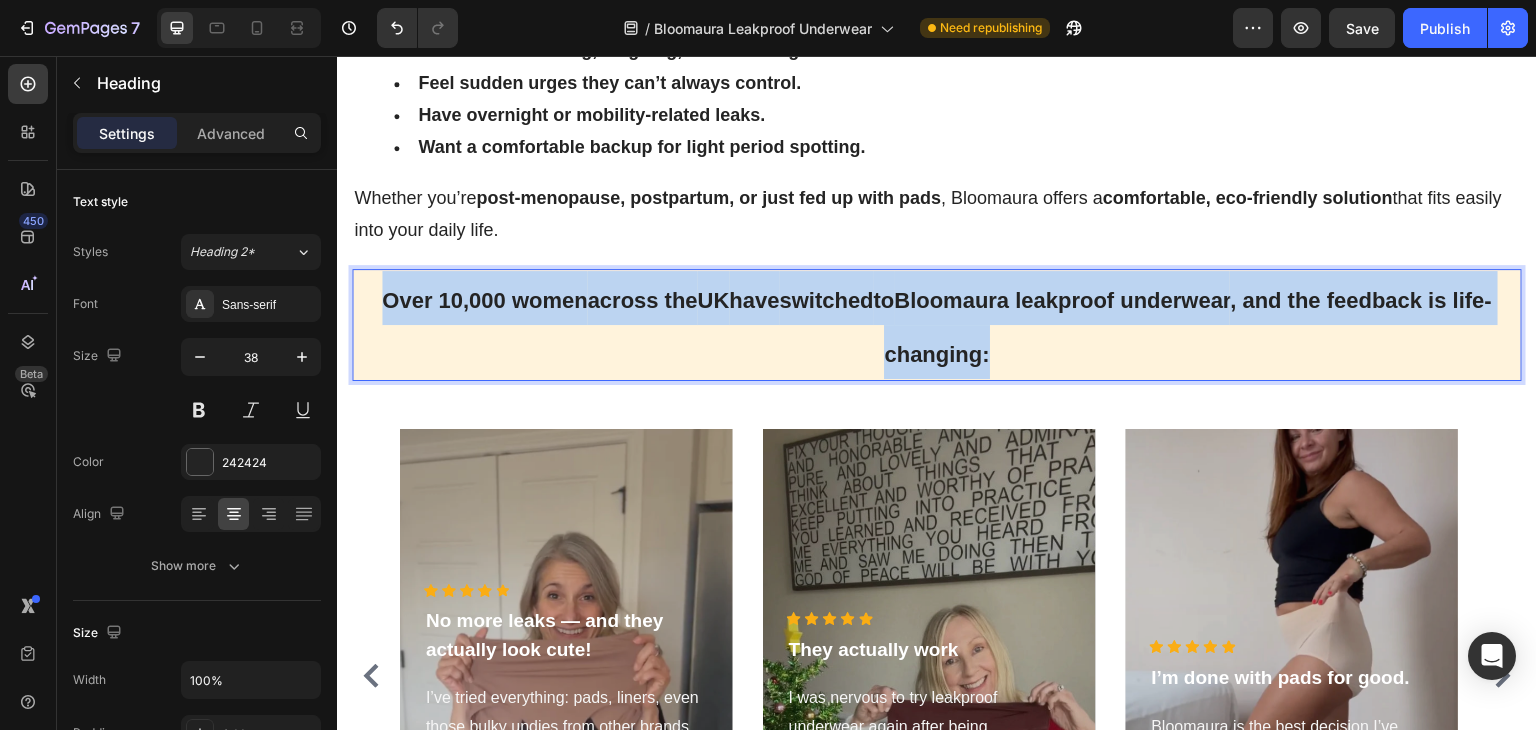 click on "Over 10,000 women across the UK have switched to Bloomaura leakproof underwear, and the feedback is life-changing:" at bounding box center (937, 327) 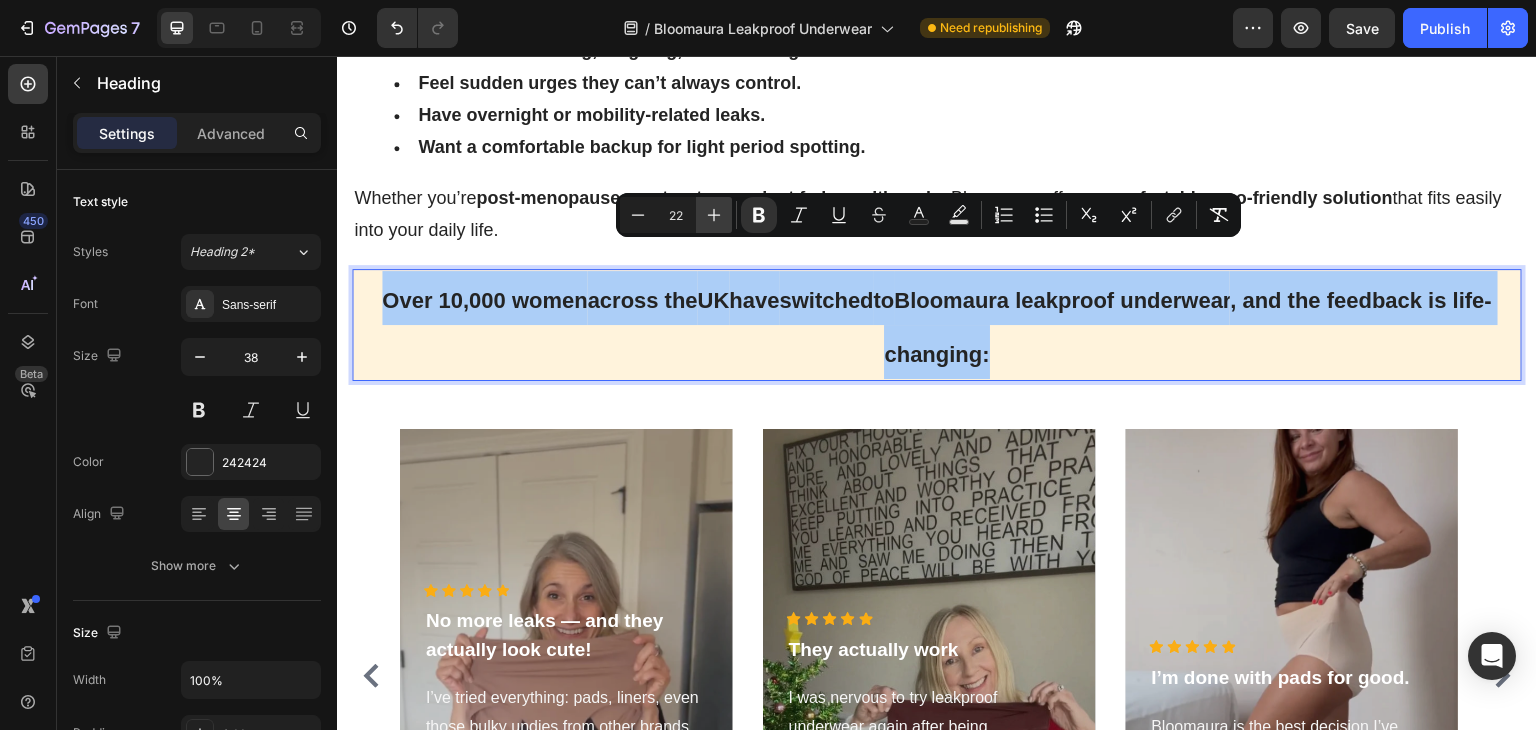 click 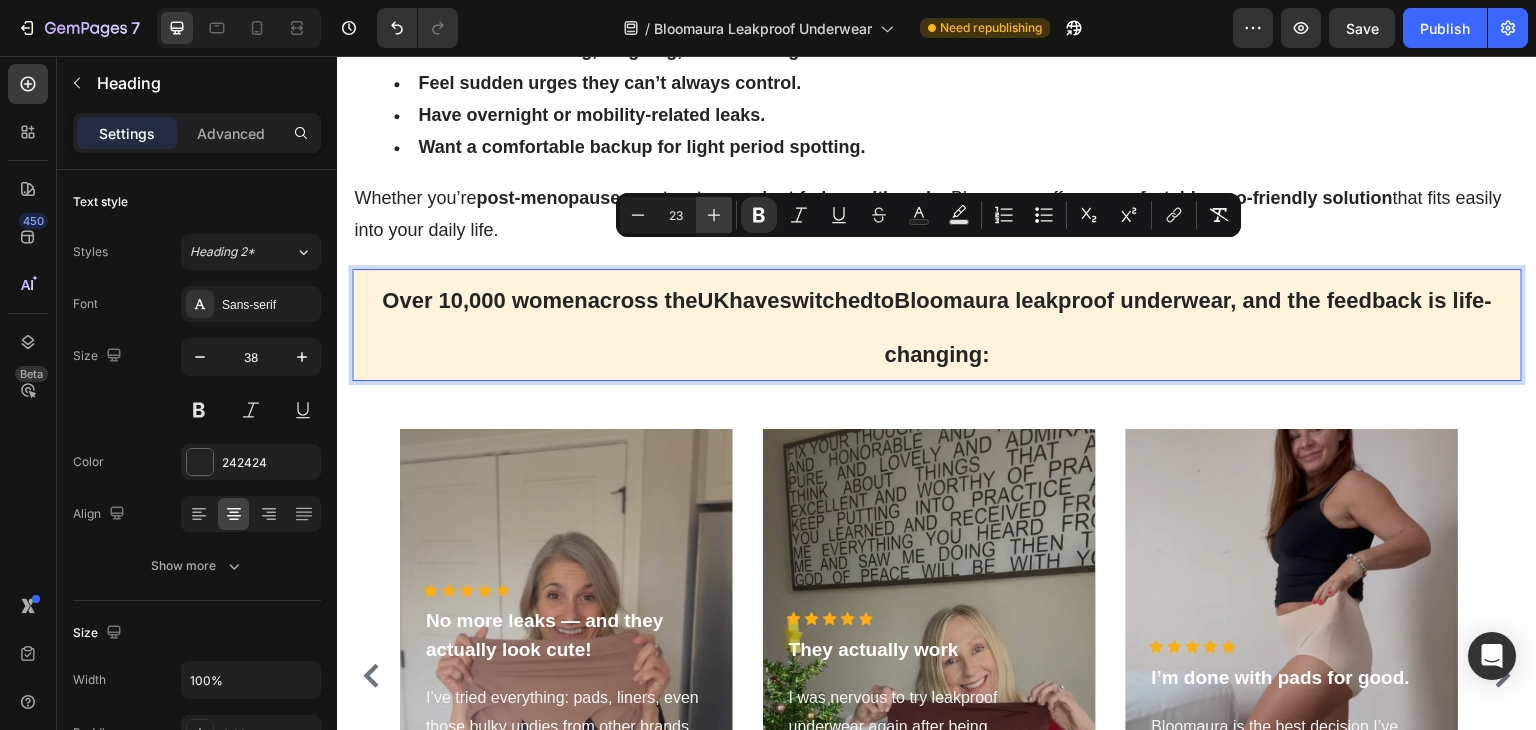 click 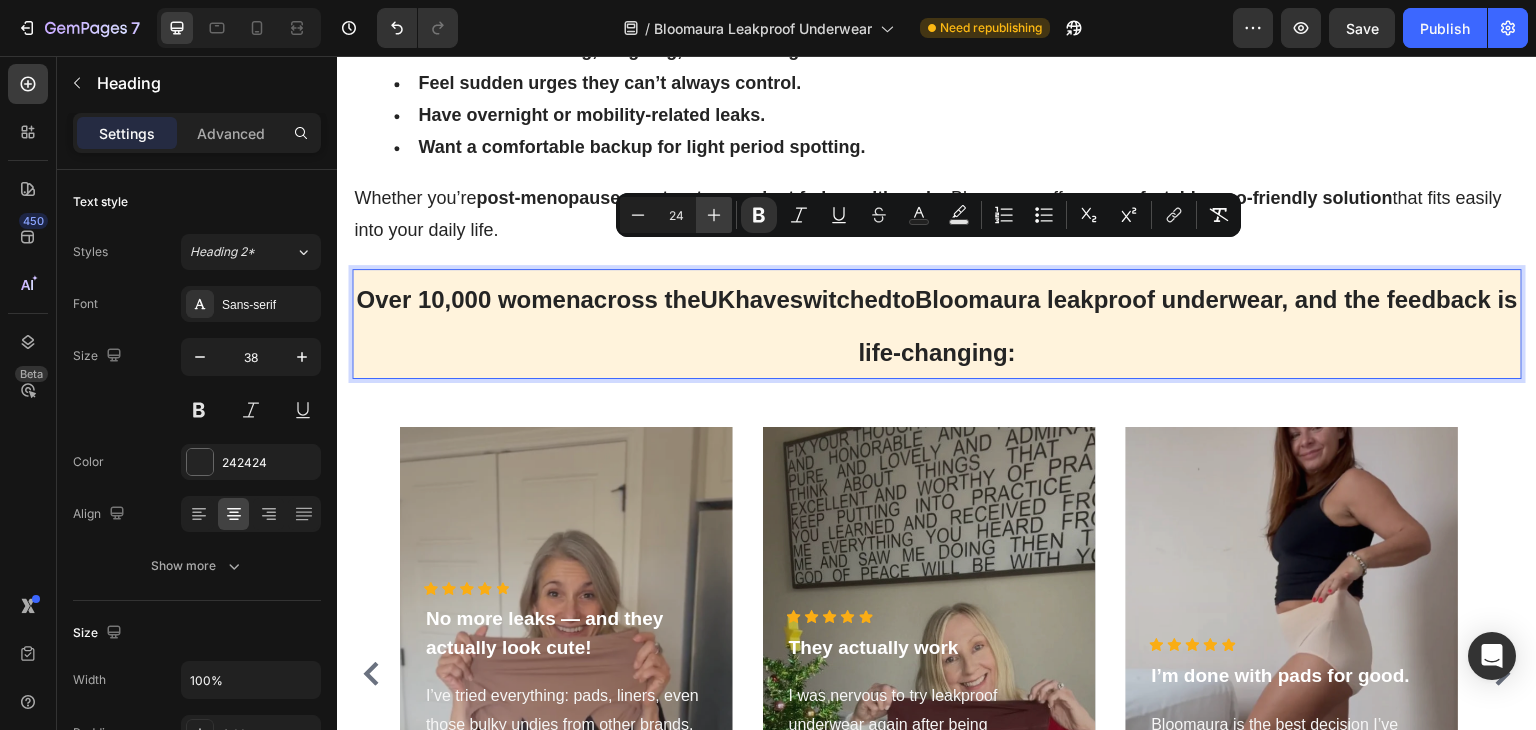 click 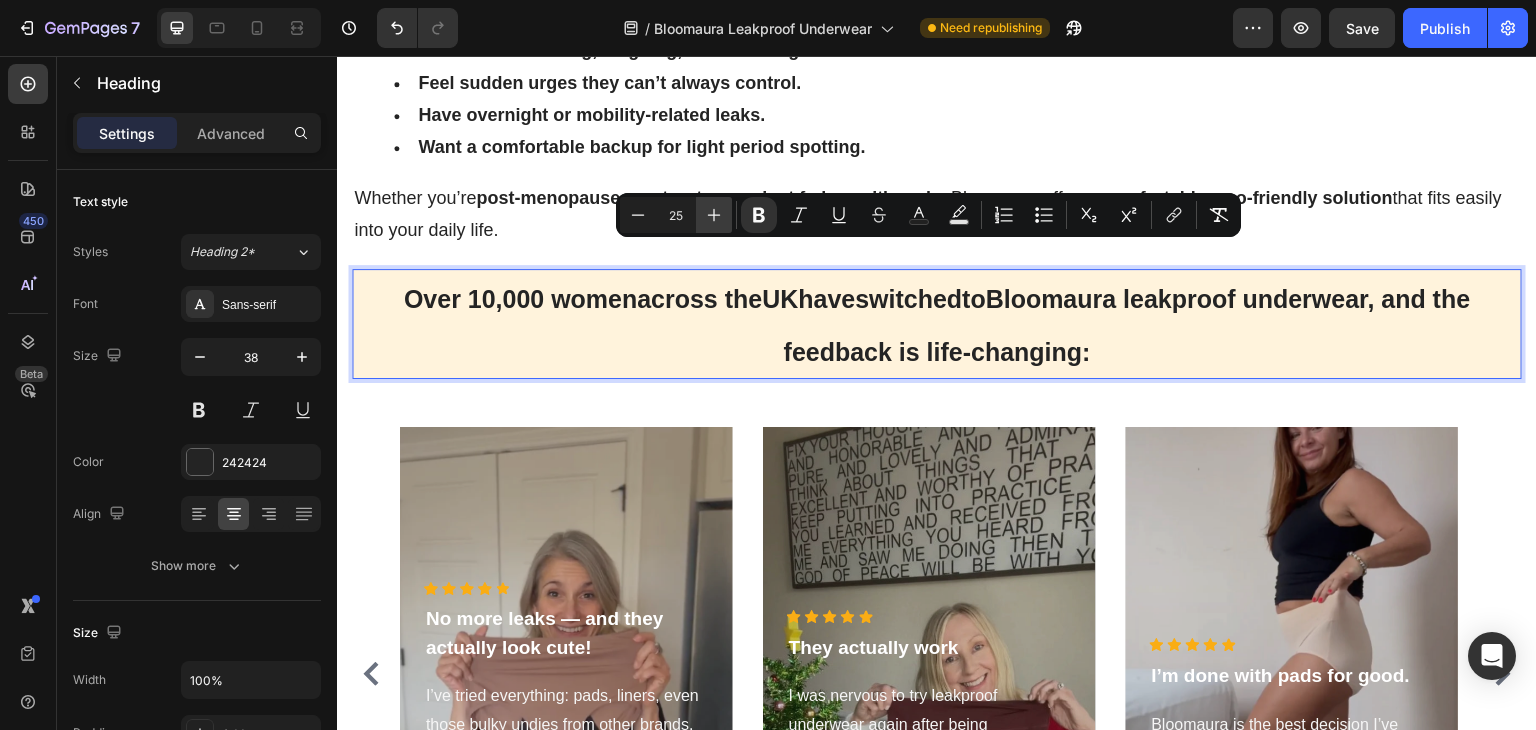 click 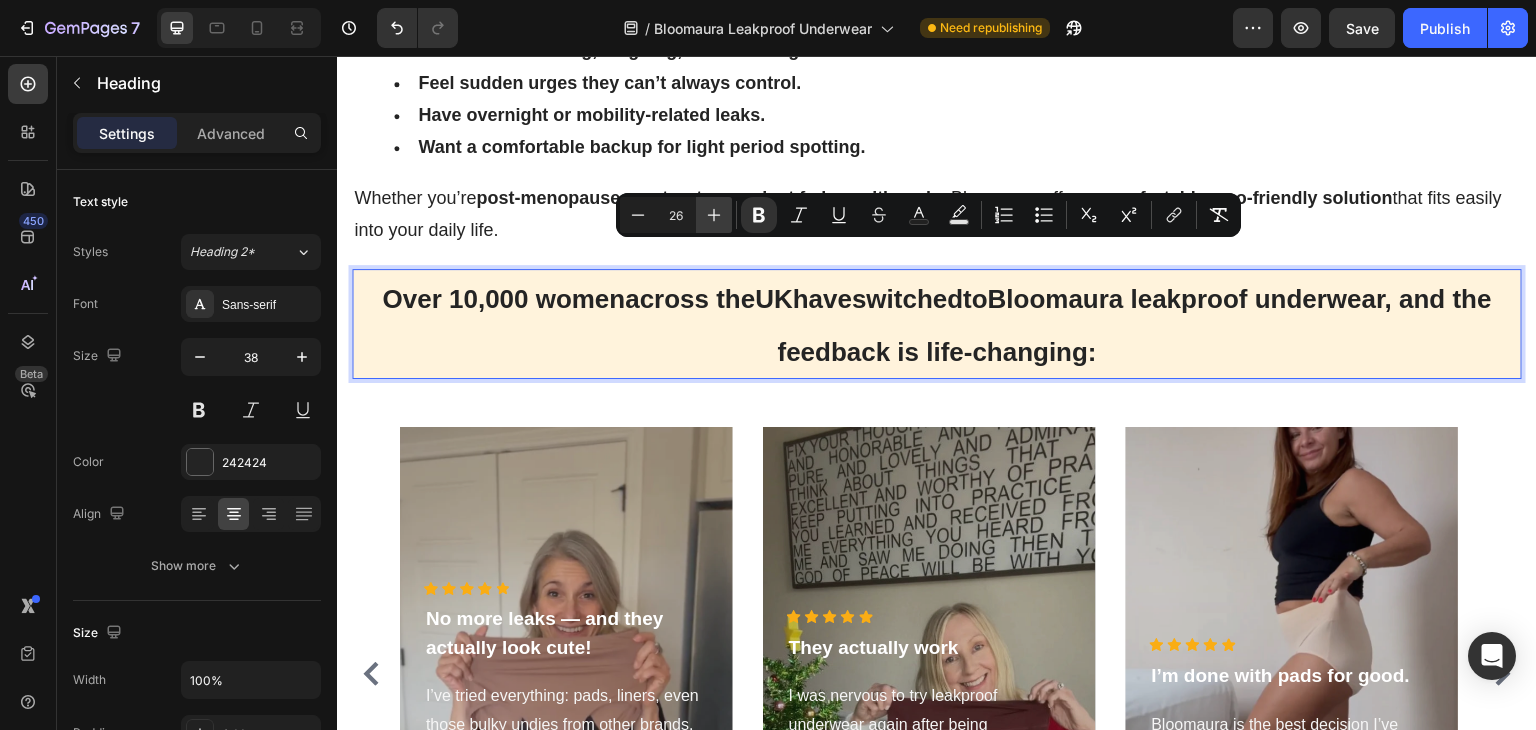 click 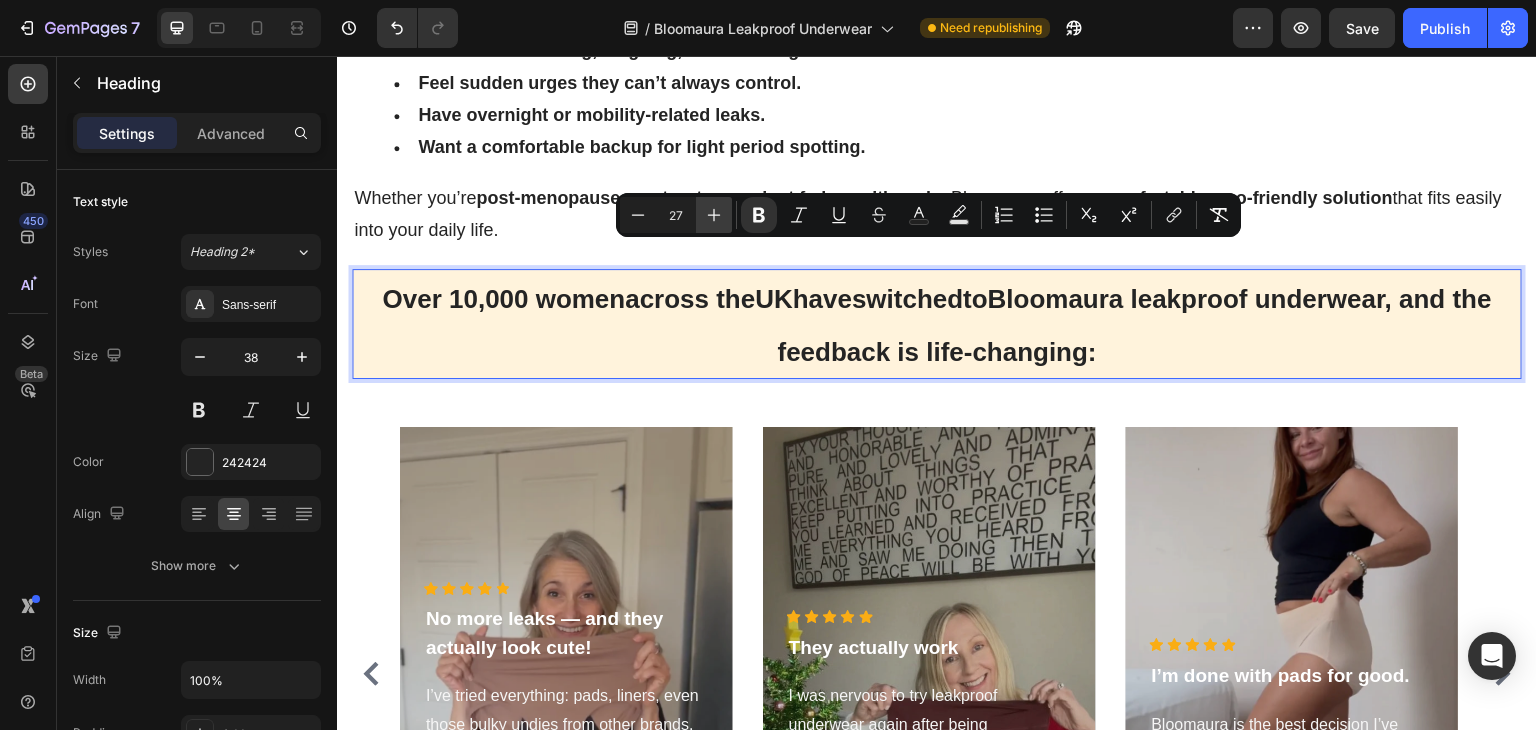 click 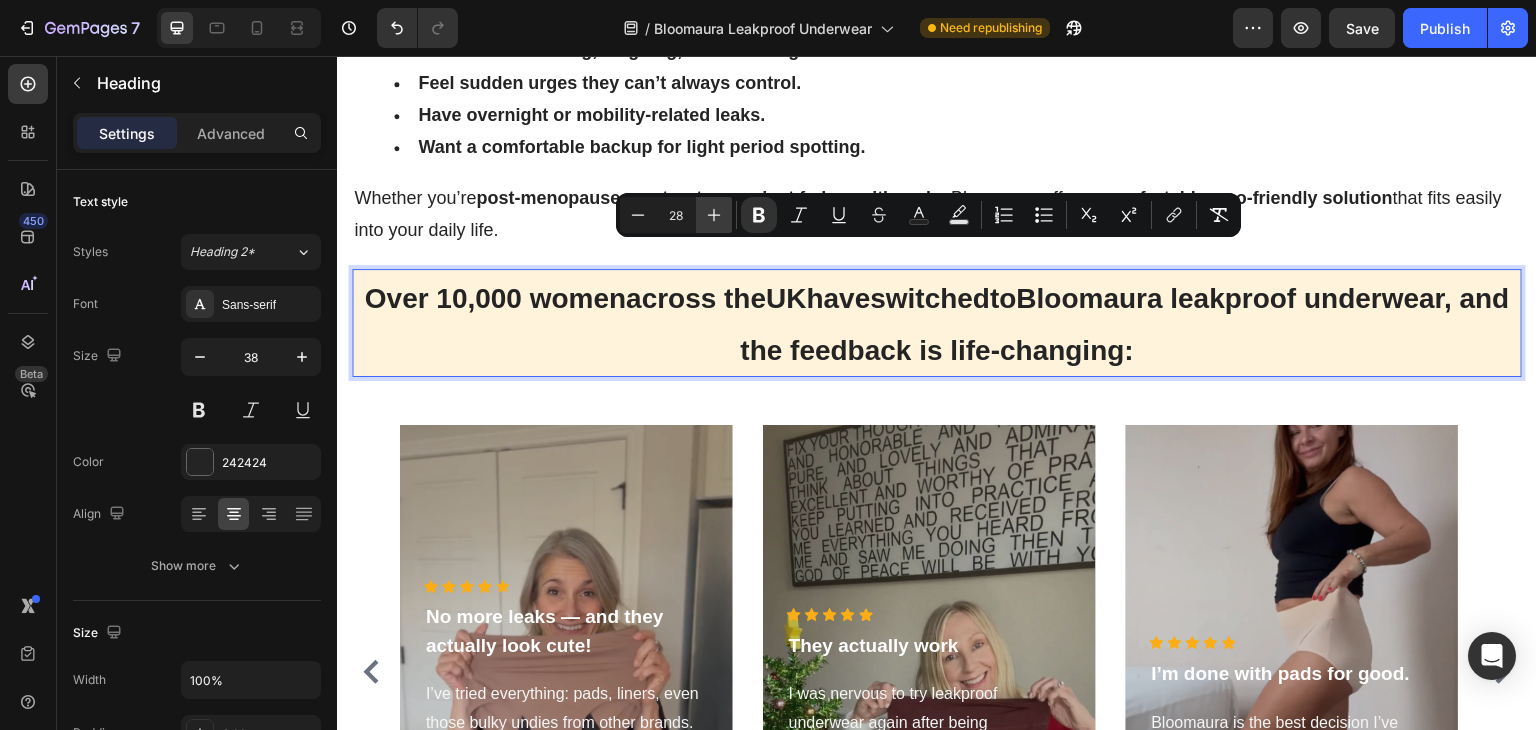 click 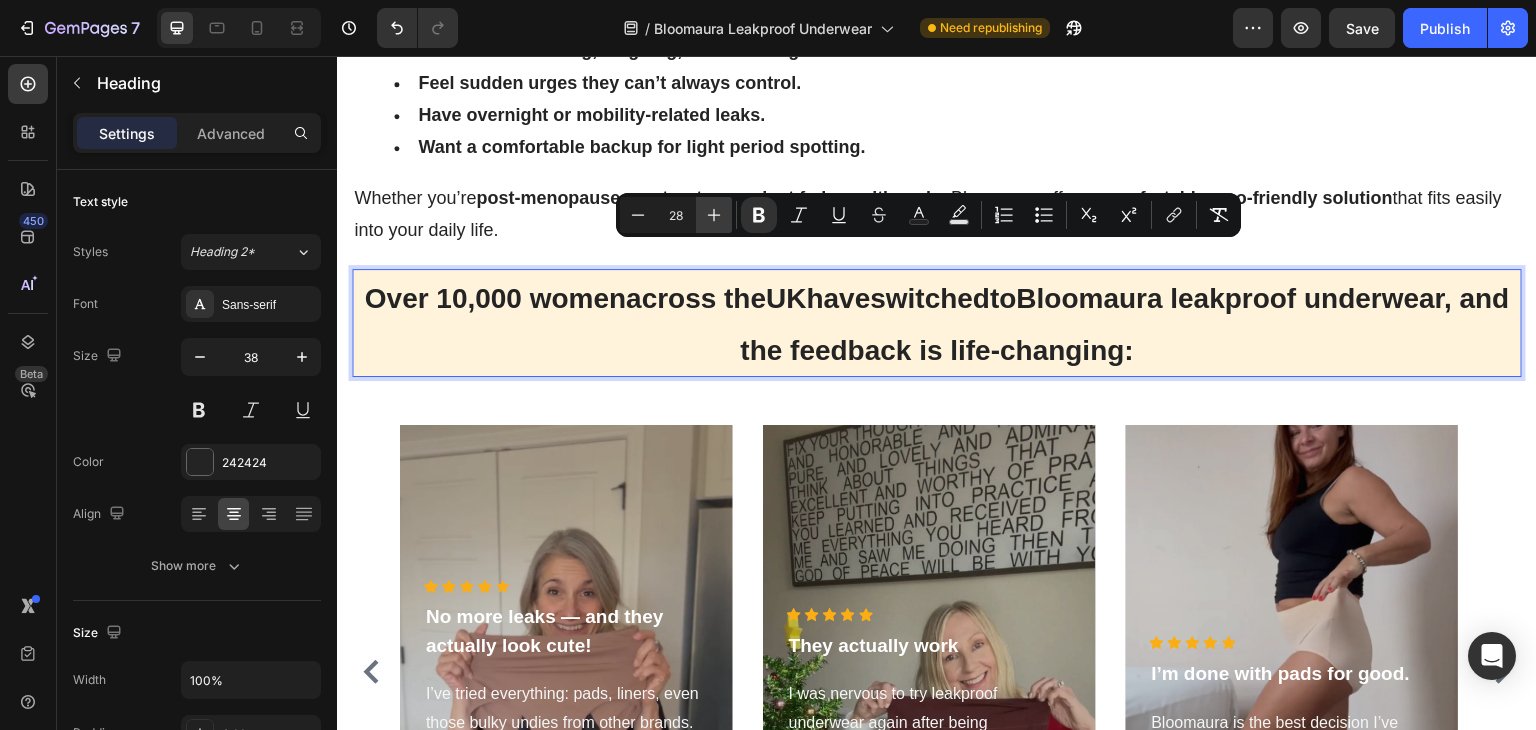 click 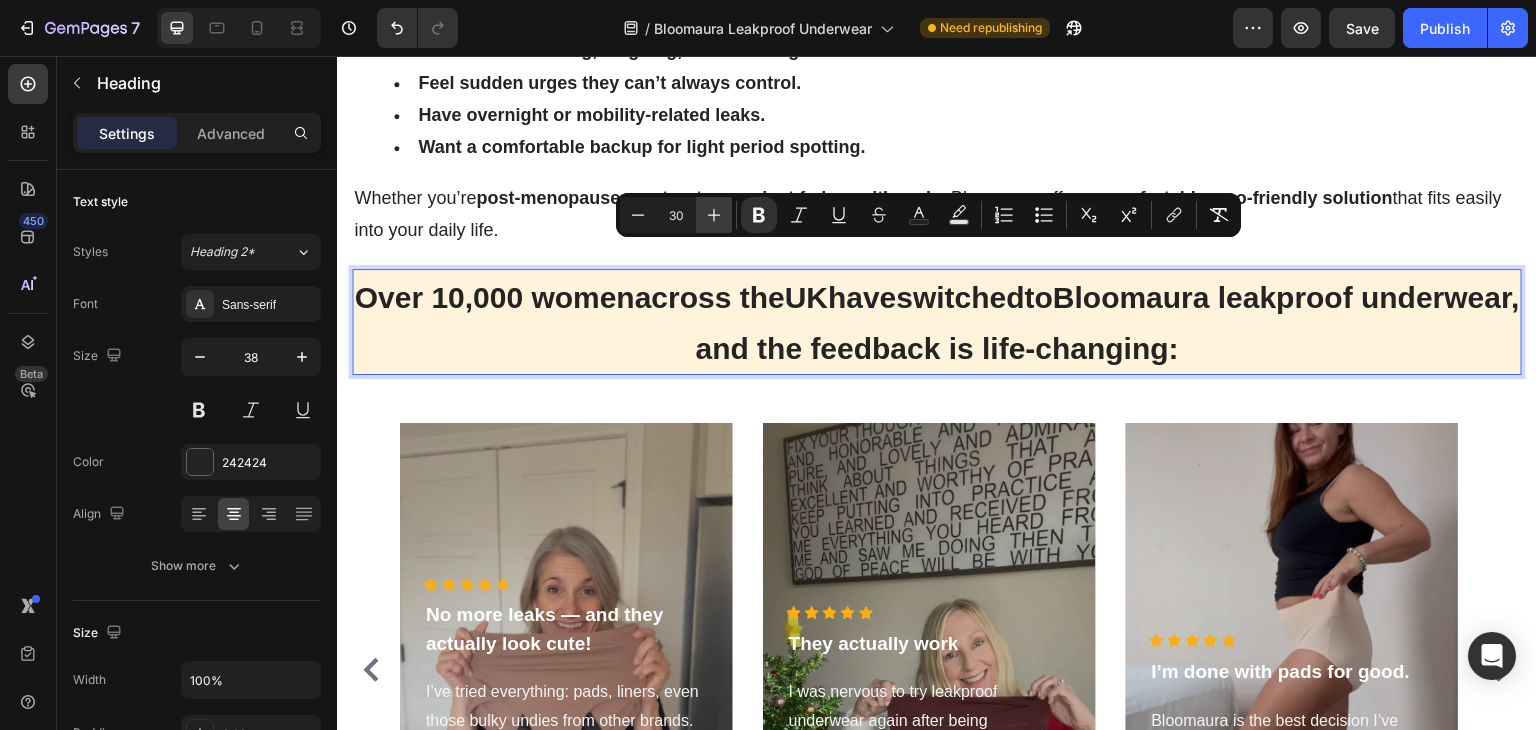 click 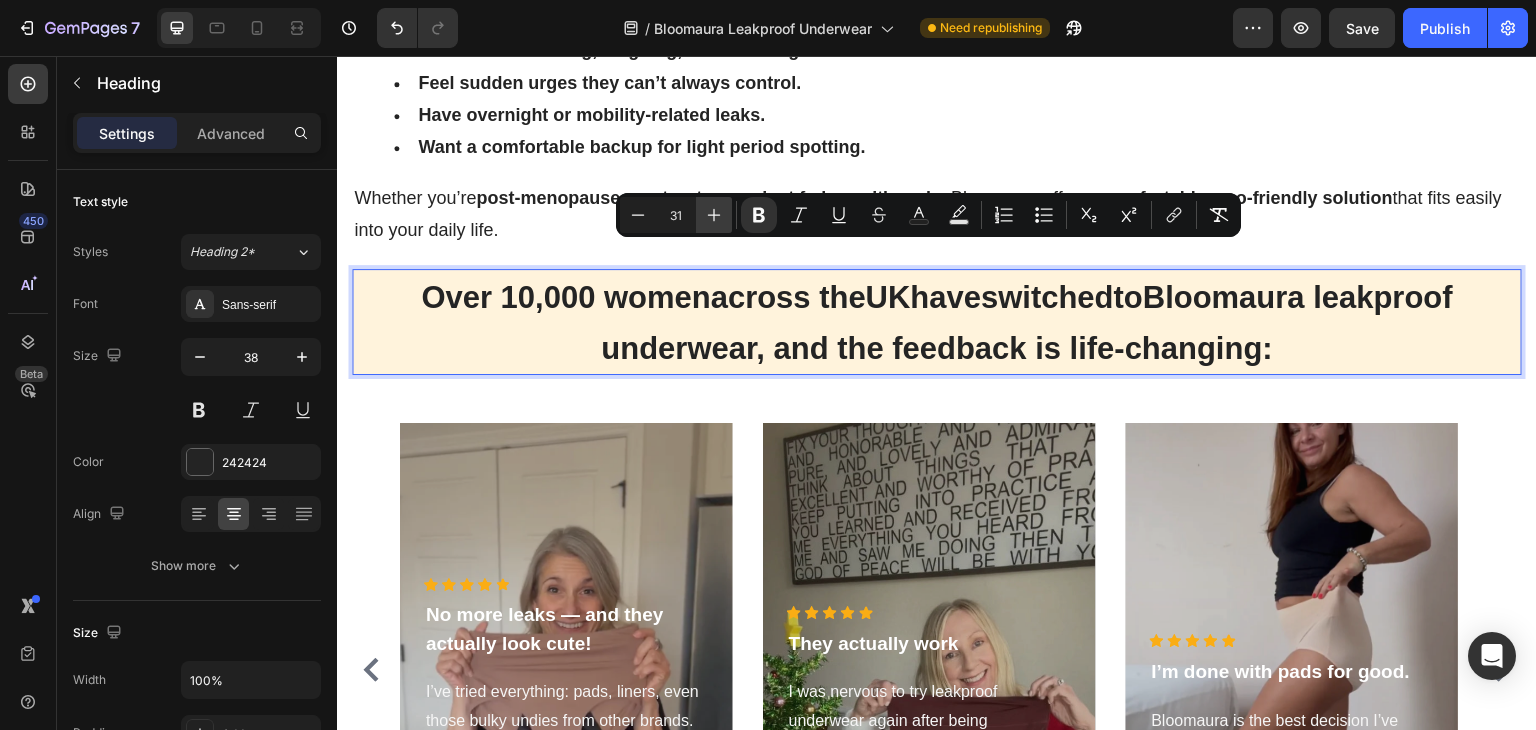 click 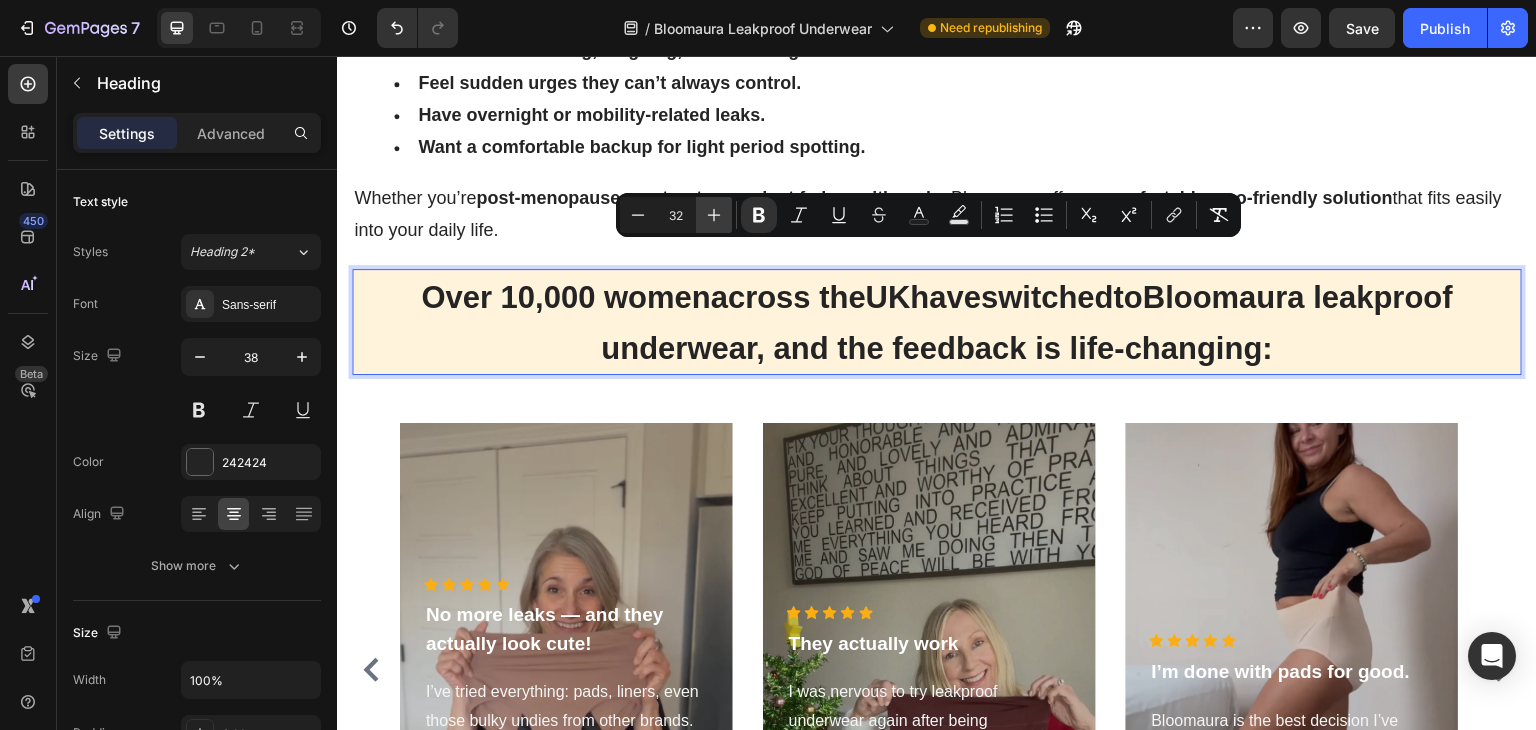 click 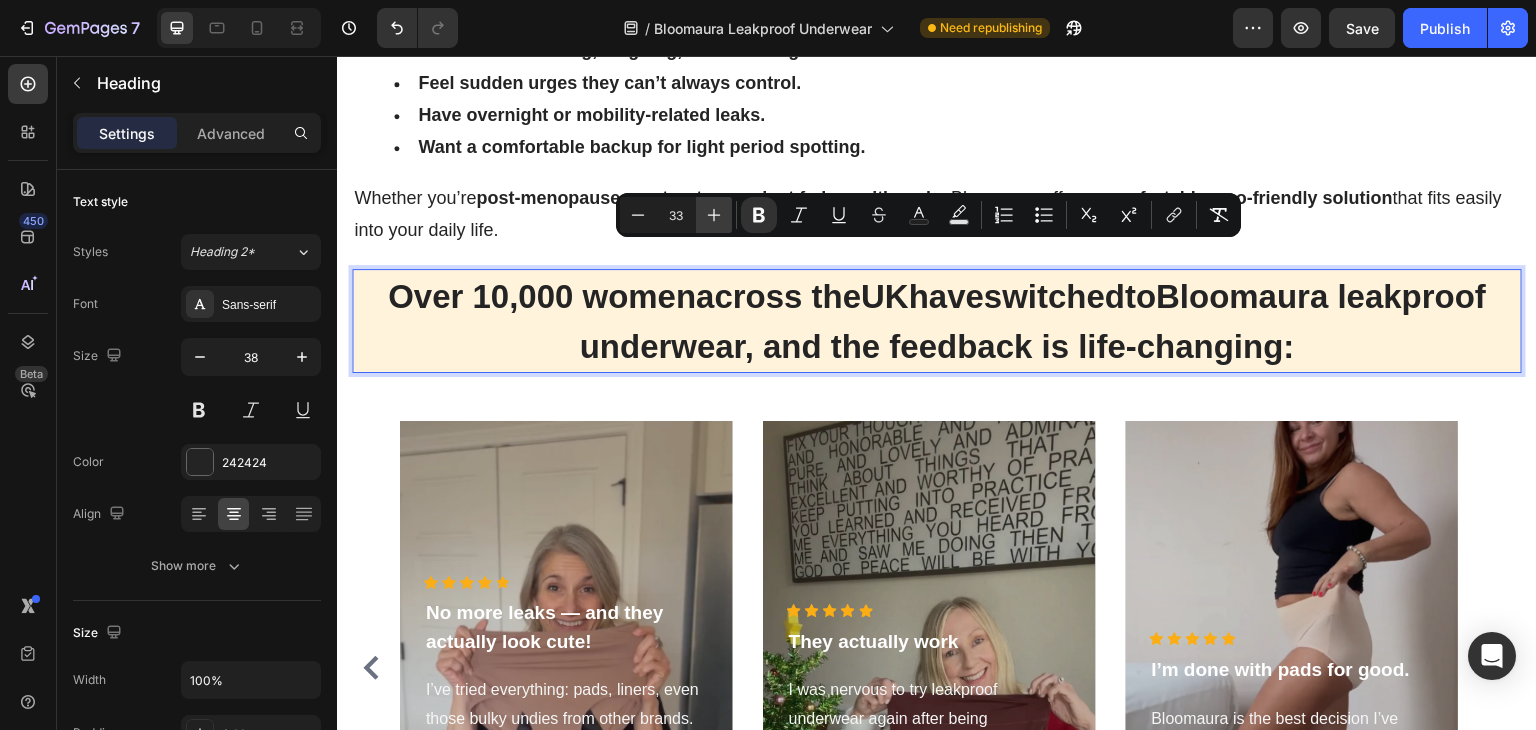 click 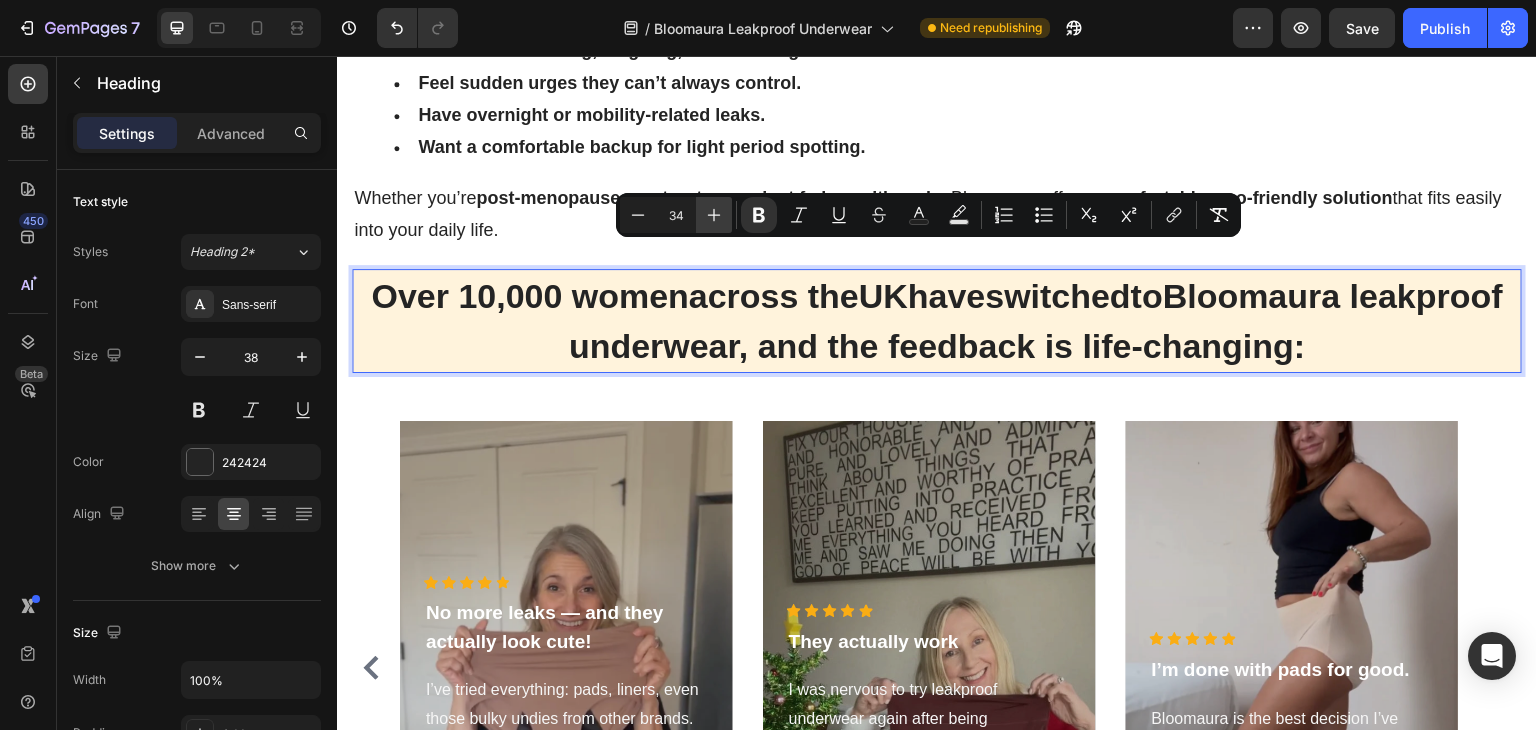 click 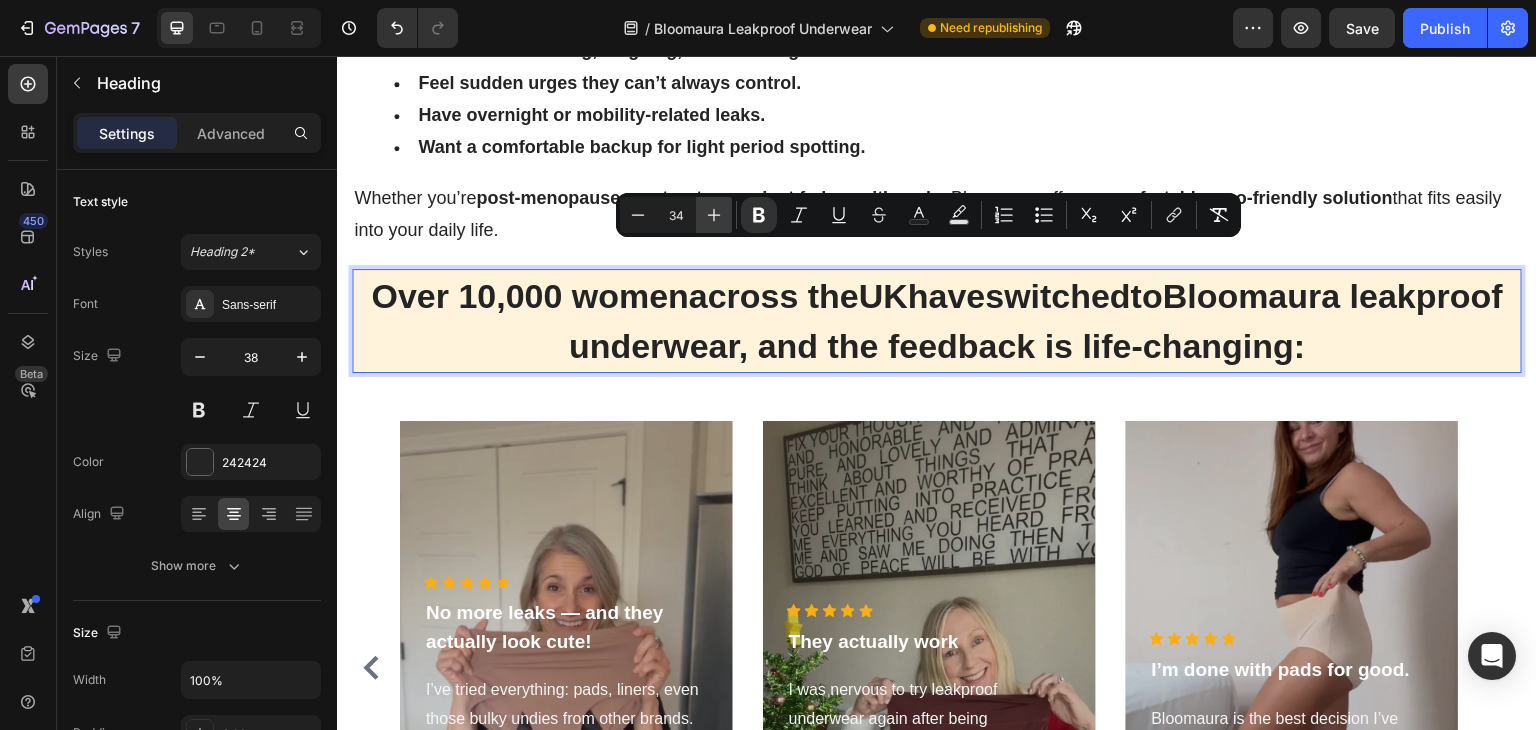 type on "35" 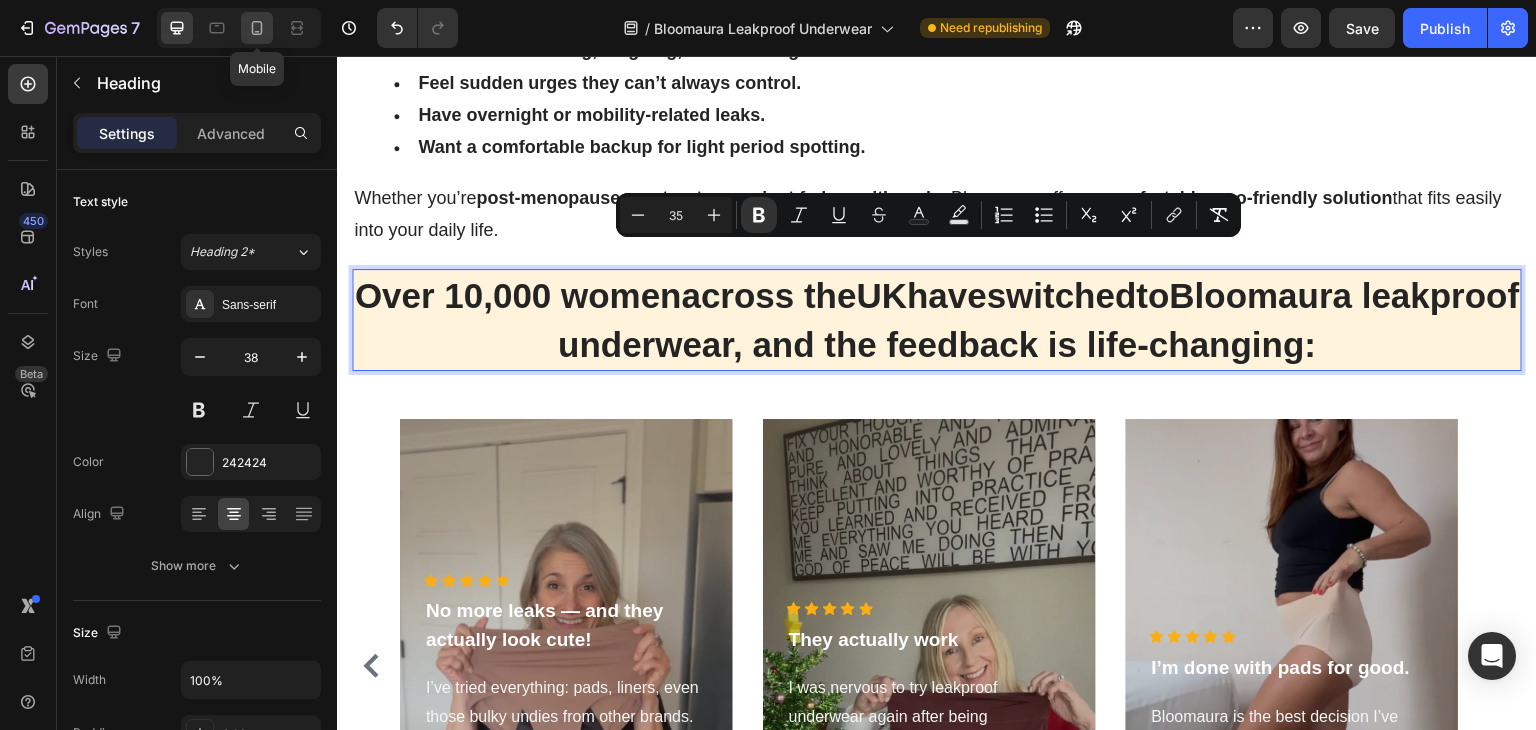 click 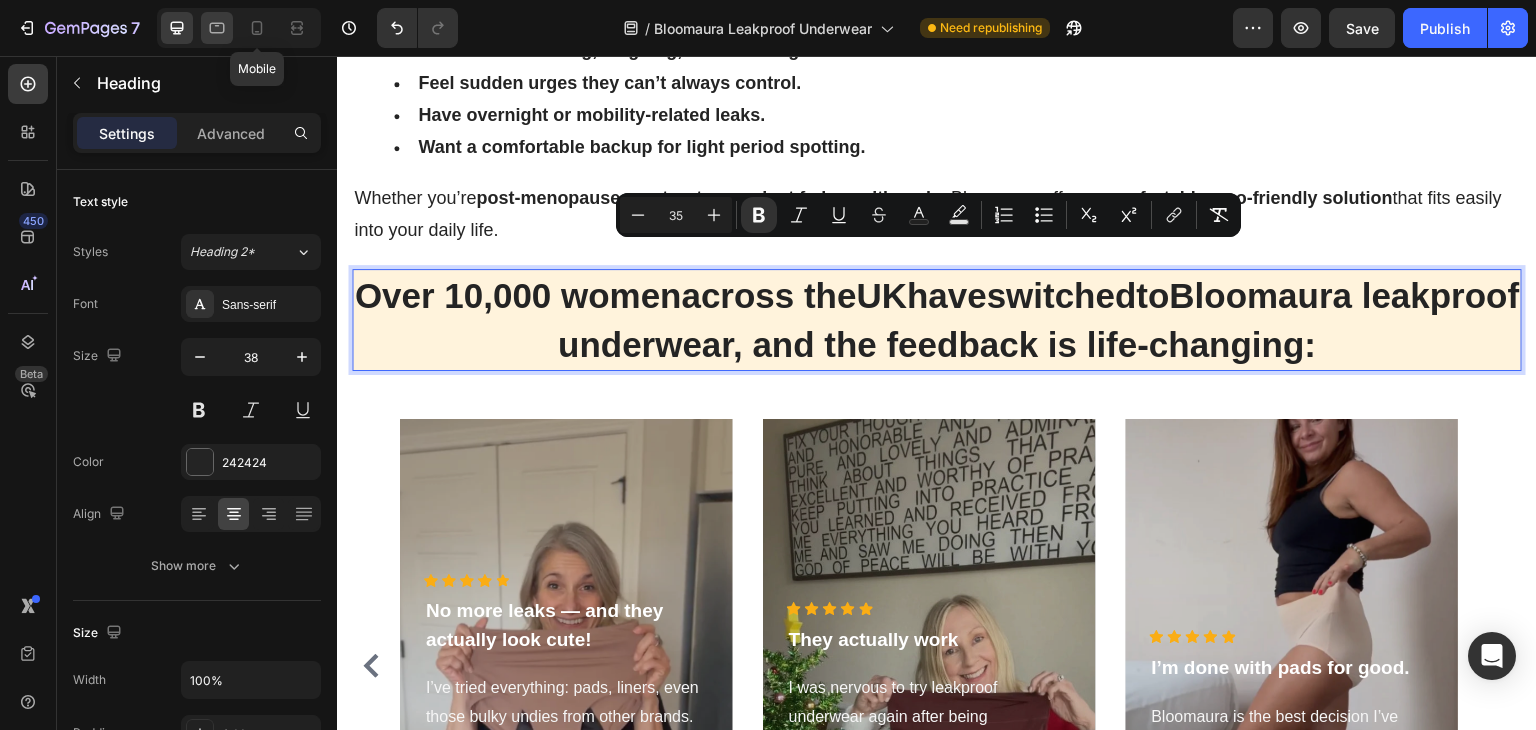 type on "32" 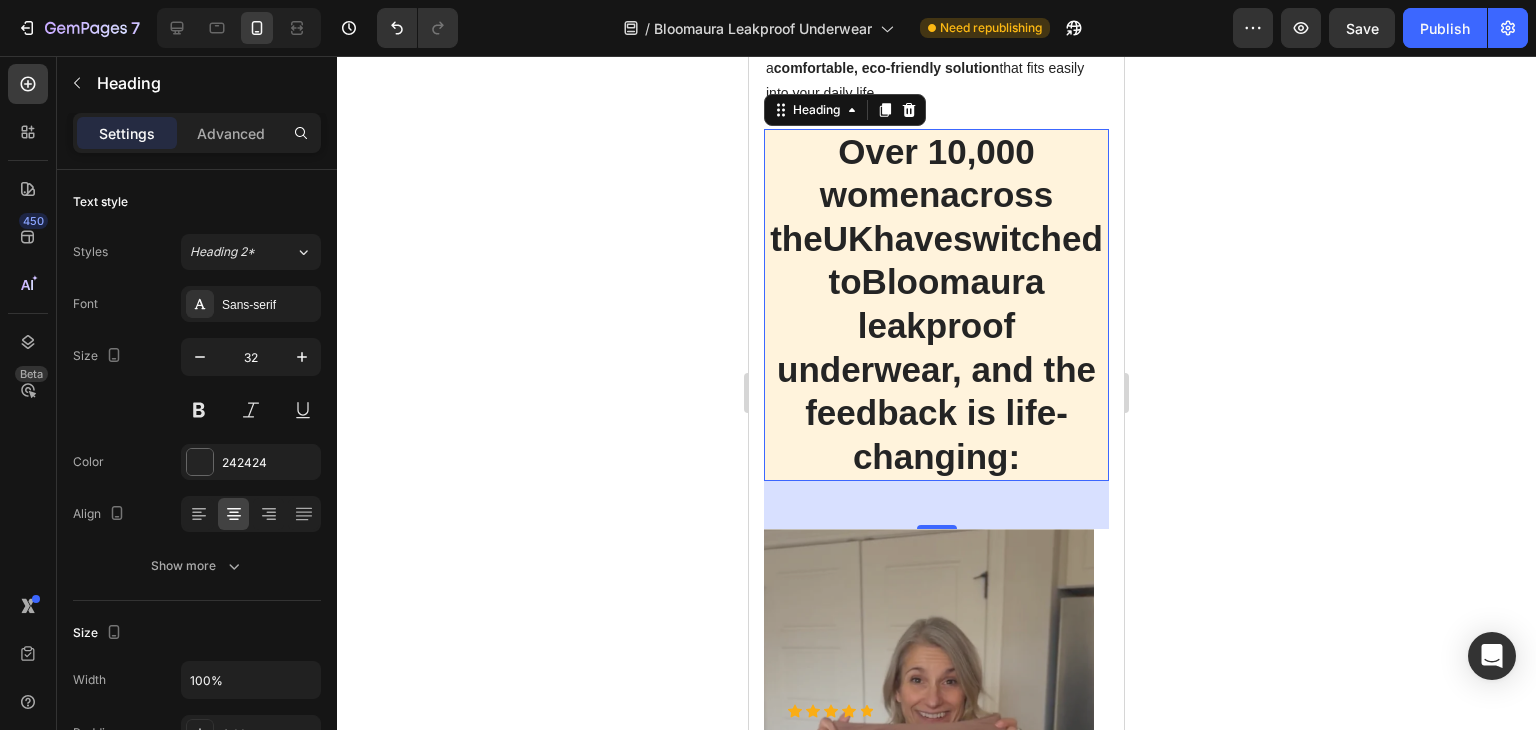 scroll, scrollTop: 3424, scrollLeft: 0, axis: vertical 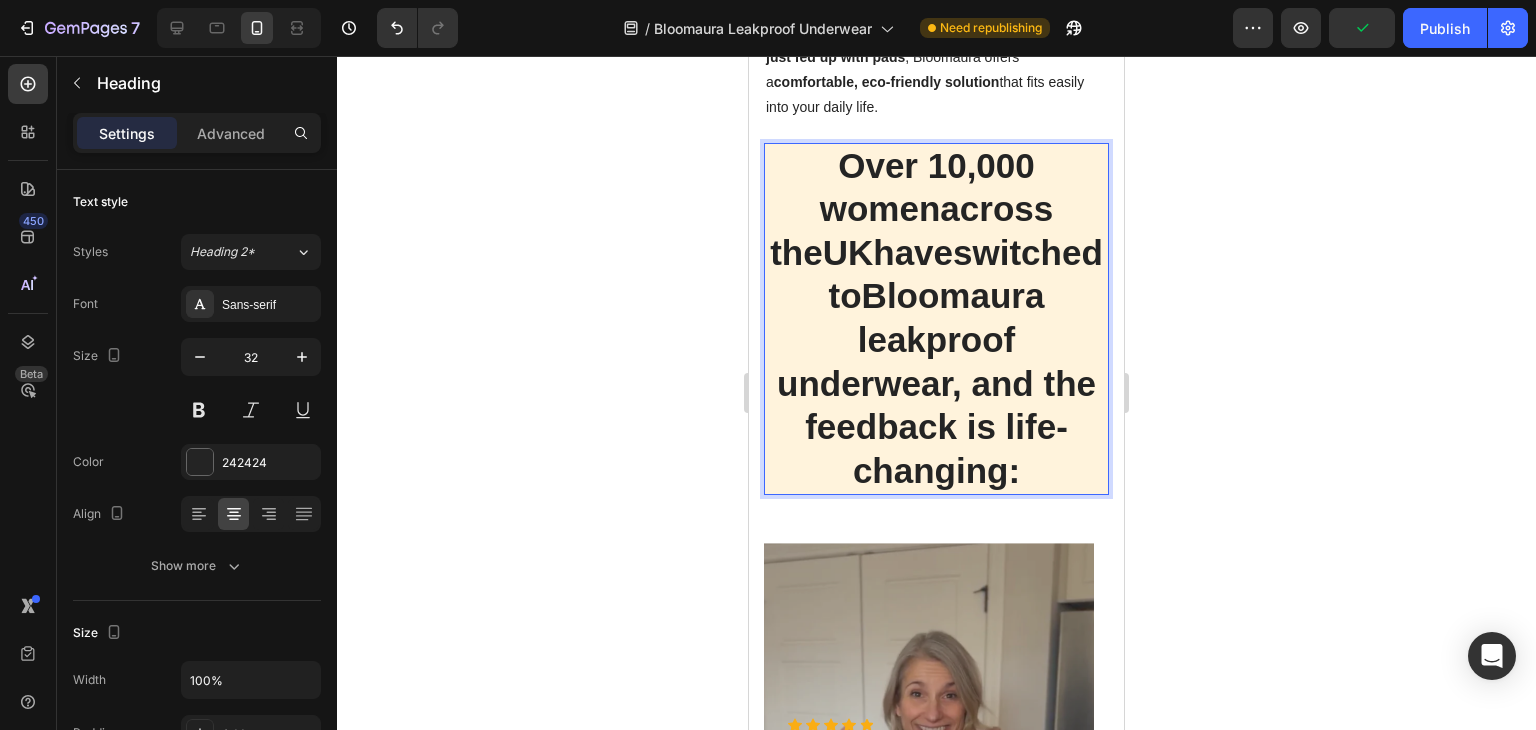 click on "Over 10,000 women" at bounding box center [927, 187] 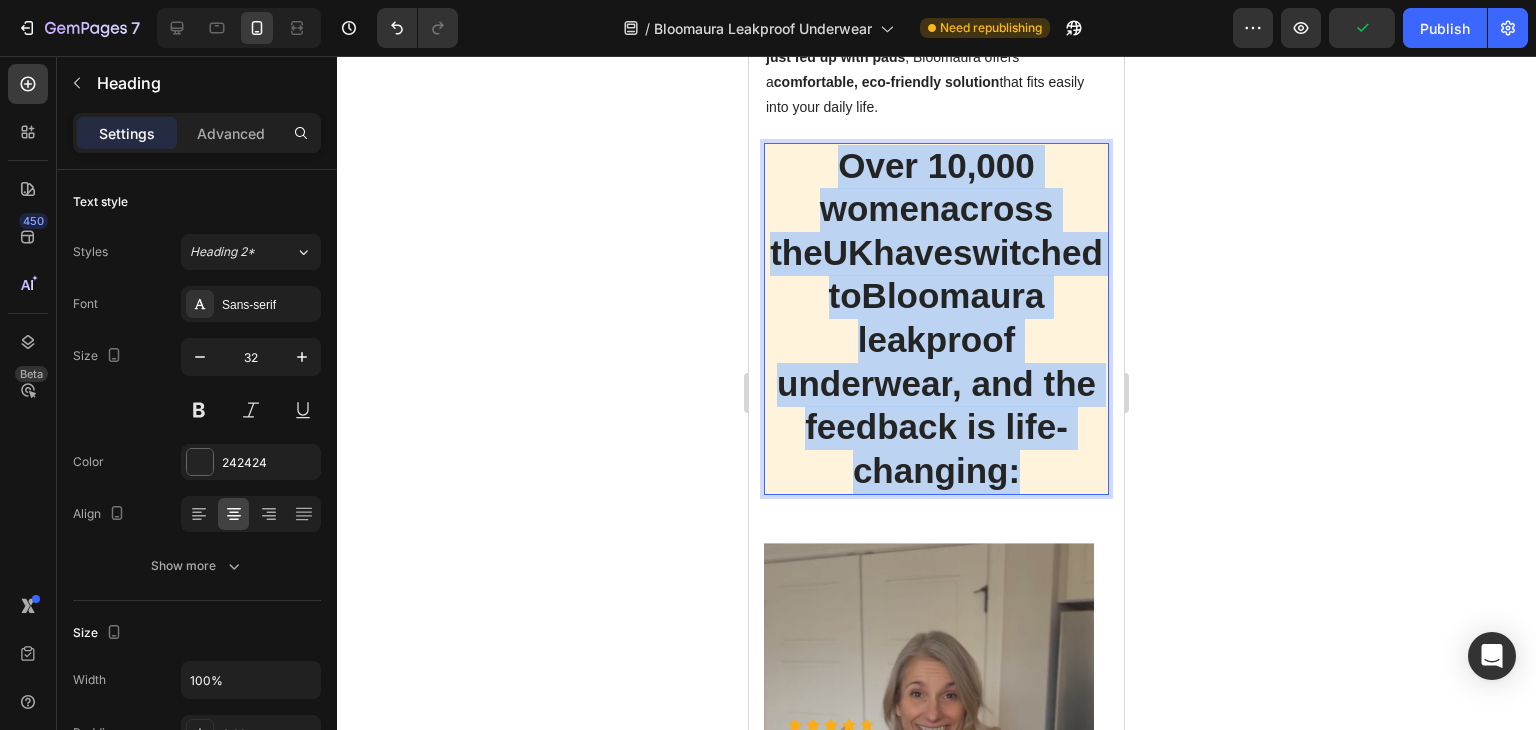 click on "Over 10,000 women" at bounding box center (927, 187) 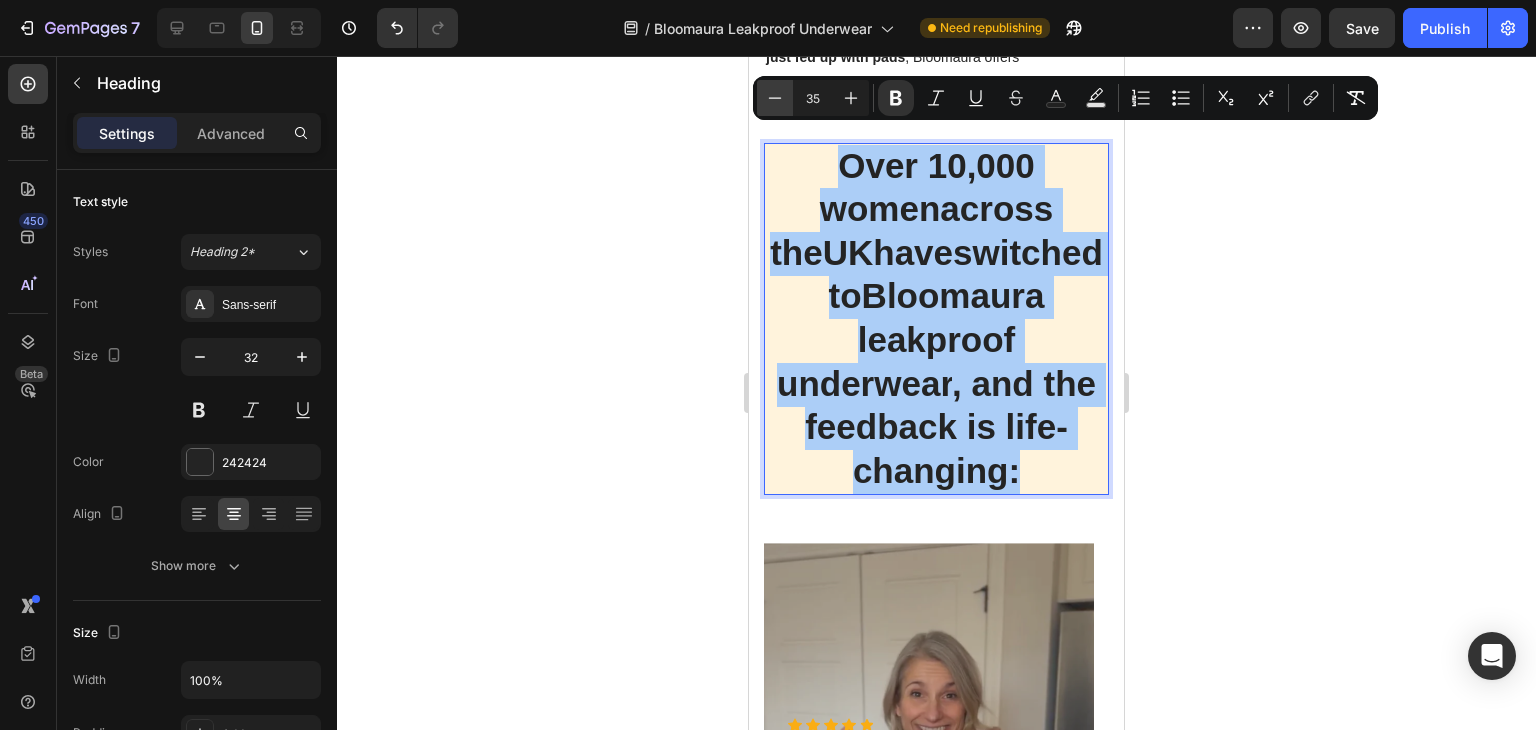 click 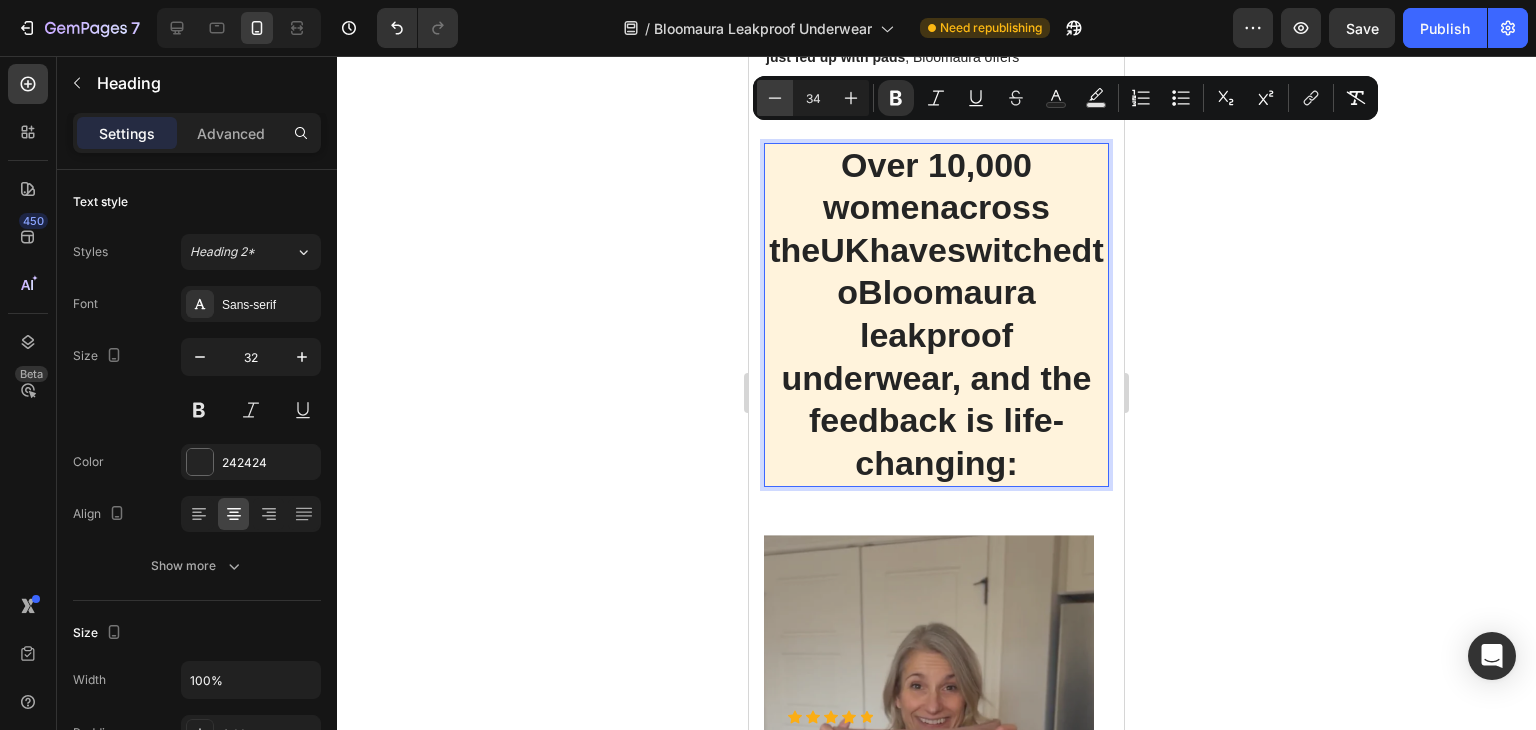 click 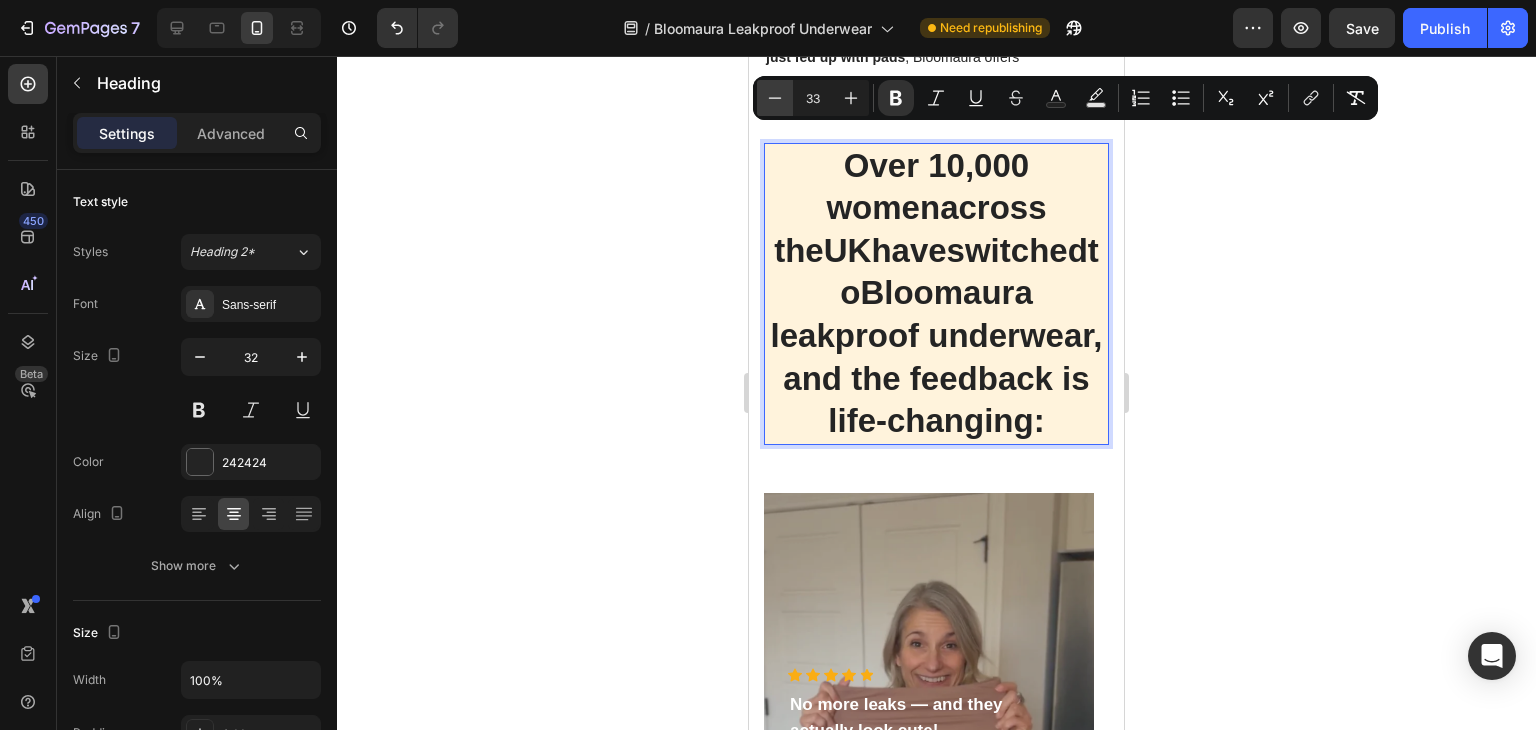 click 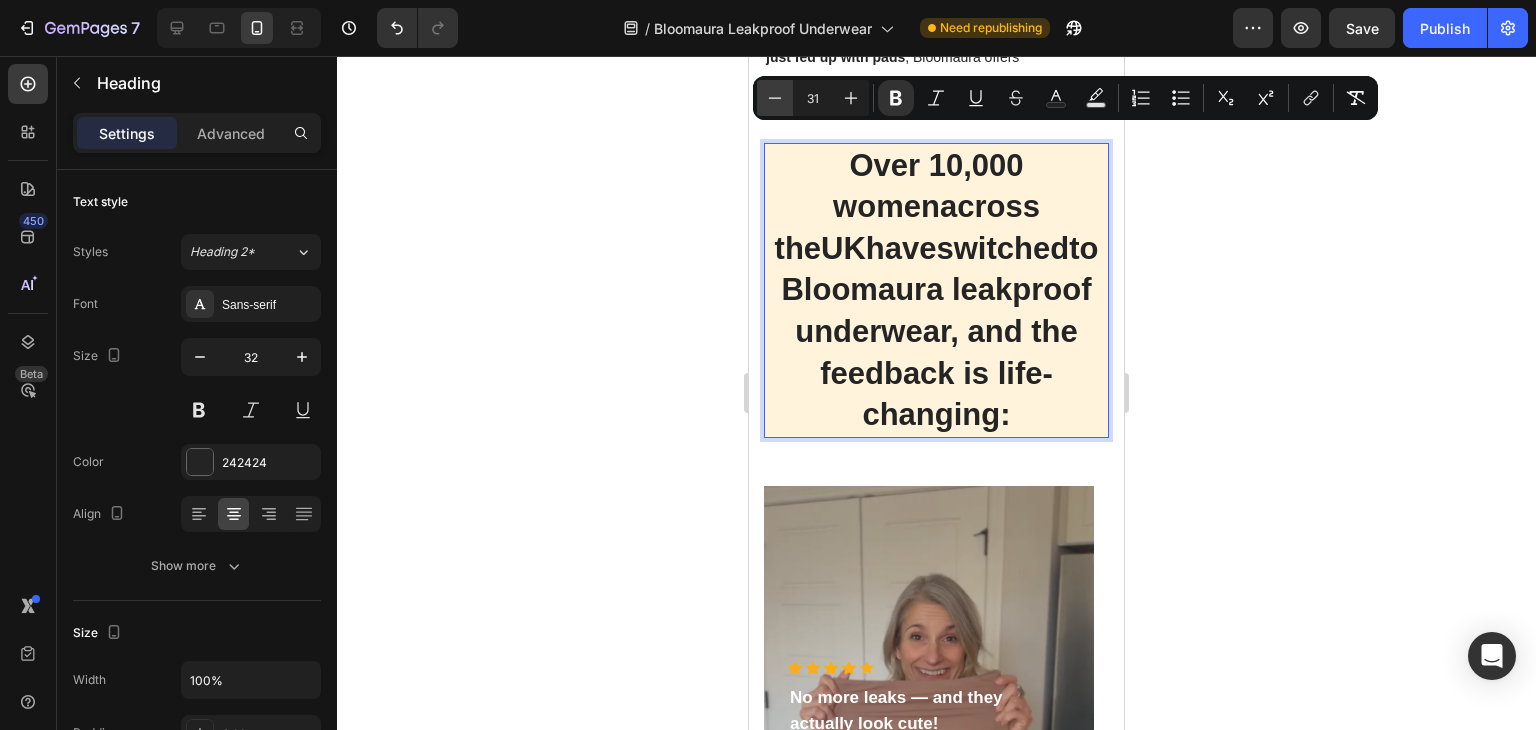 click 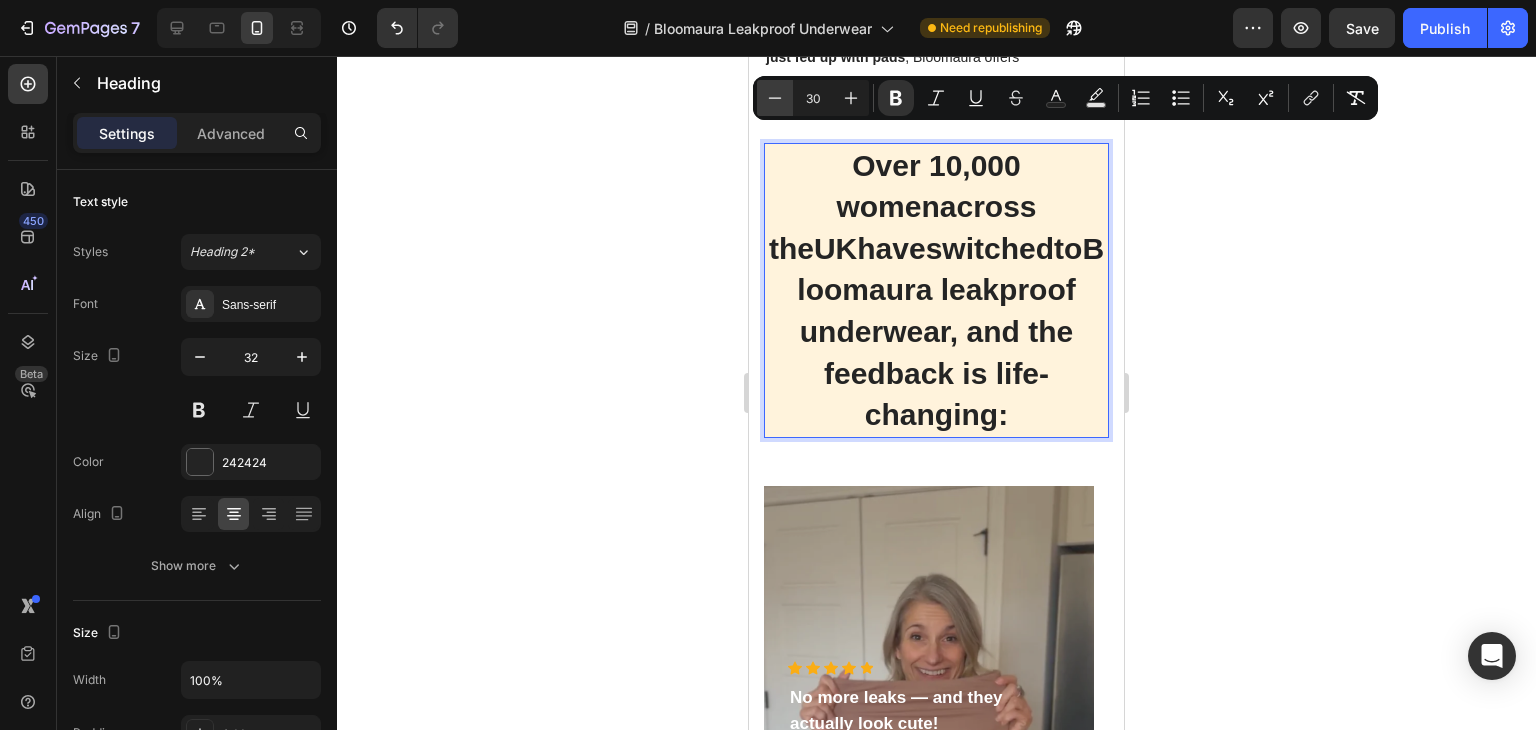 click 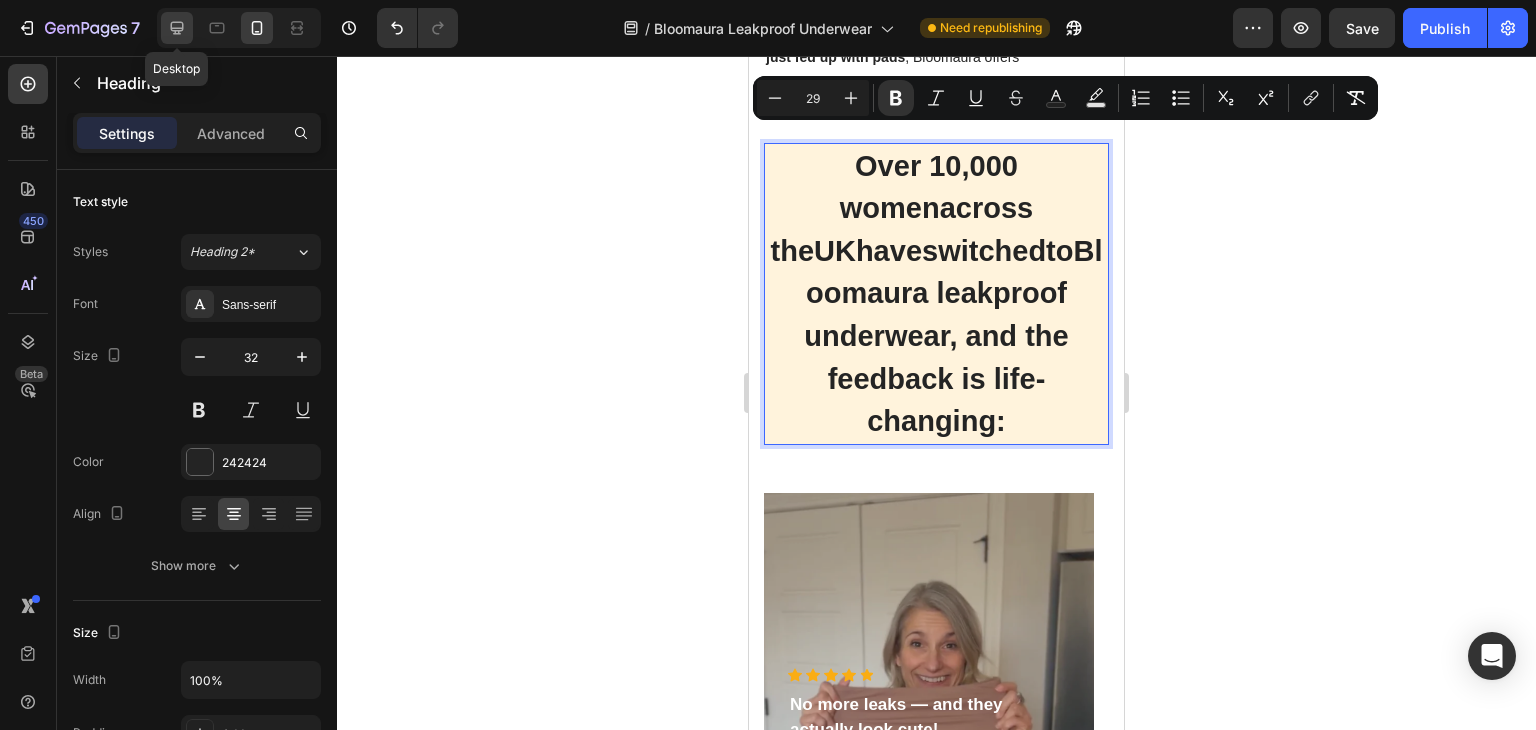 click 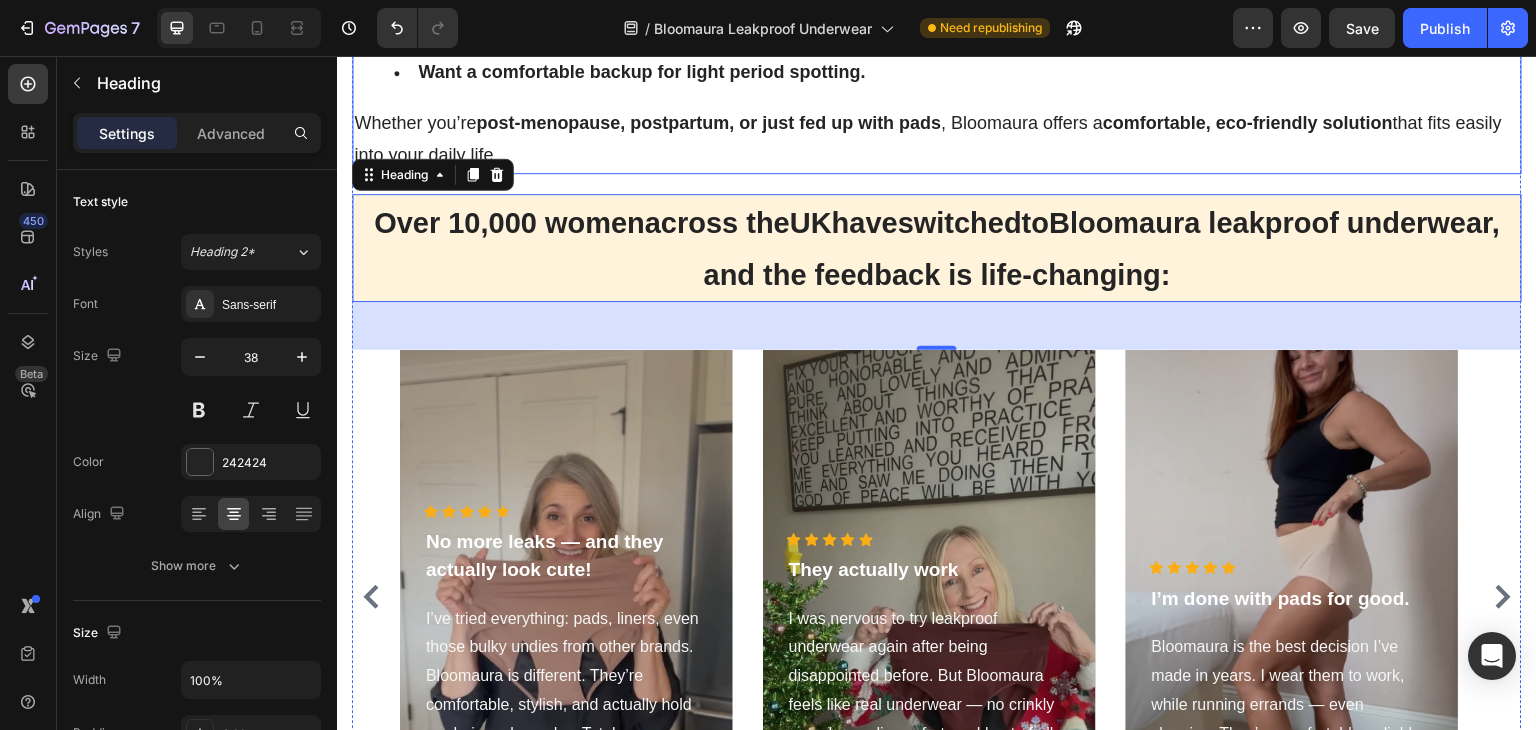 scroll, scrollTop: 4943, scrollLeft: 0, axis: vertical 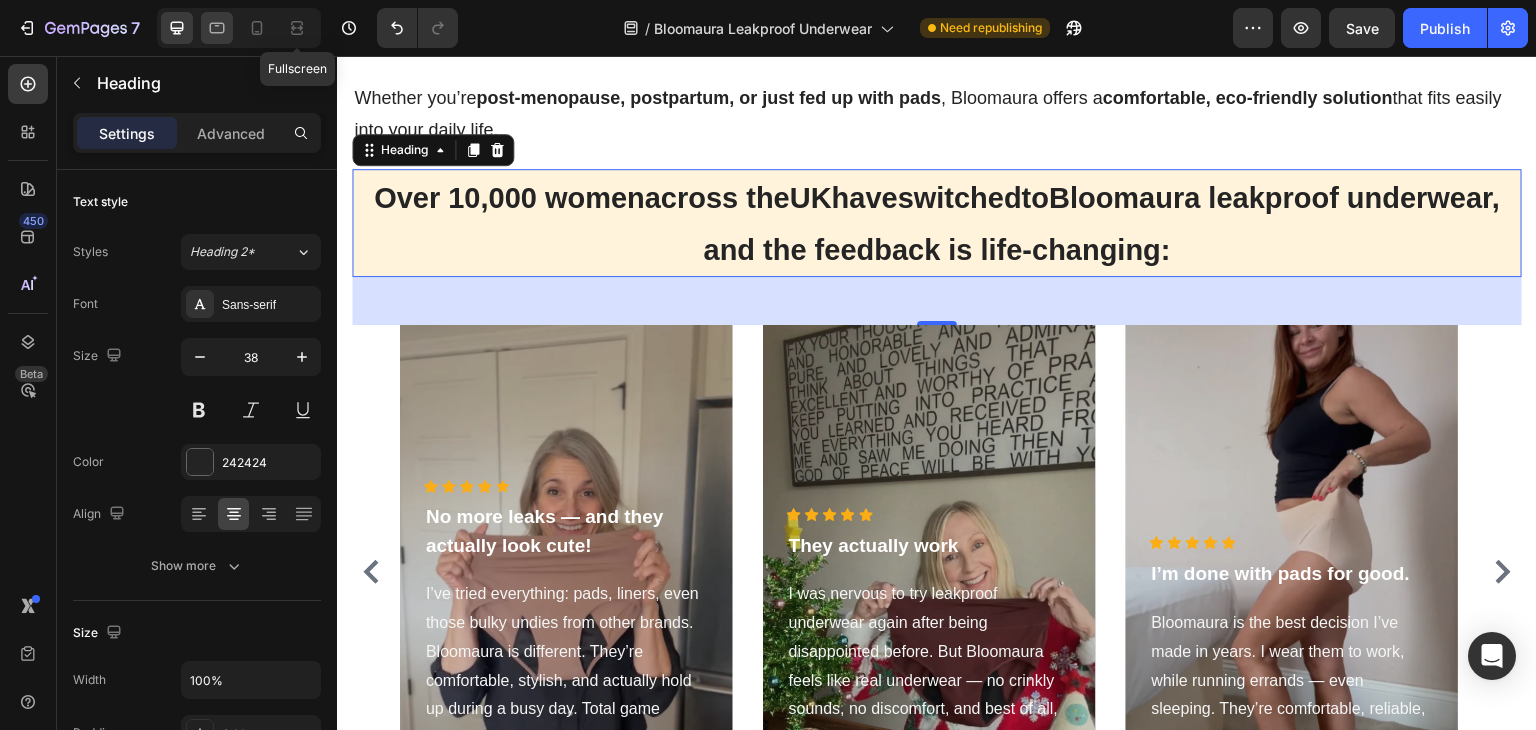 click 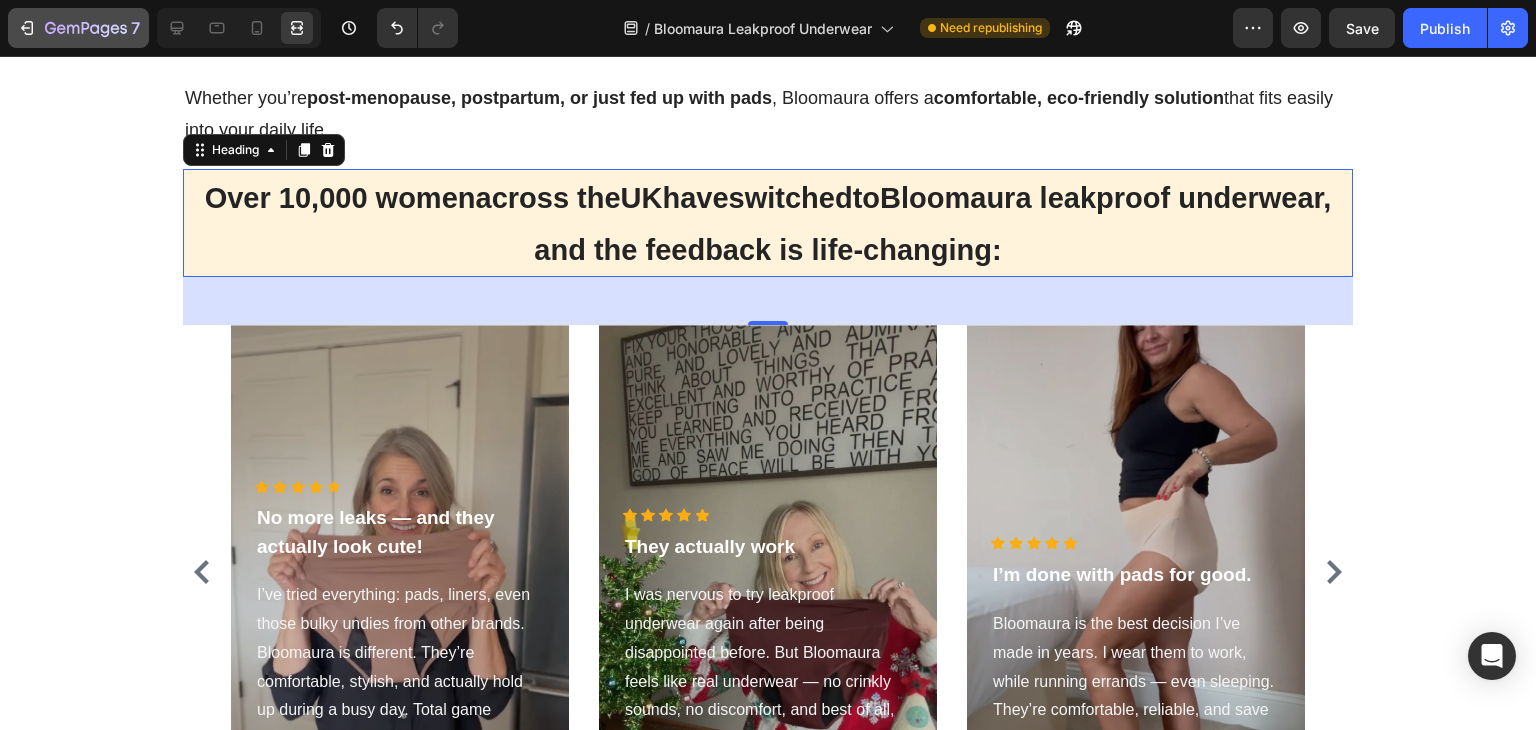 scroll, scrollTop: 4984, scrollLeft: 0, axis: vertical 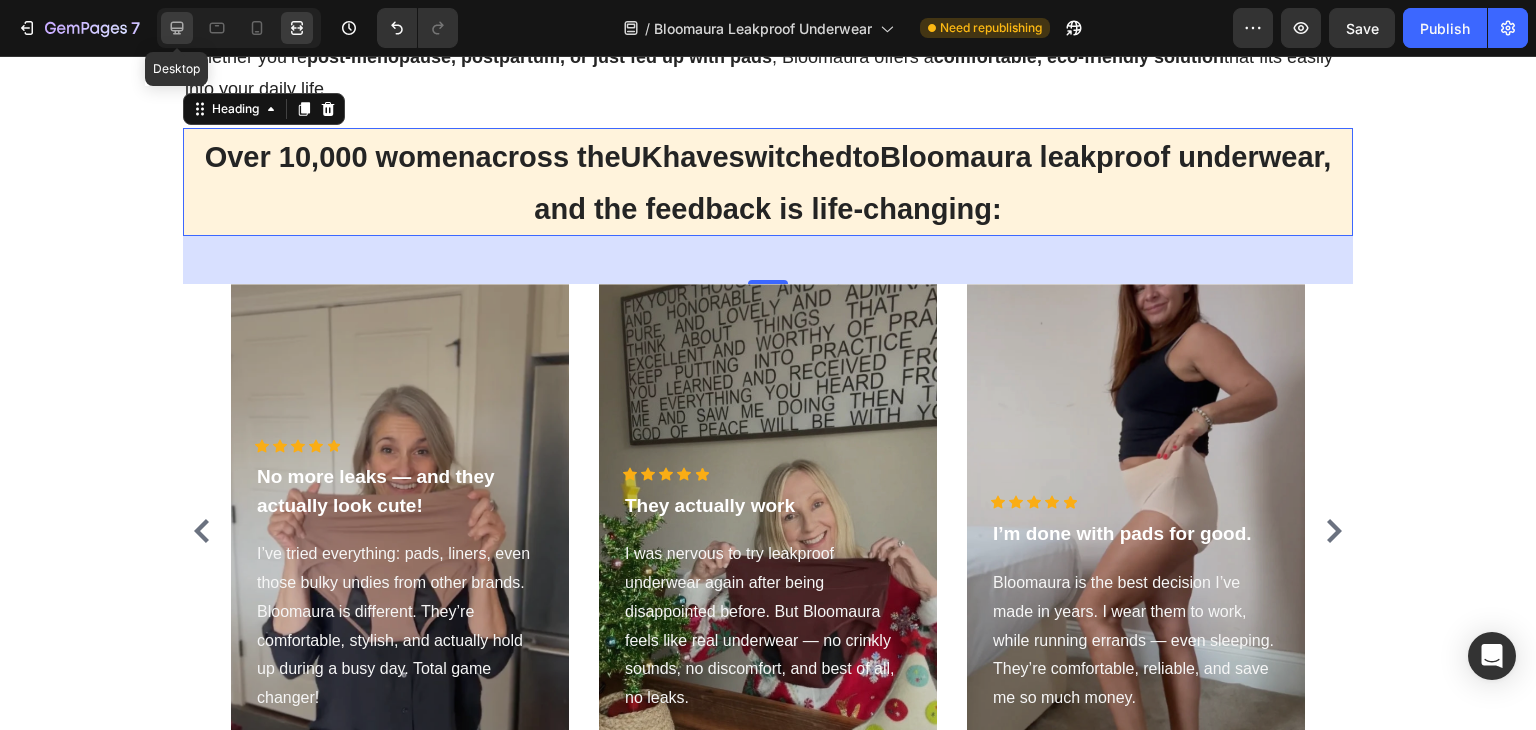 click 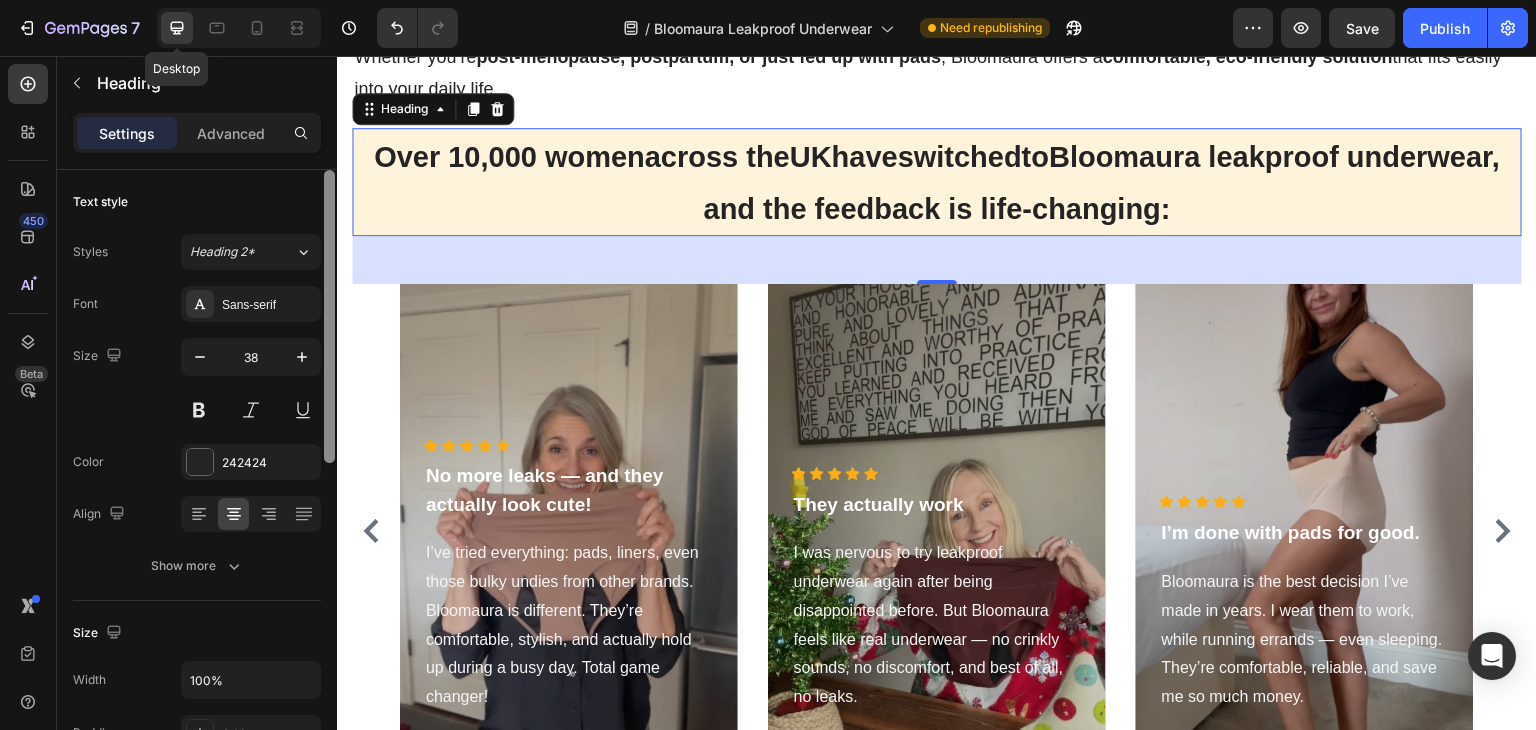 scroll, scrollTop: 4943, scrollLeft: 0, axis: vertical 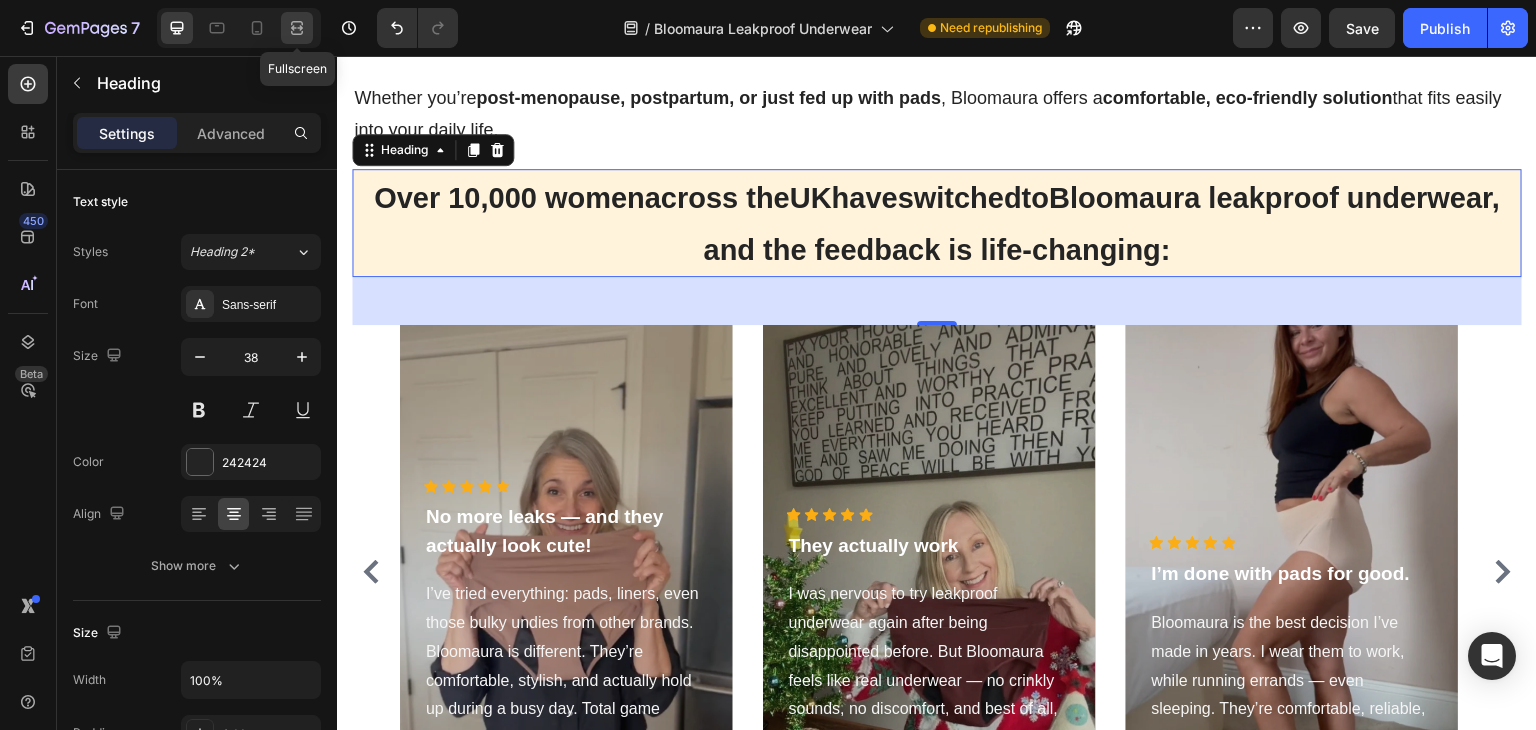 click 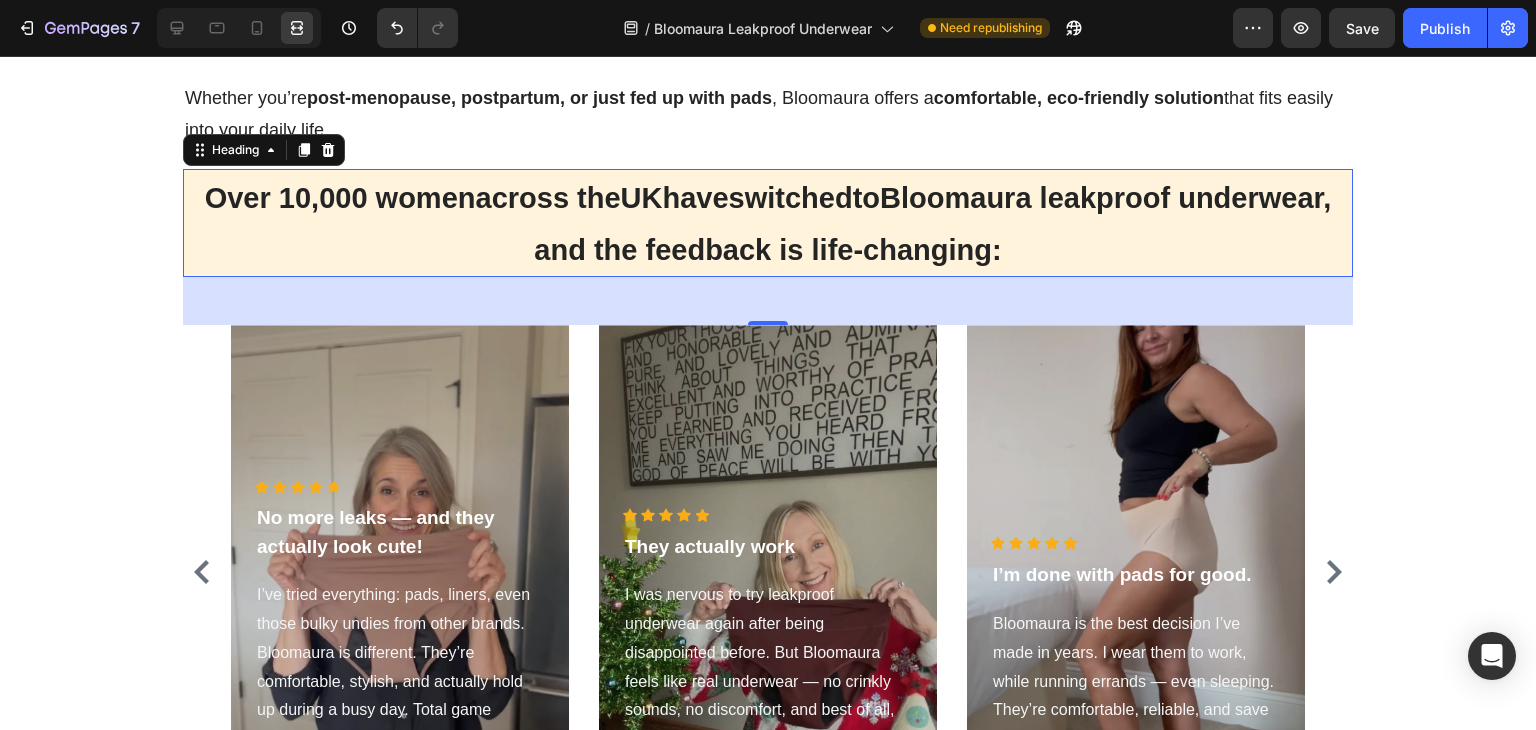 scroll, scrollTop: 4984, scrollLeft: 0, axis: vertical 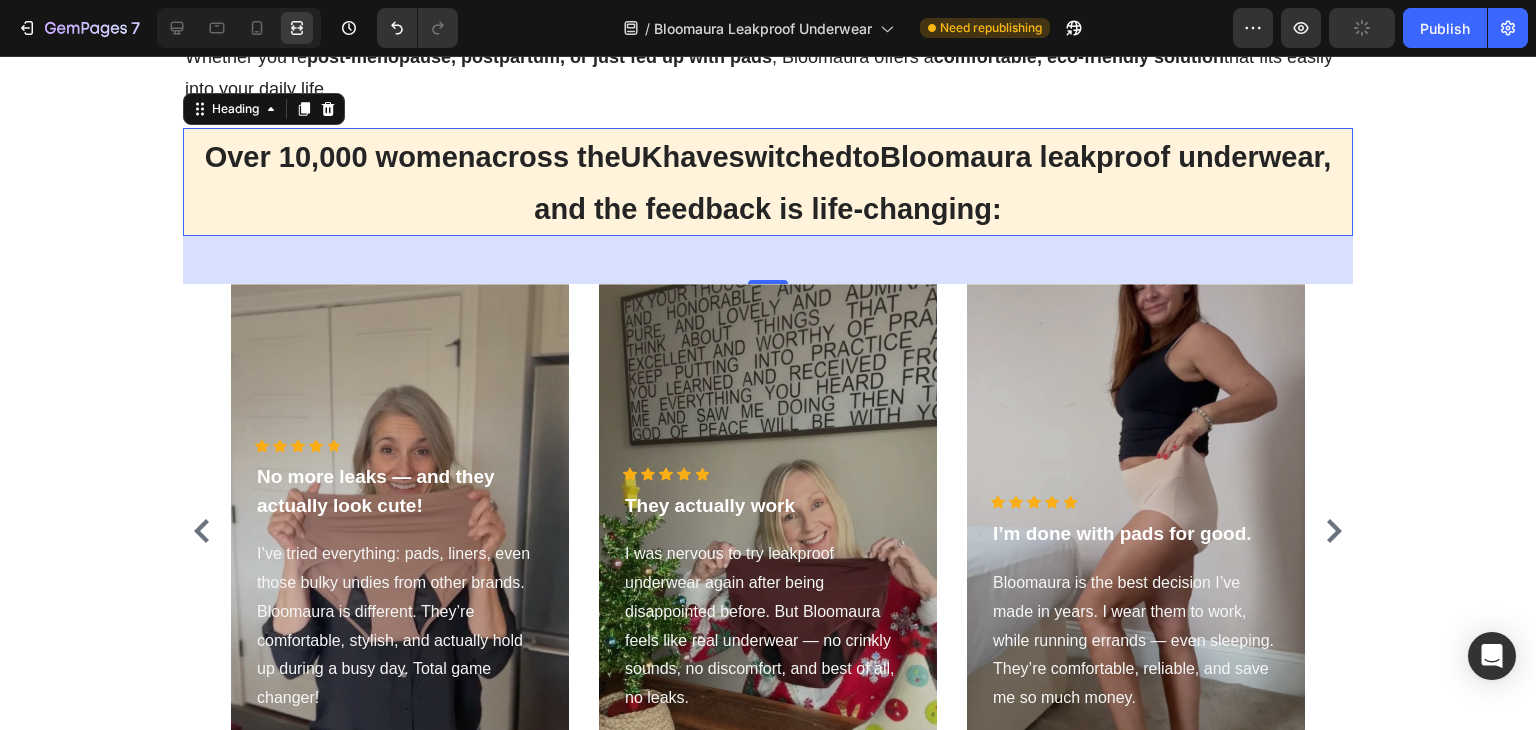 click on "The Simple Solution Helping Women Stay Dry — Without Pads or Surgery Heading Title Line Trusted by 10,000+ women to stay dry, confident, and pad-free Text Block Image Written by Kate M. – Reviewed by Women’s Health Experts (3 Min Read) Text Block Advanced List Title Line Image Do you still plan your day around leaks? Always carrying pads ‘just in case’? Avoiding walks or laughter? You’re not alone — and there’s finally a better way. Bladder leaks are more common than most women realise — especially after 45. In fact, studies show that nearly 1 in 3 women in the UK experiences occasional leaks when laughing, sneezing, or even just going for a walk. For years, the “solution” has been bulky pads, liners, or staying home instead. But these options are uncomfortable, costly, and can make you feel like you’re losing confidence in your own body. Text block ⁠⁠⁠⁠⁠⁠⁠ Why Do These Leaks Happen? Heading Image This often leads to: Stress leaks:" at bounding box center (768, -1805) 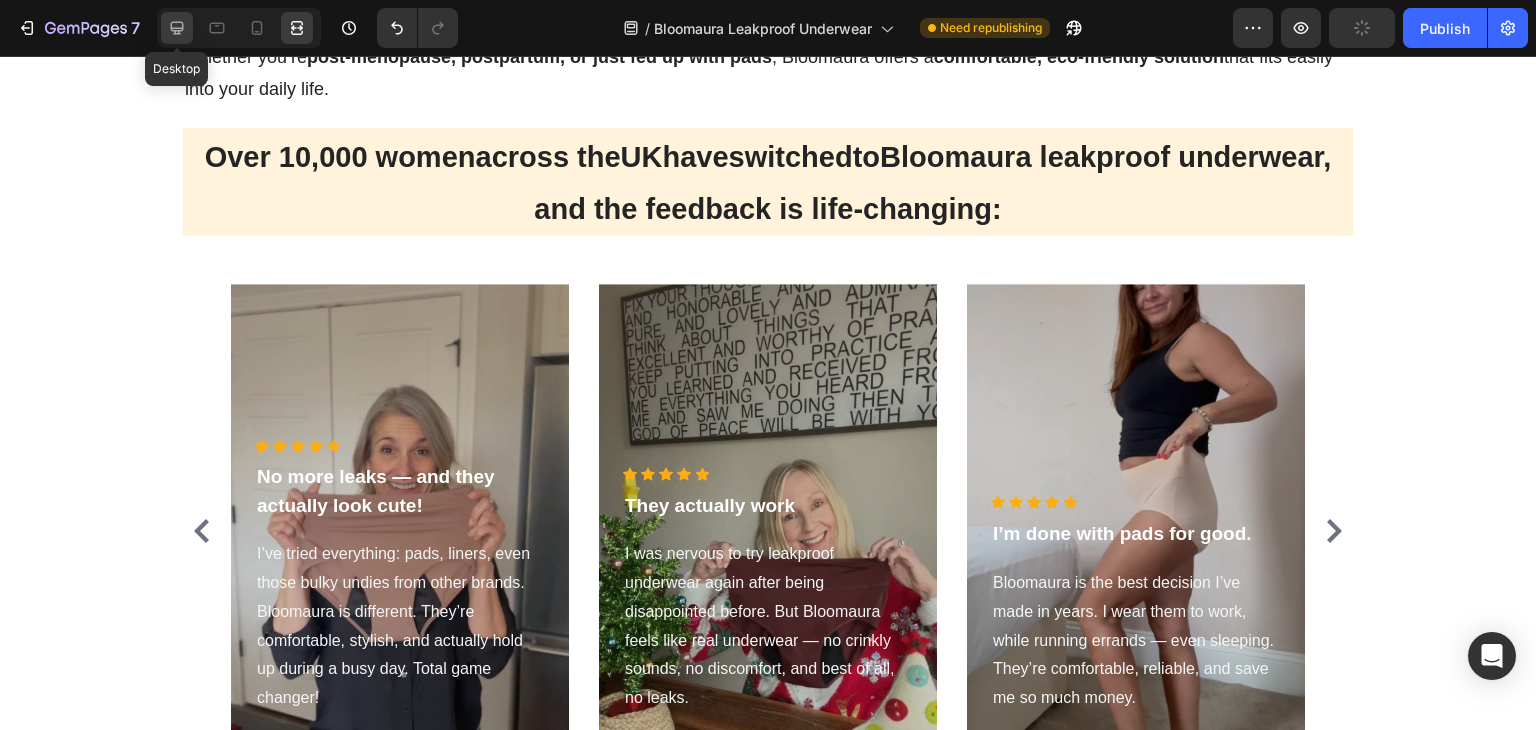 drag, startPoint x: 175, startPoint y: 28, endPoint x: 190, endPoint y: 180, distance: 152.73834 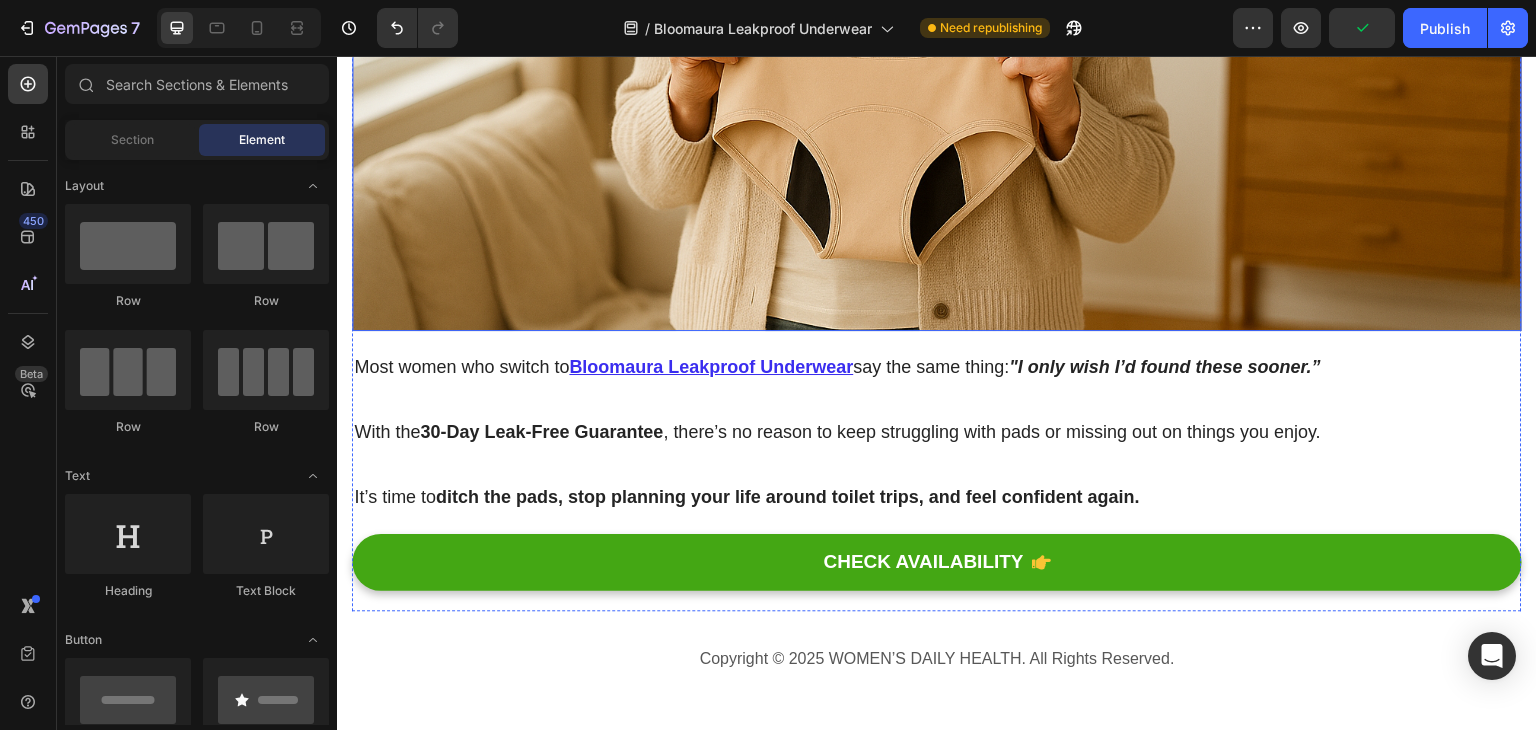 scroll, scrollTop: 6343, scrollLeft: 0, axis: vertical 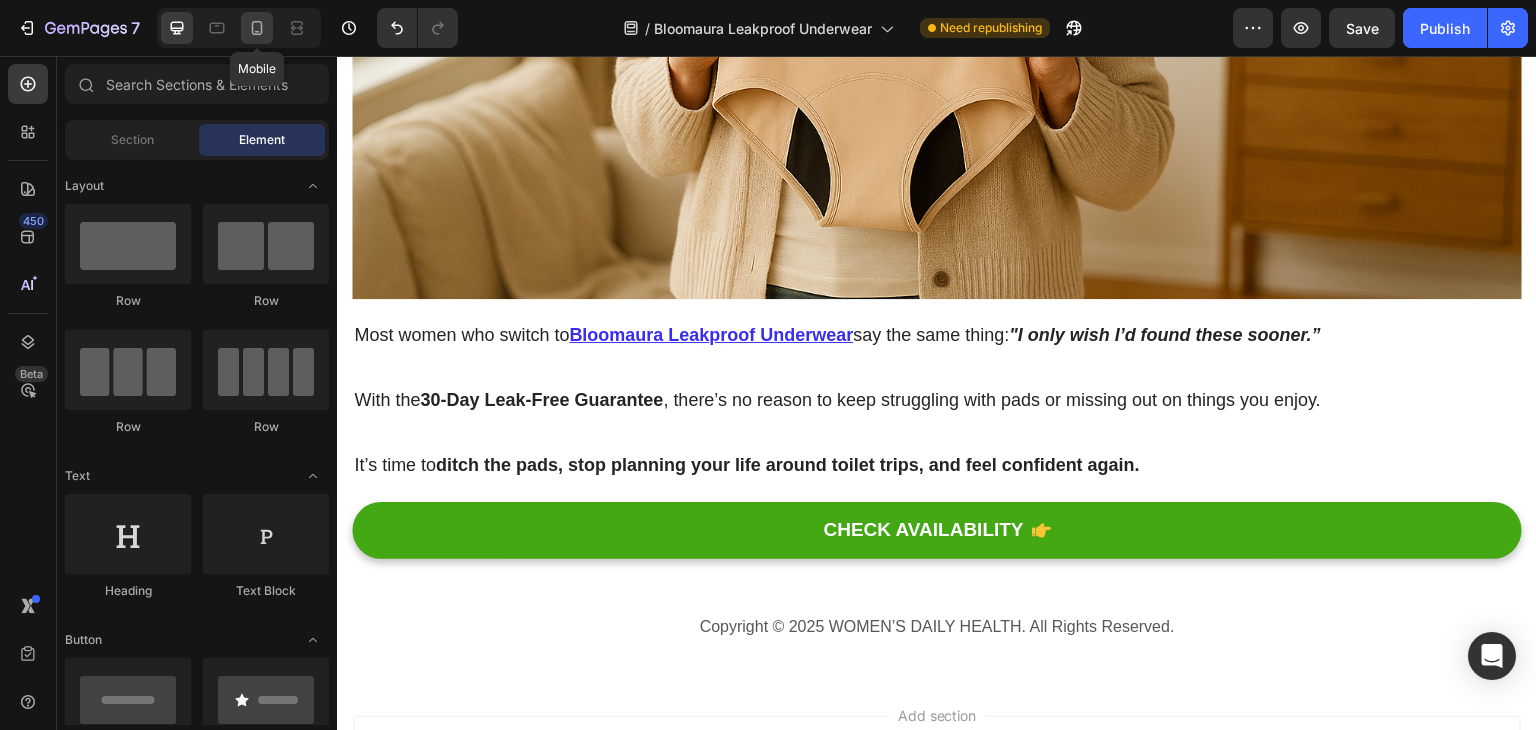 click 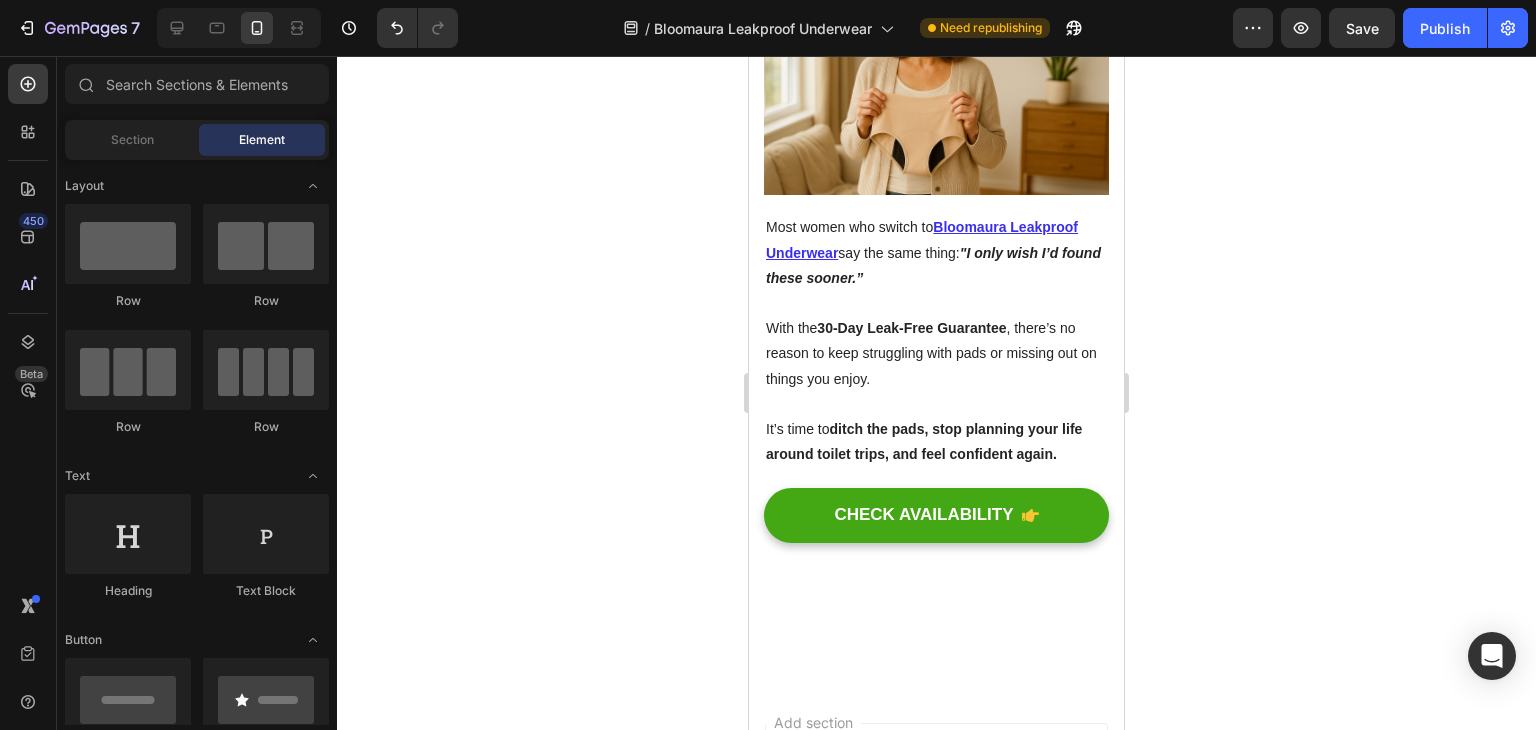 scroll, scrollTop: 4592, scrollLeft: 0, axis: vertical 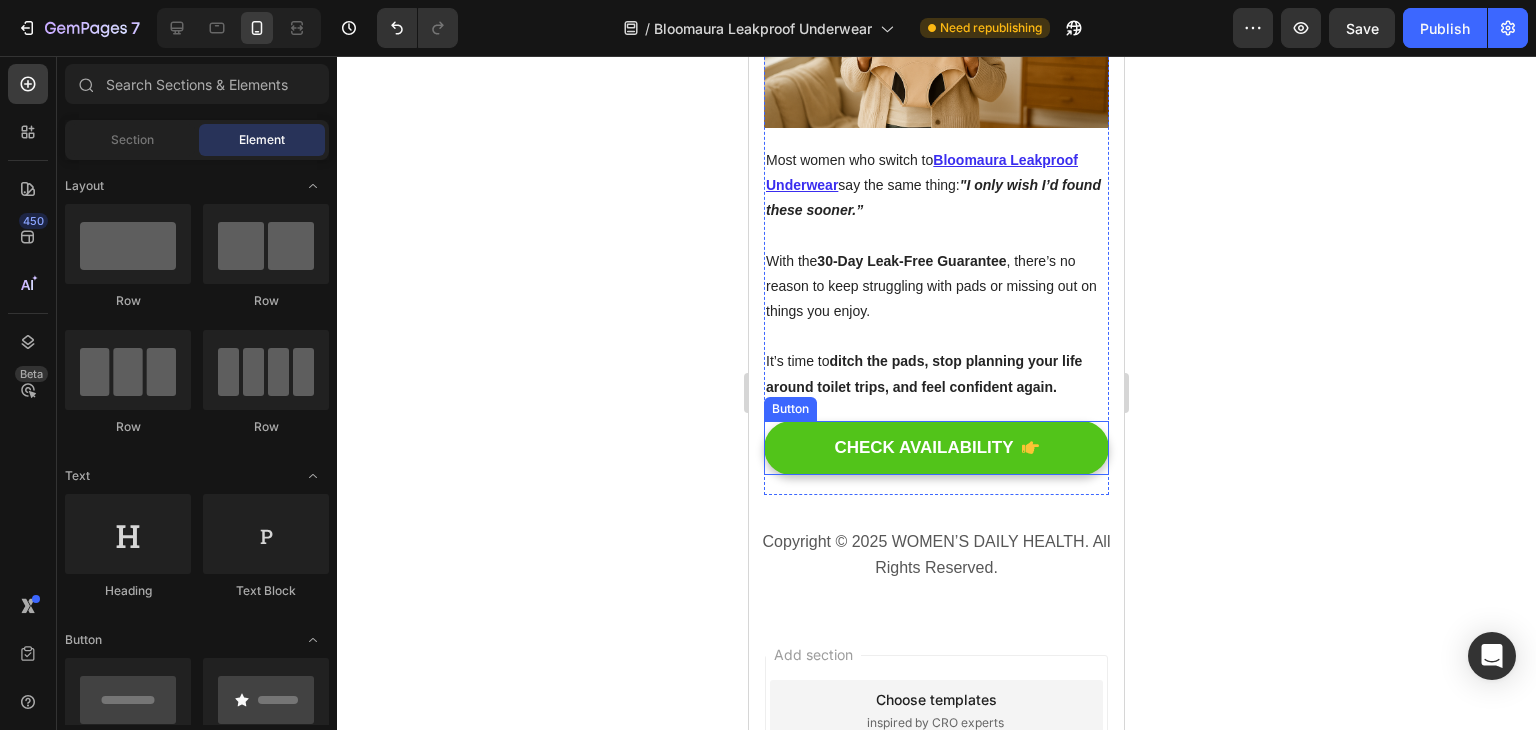 click on "CHECK AVAILABILITY" at bounding box center [936, 448] 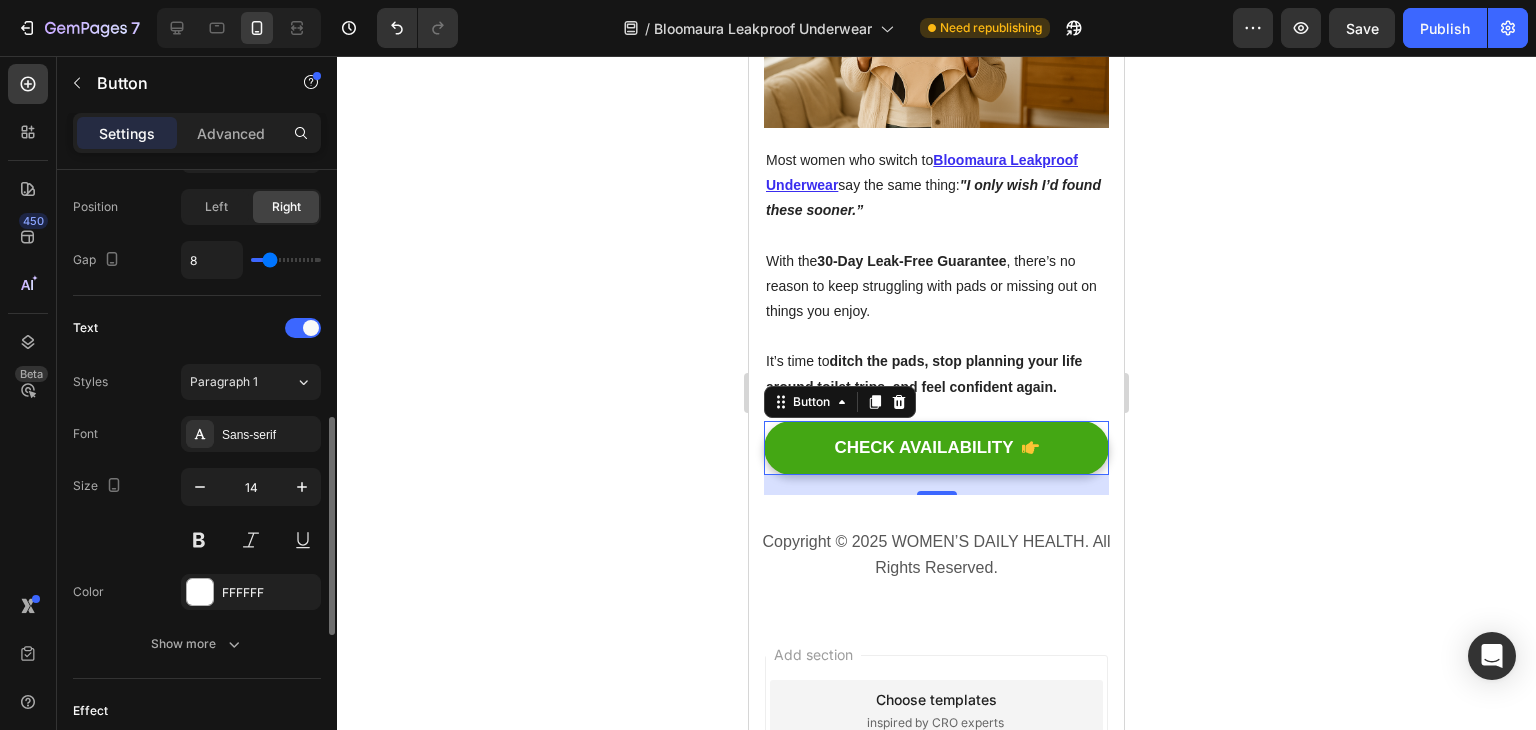 scroll, scrollTop: 1000, scrollLeft: 0, axis: vertical 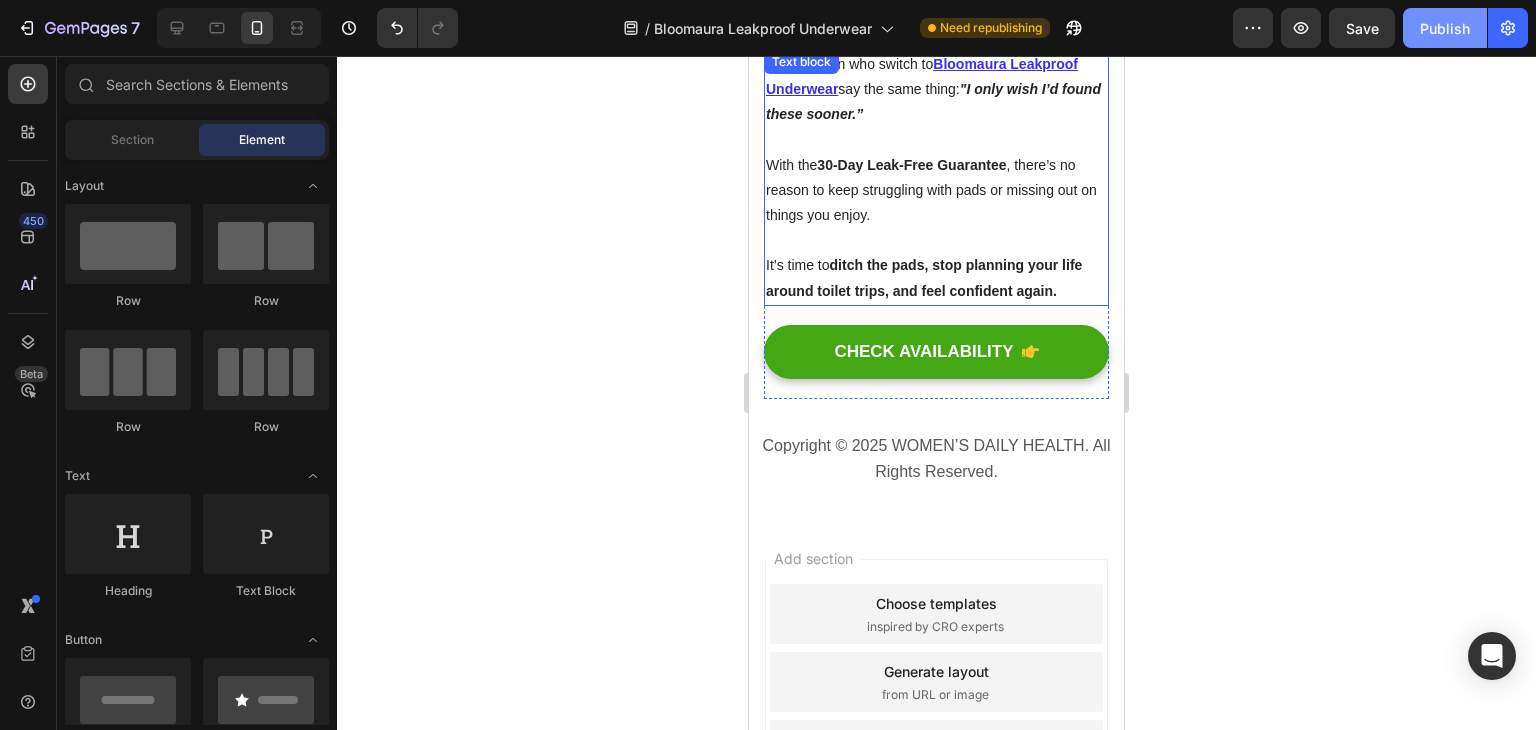 click on "Publish" at bounding box center (1445, 28) 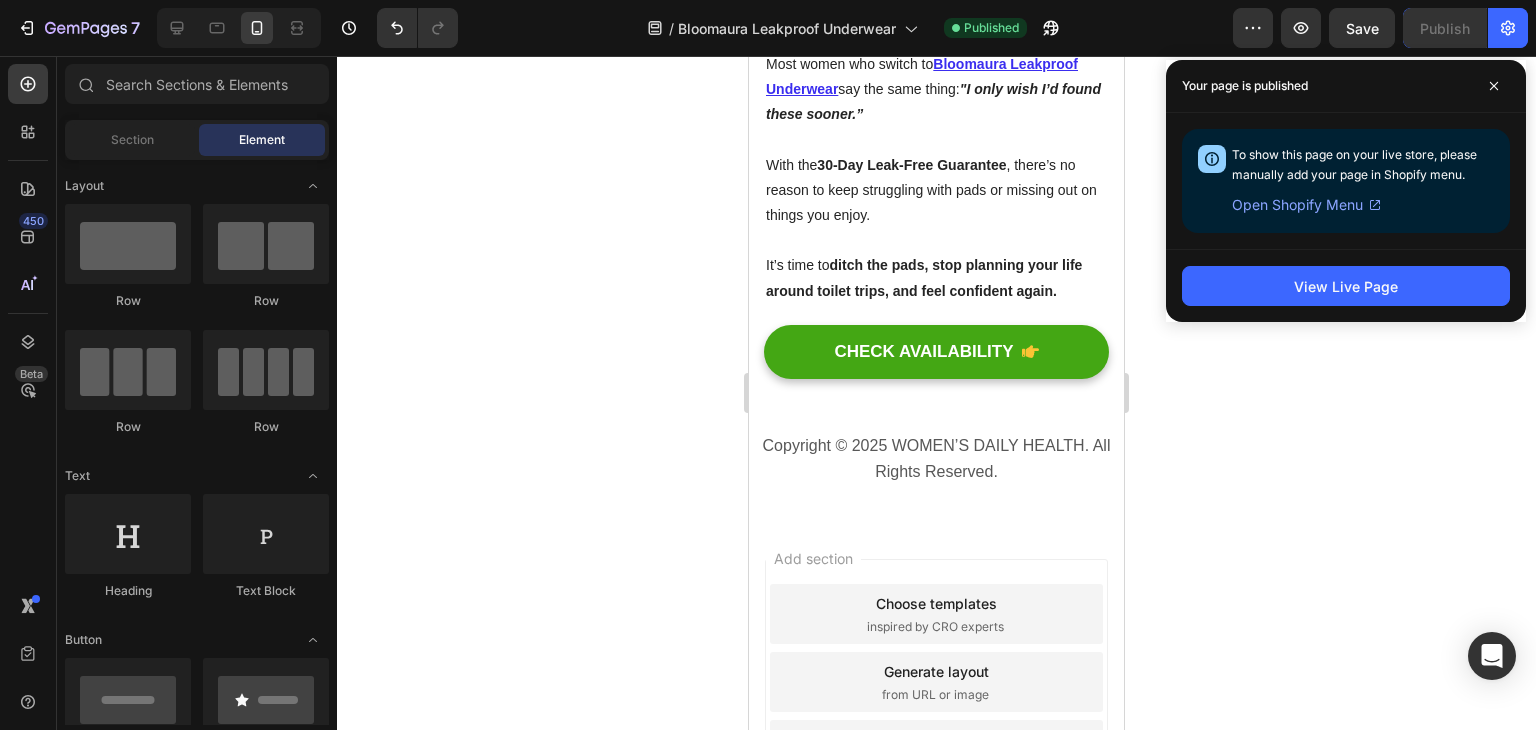 click on "View Live Page" at bounding box center (1346, 286) 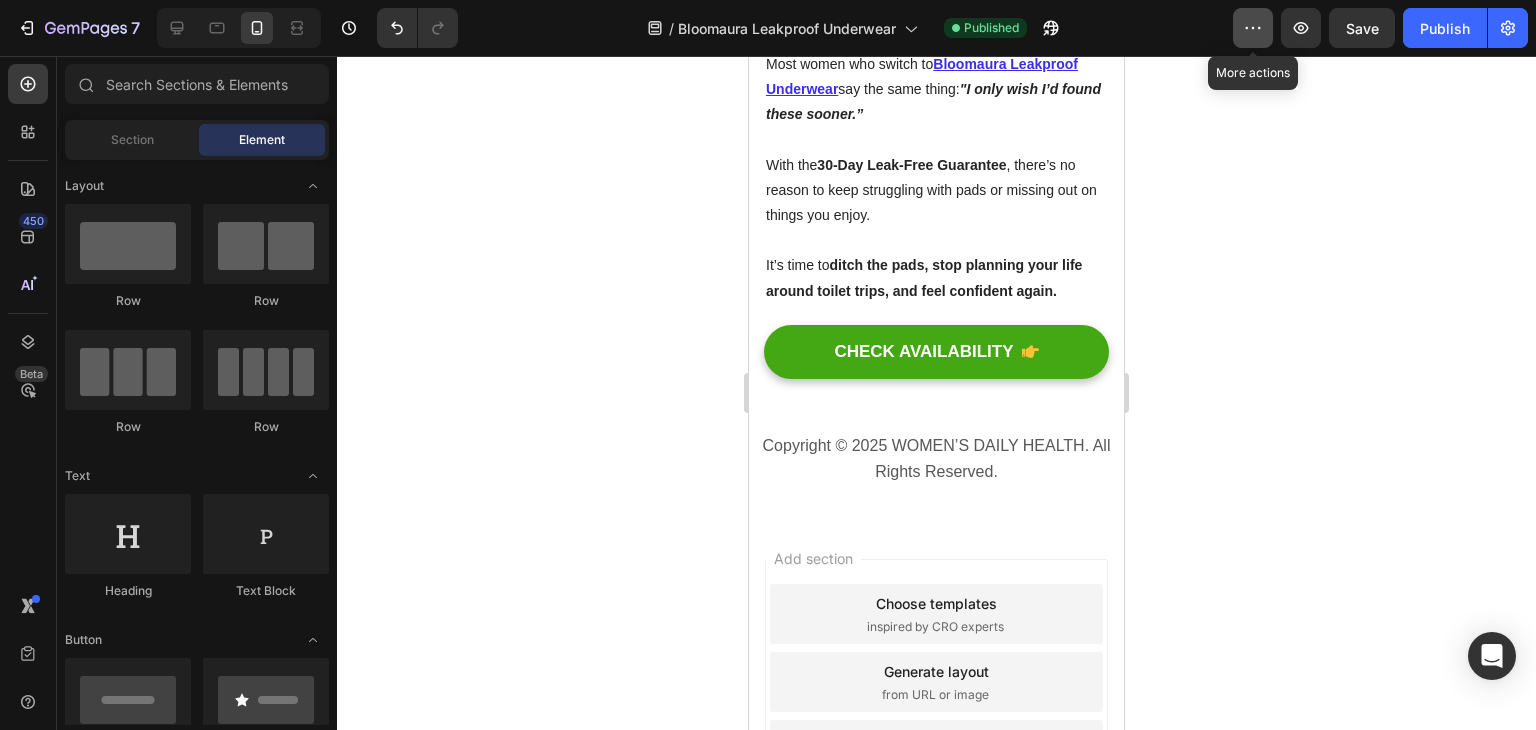 click 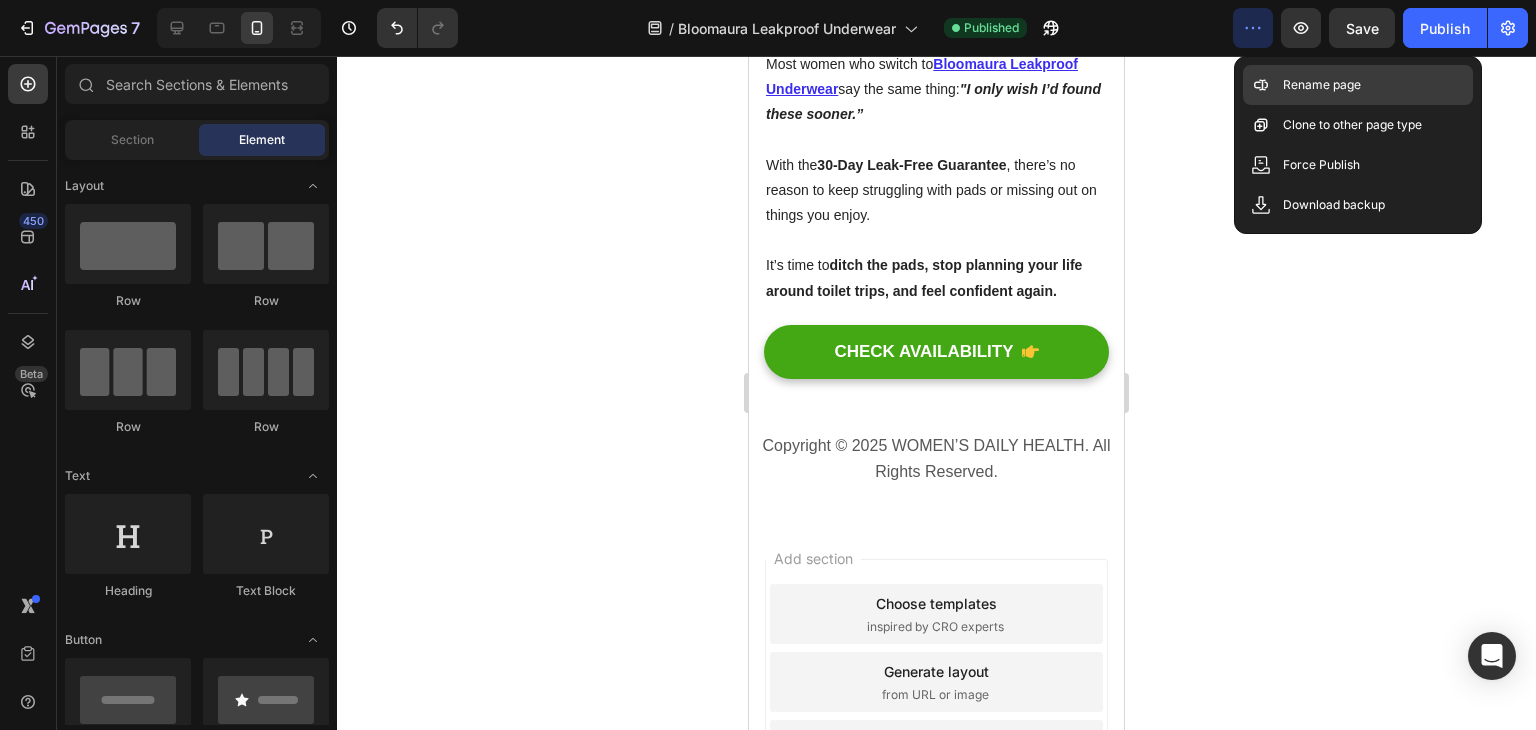 click on "Rename page" at bounding box center [1322, 85] 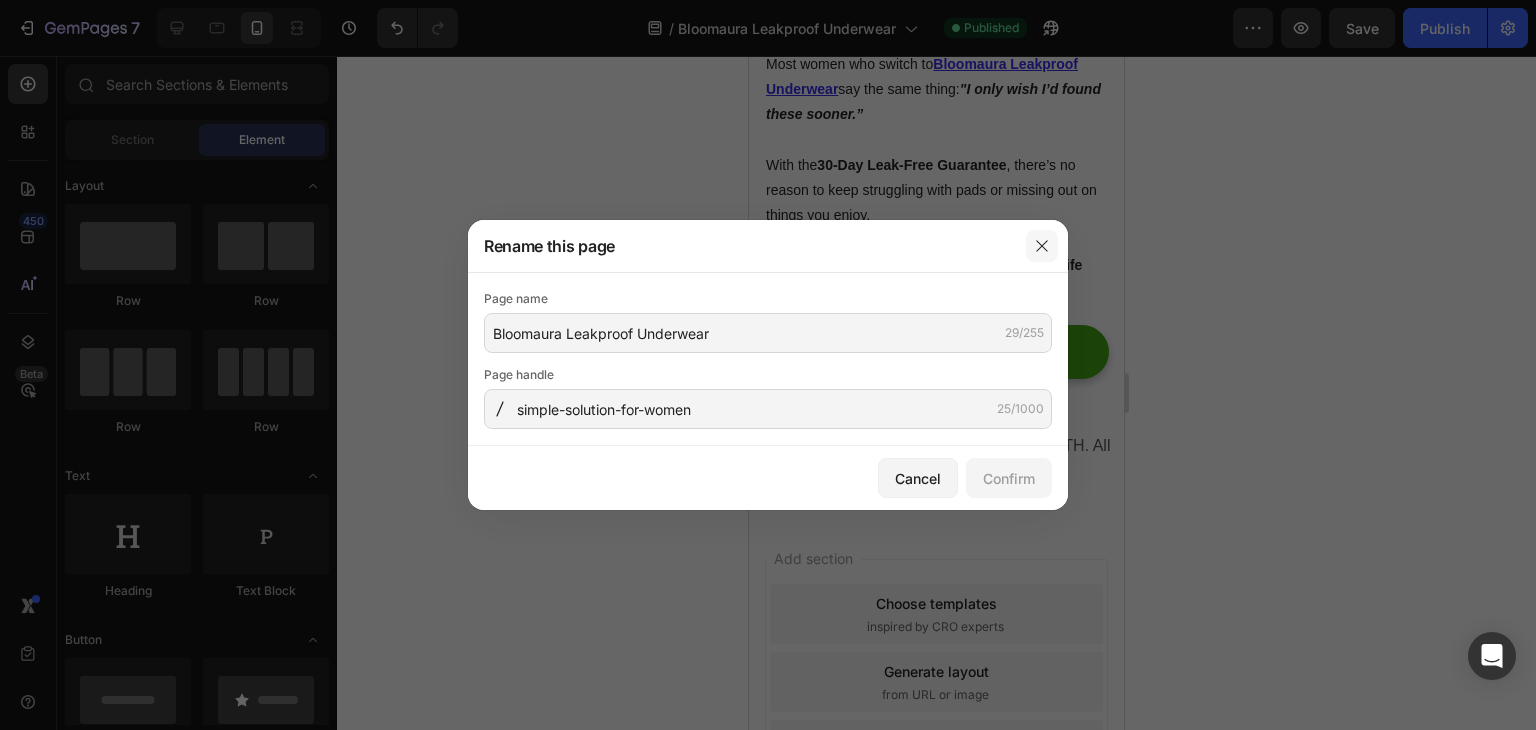 click 